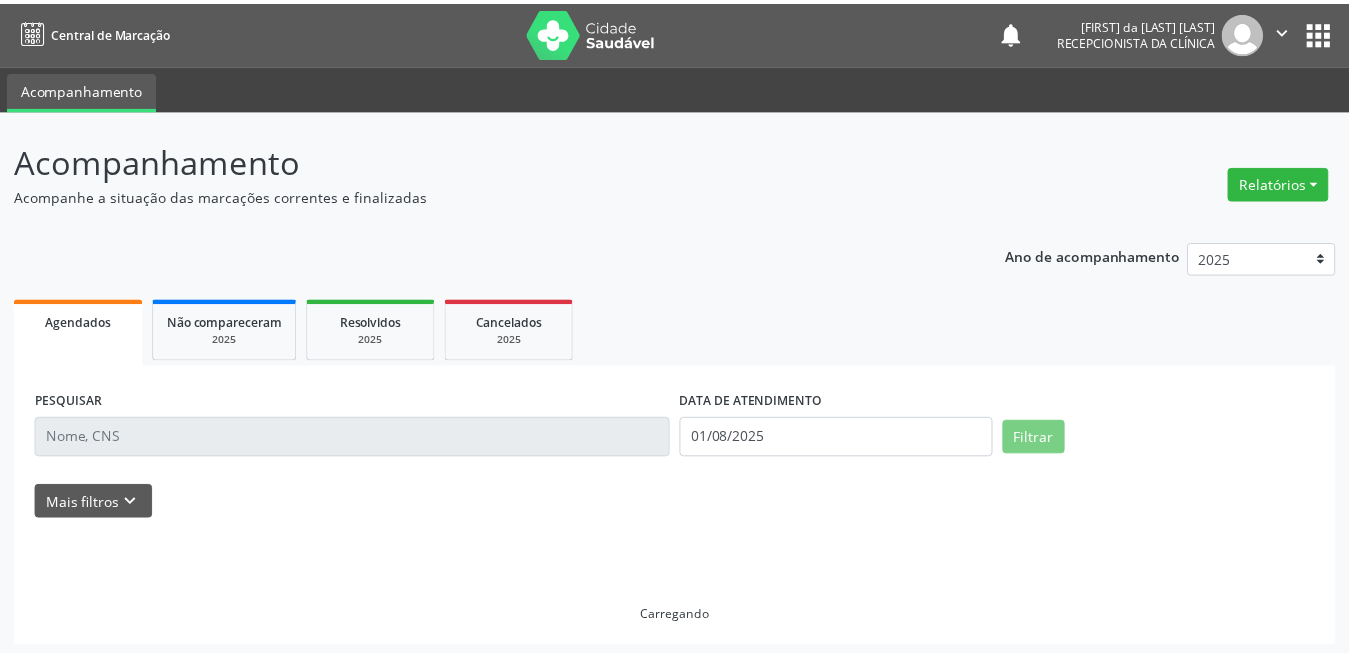 scroll, scrollTop: 0, scrollLeft: 0, axis: both 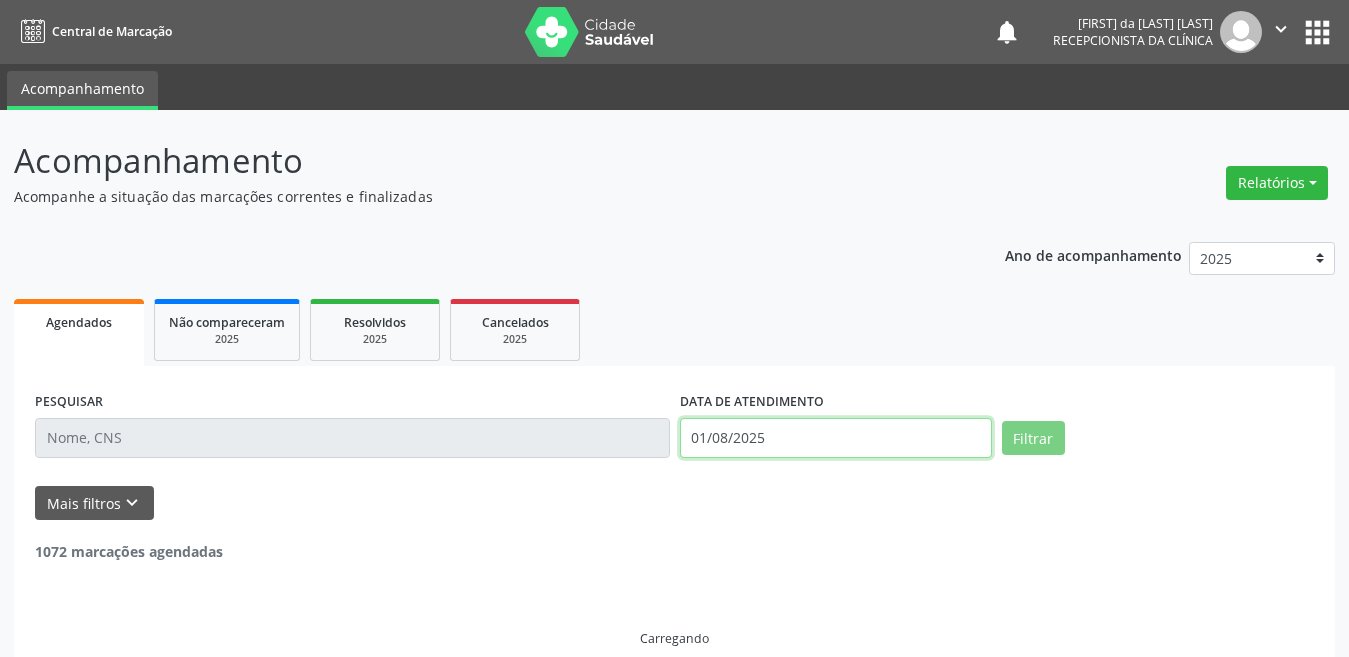 click on "01/08/2025" at bounding box center [836, 438] 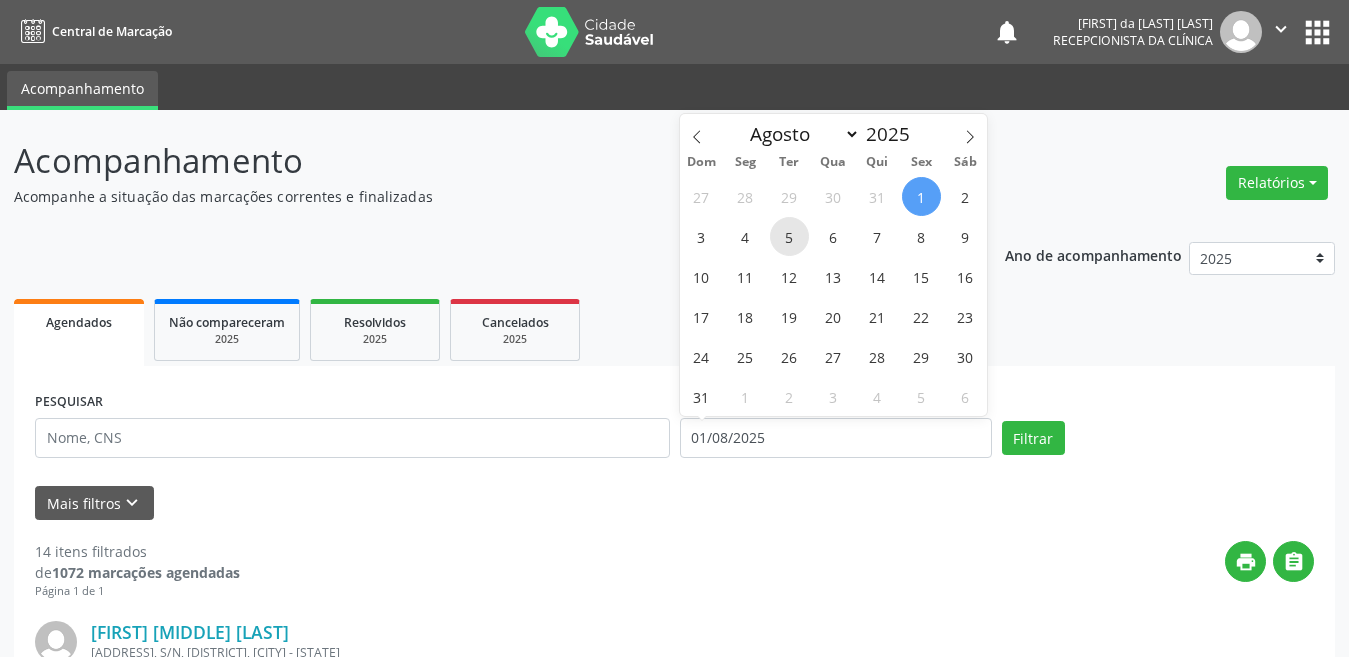 click on "5" at bounding box center [789, 236] 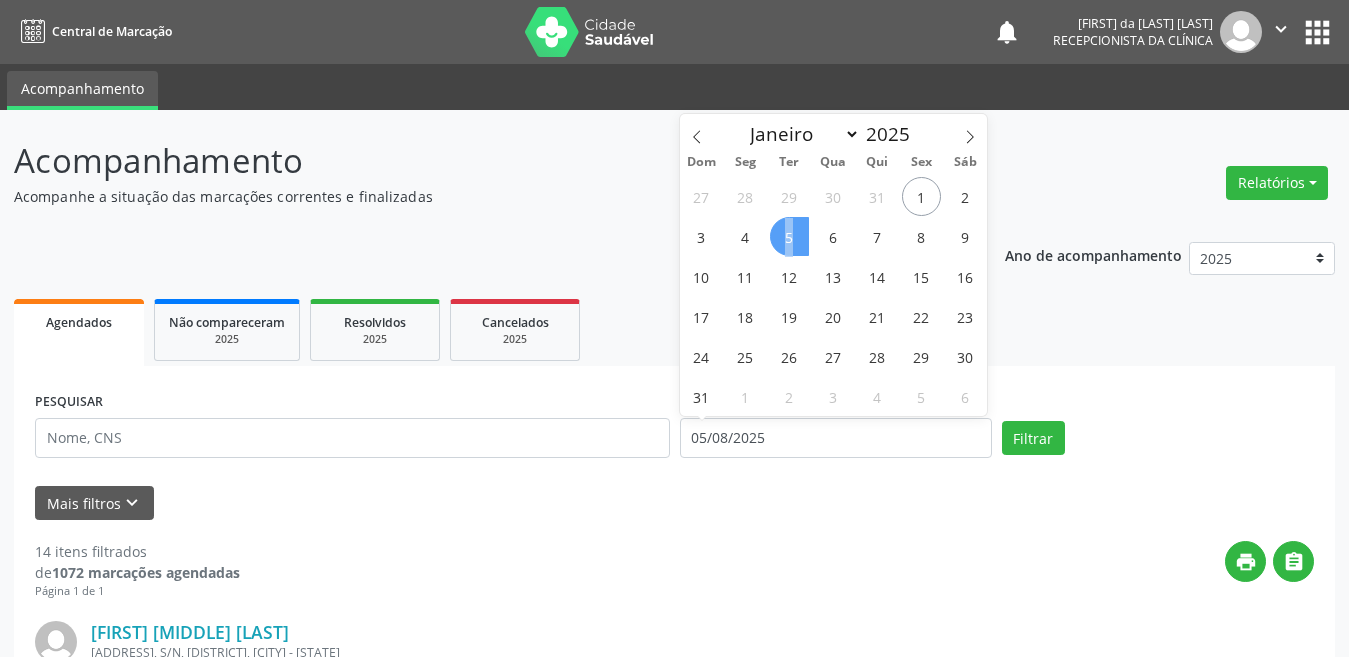 click on "5" at bounding box center (789, 236) 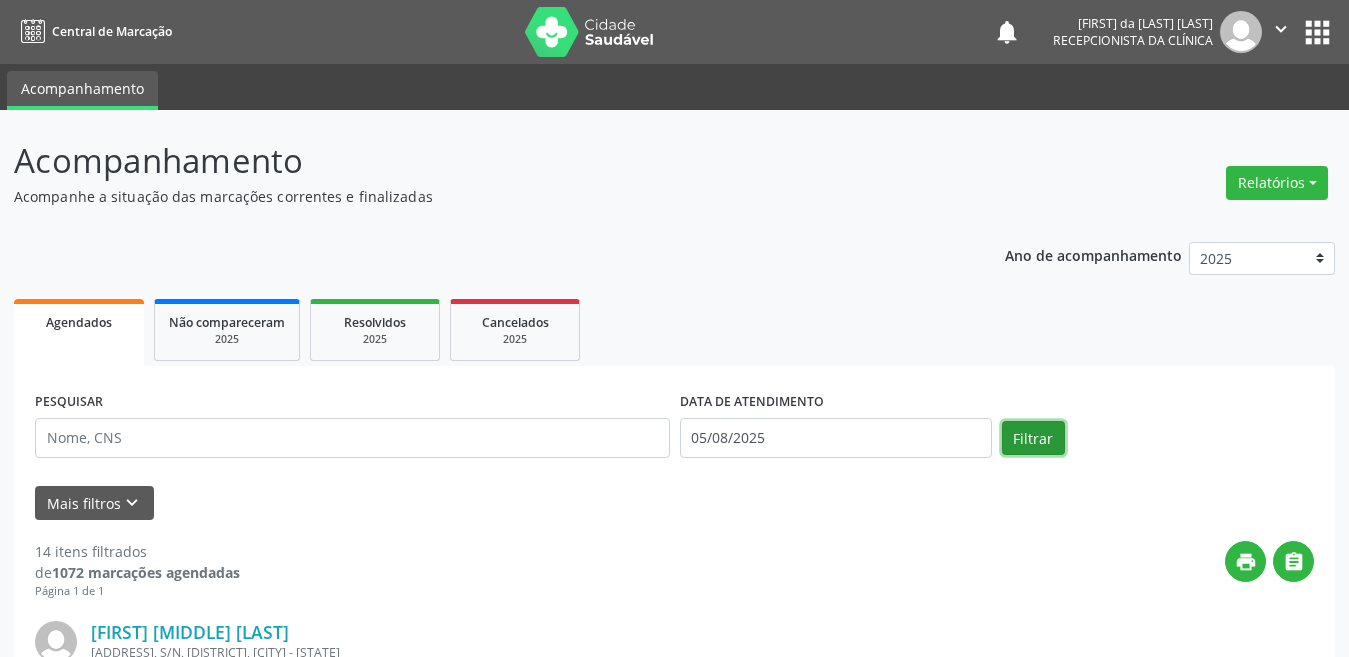 click on "Filtrar" at bounding box center [1033, 438] 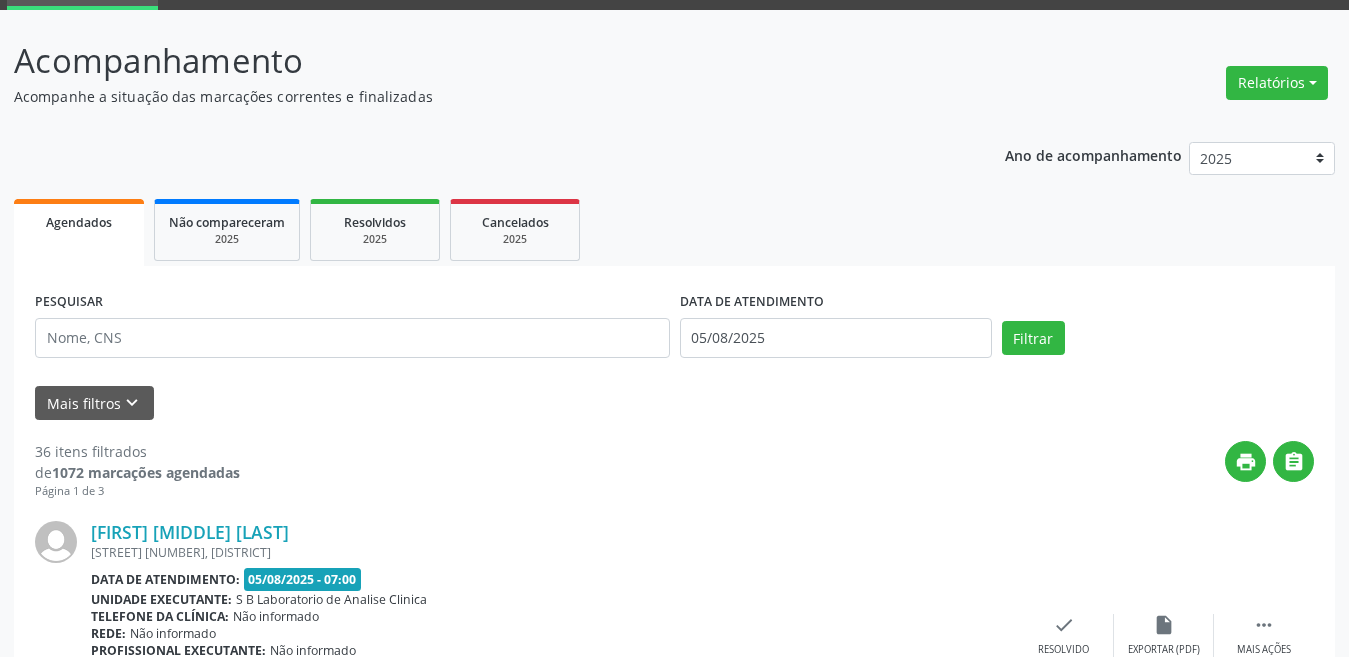 scroll, scrollTop: 200, scrollLeft: 0, axis: vertical 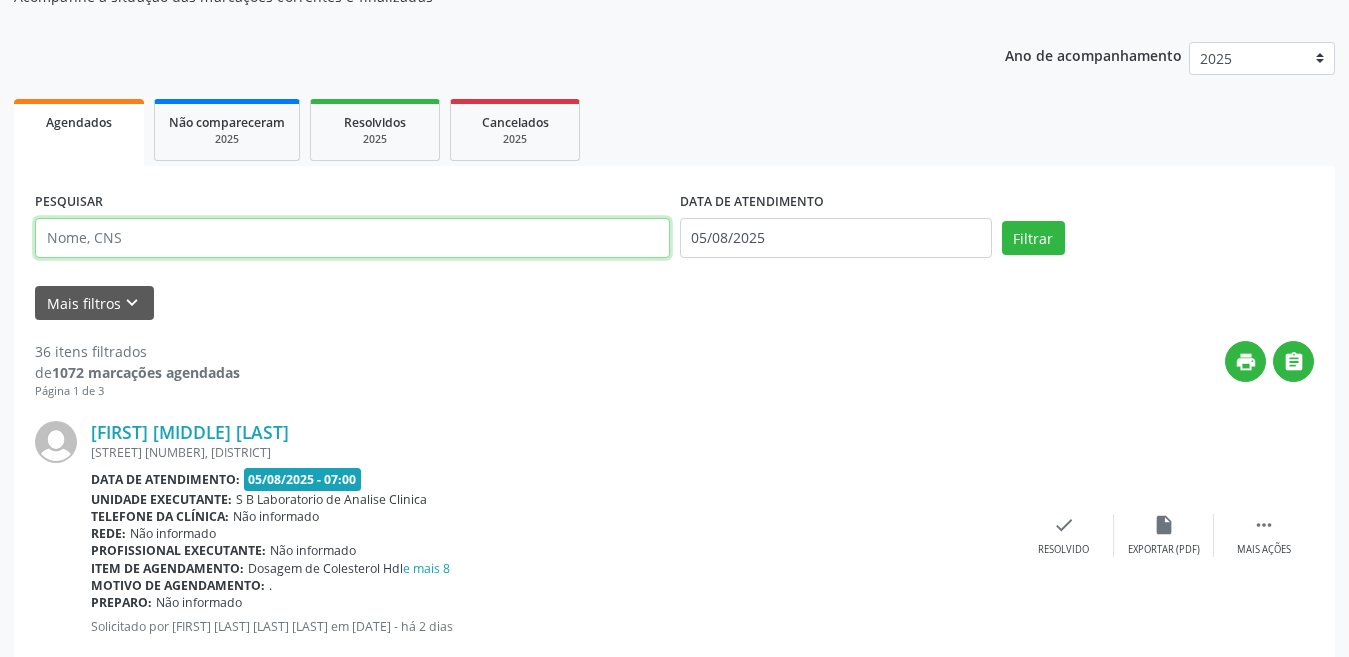 click at bounding box center [352, 238] 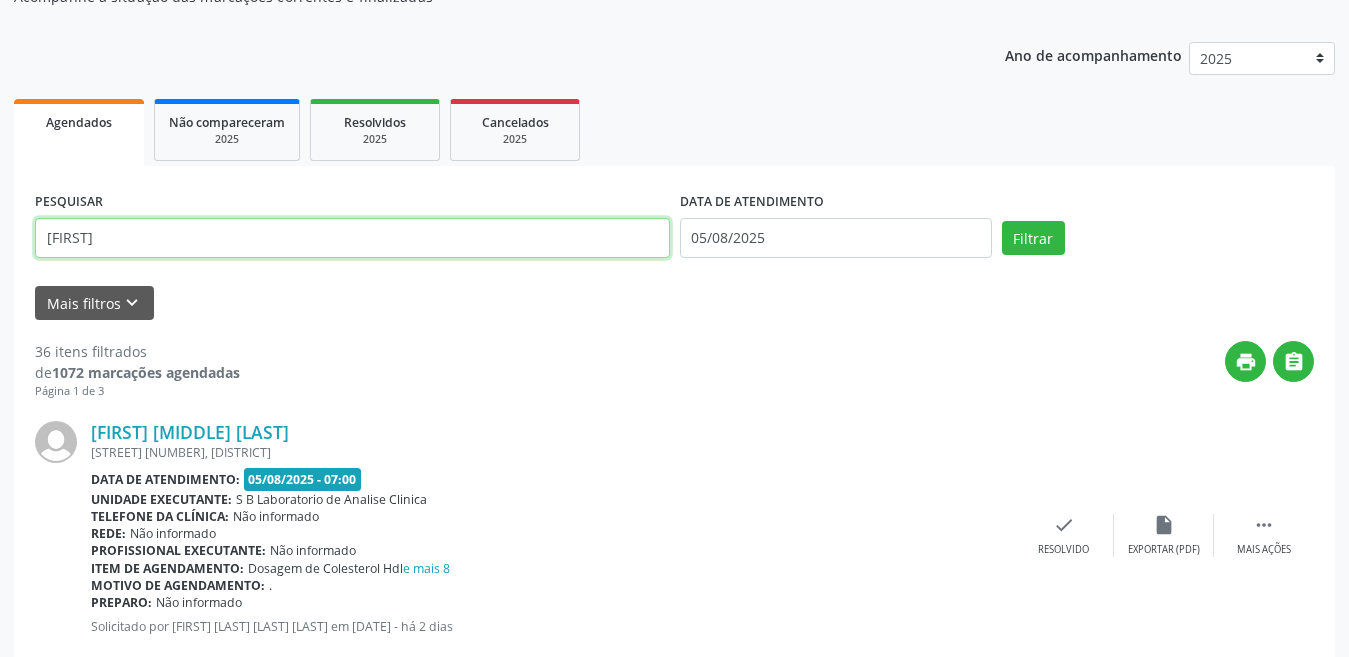 click on "Filtrar" at bounding box center [1033, 238] 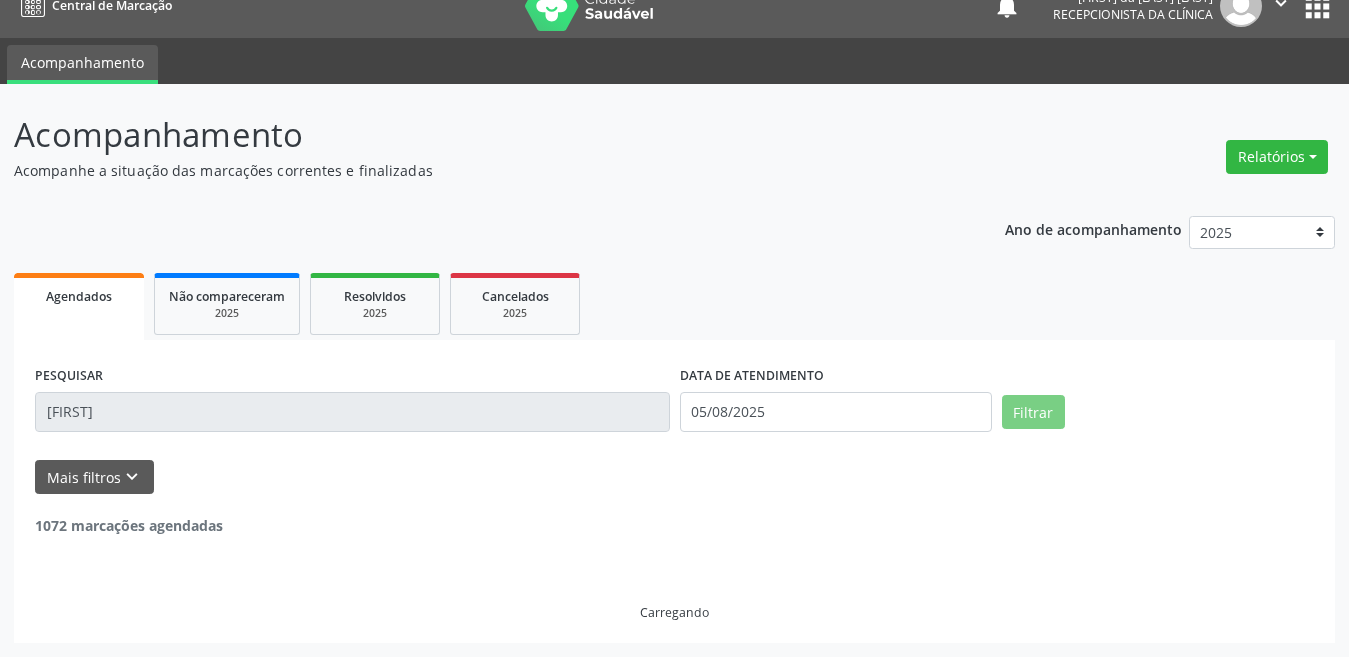 scroll, scrollTop: 248, scrollLeft: 0, axis: vertical 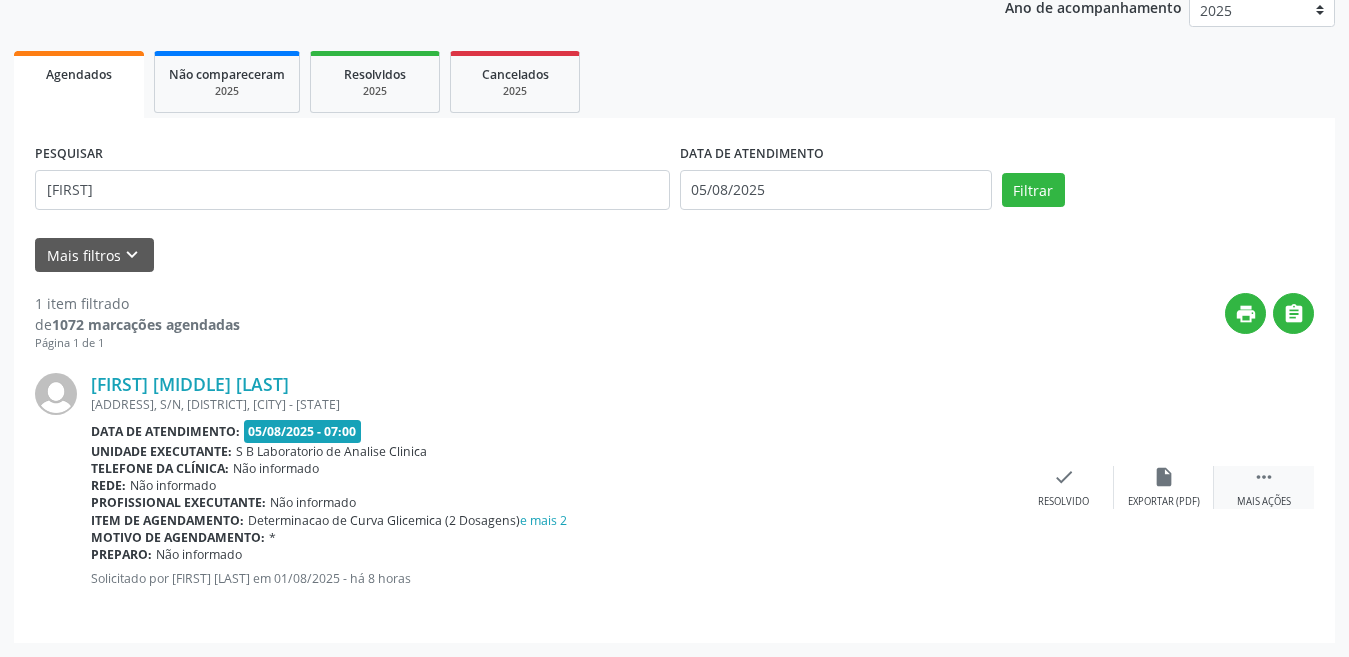click on "Mais ações" at bounding box center (1264, 502) 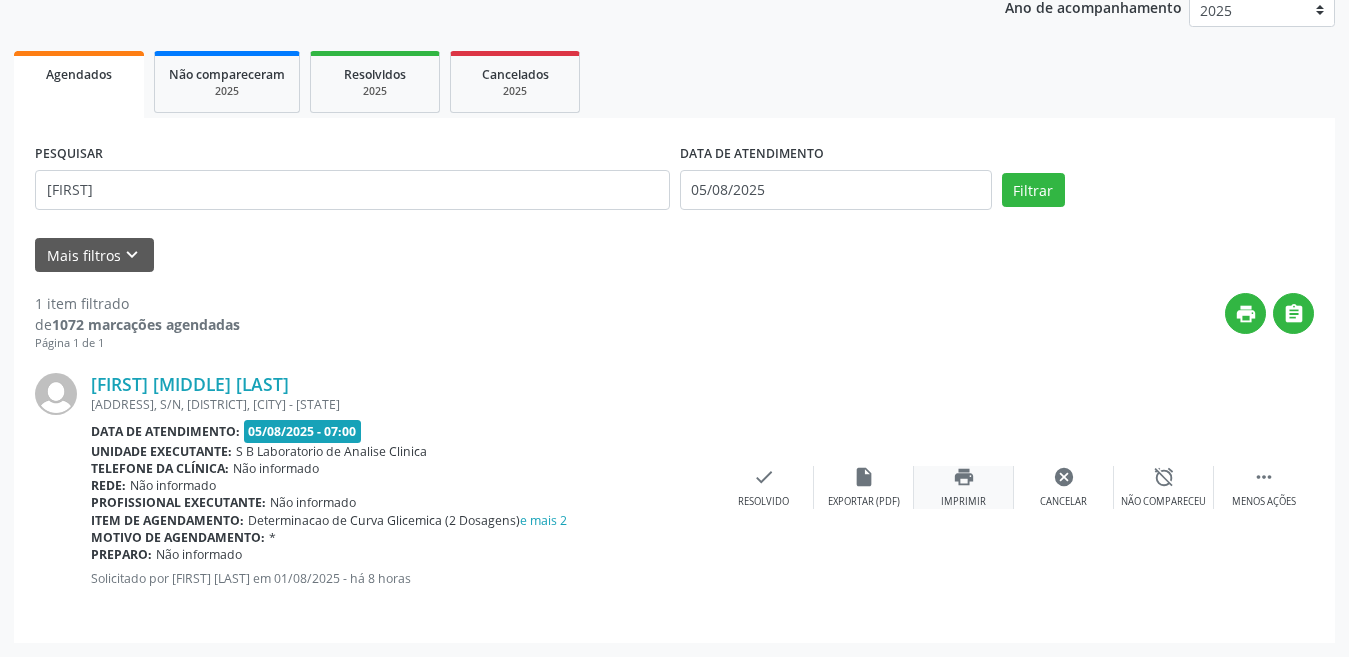 click on "print" at bounding box center (964, 477) 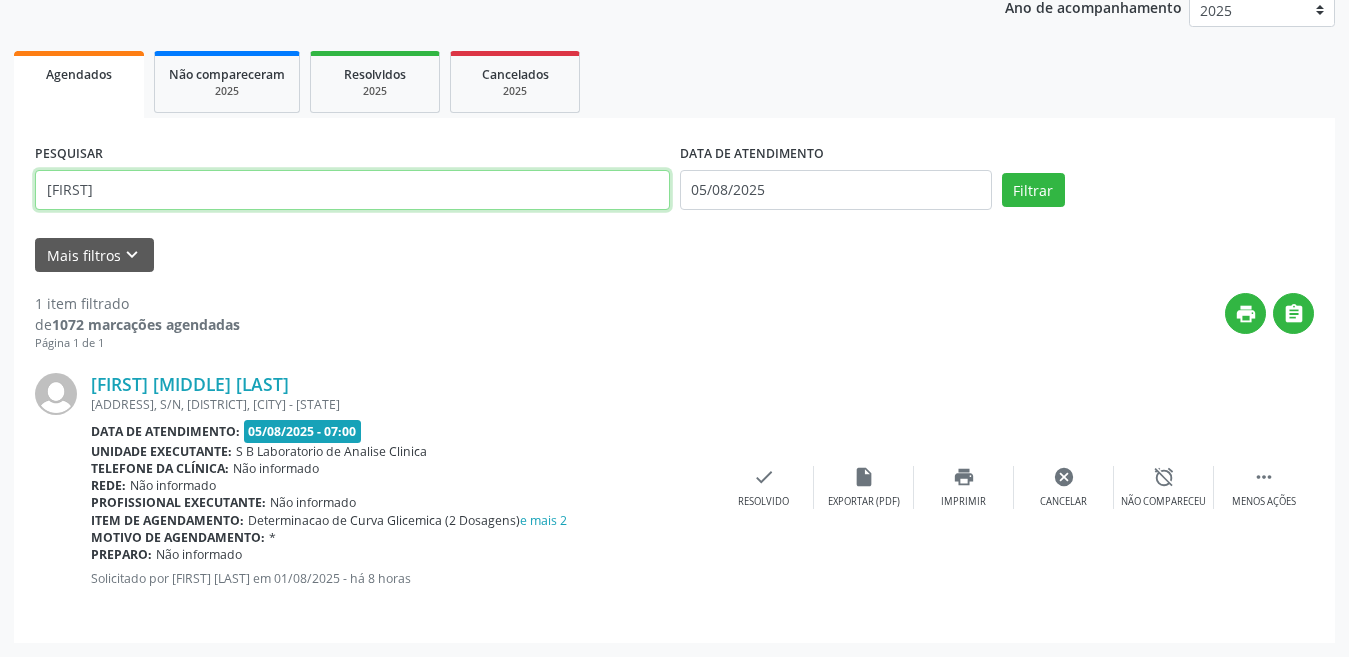 click on "[FIRST]" at bounding box center (352, 190) 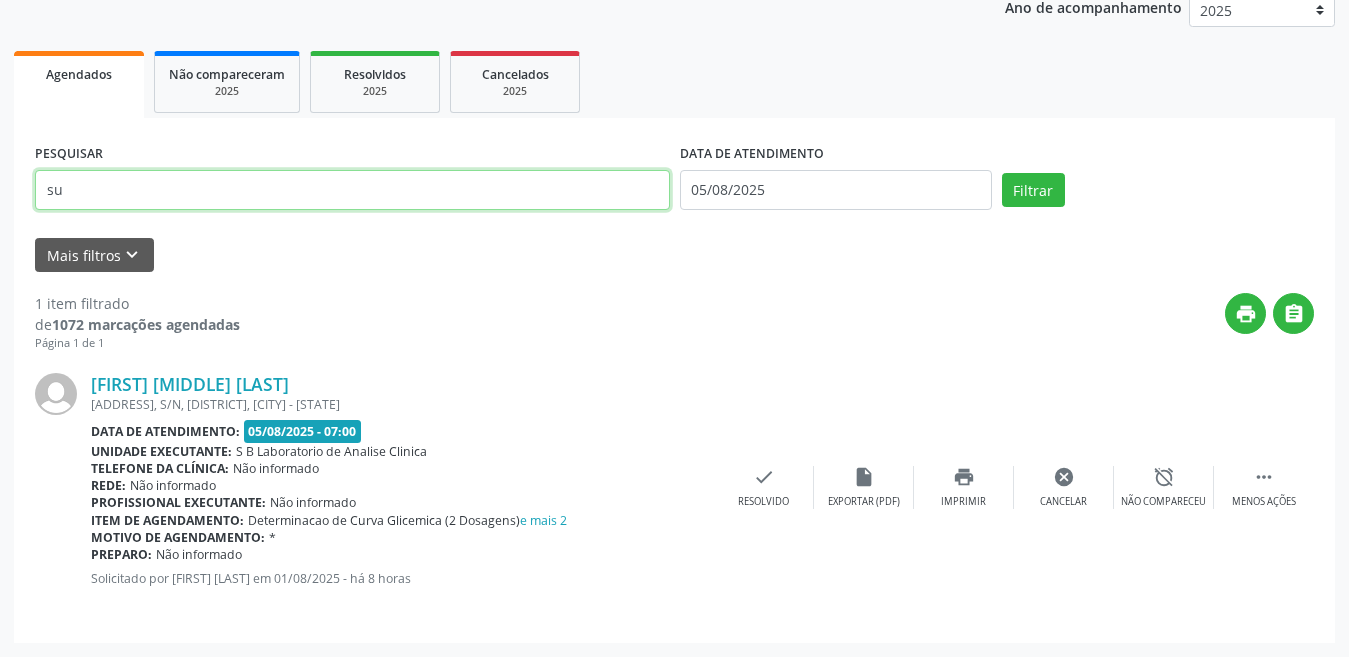 type on "s" 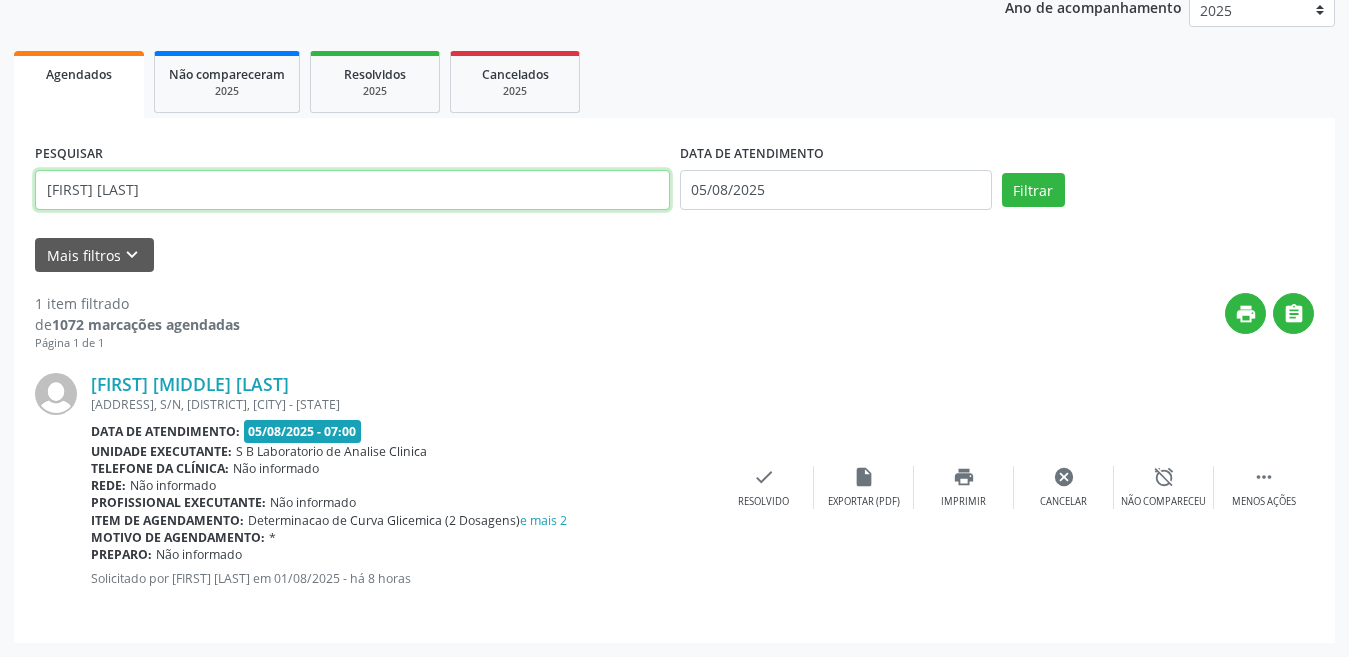 click on "Filtrar" at bounding box center (1033, 190) 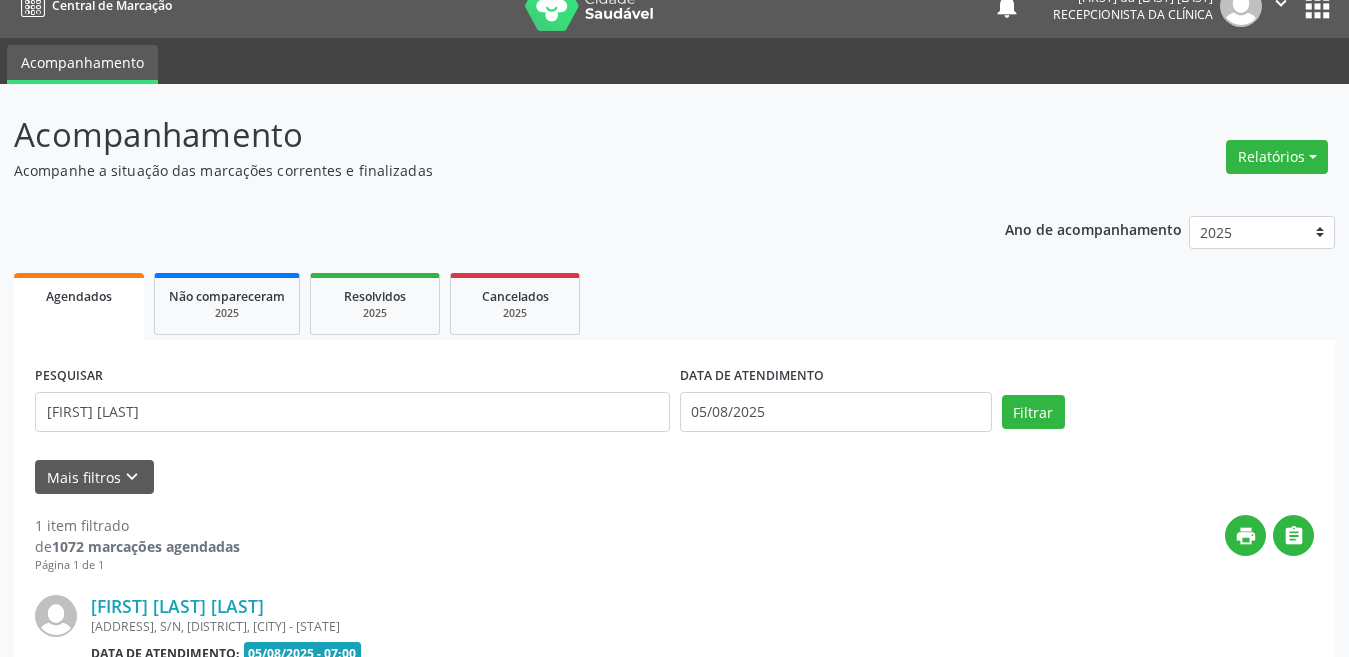 scroll, scrollTop: 248, scrollLeft: 0, axis: vertical 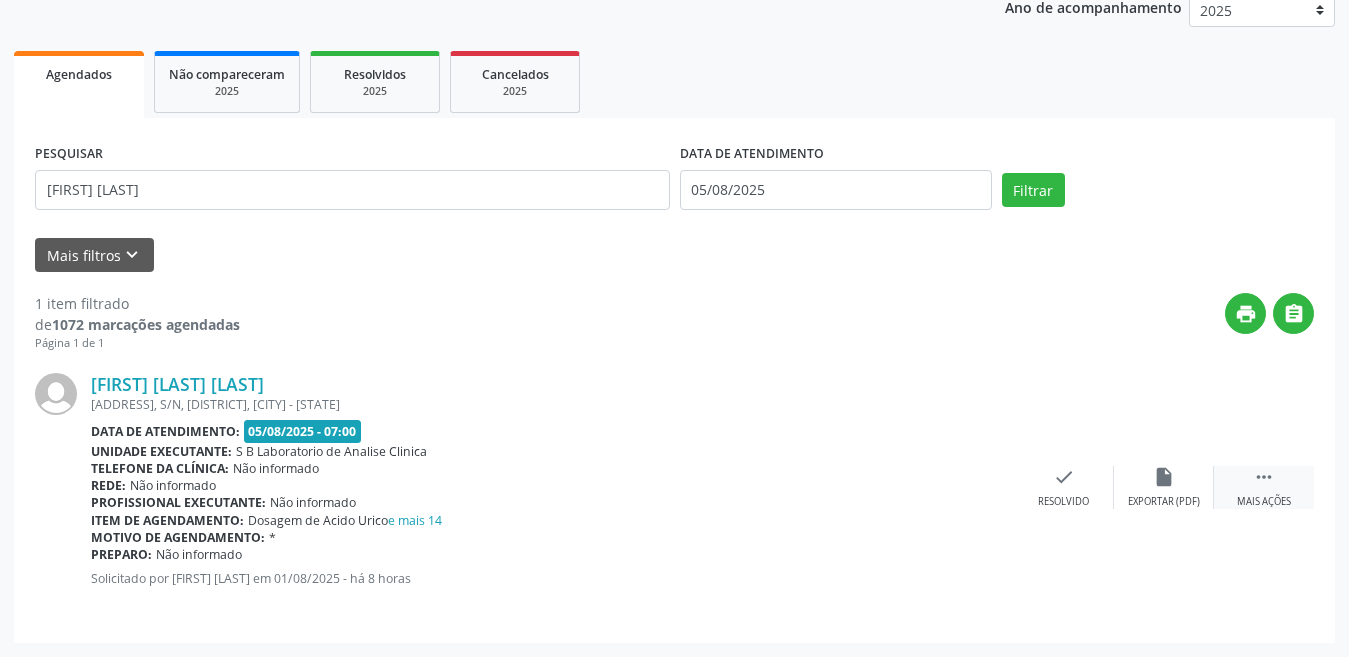 click on "" at bounding box center (1264, 477) 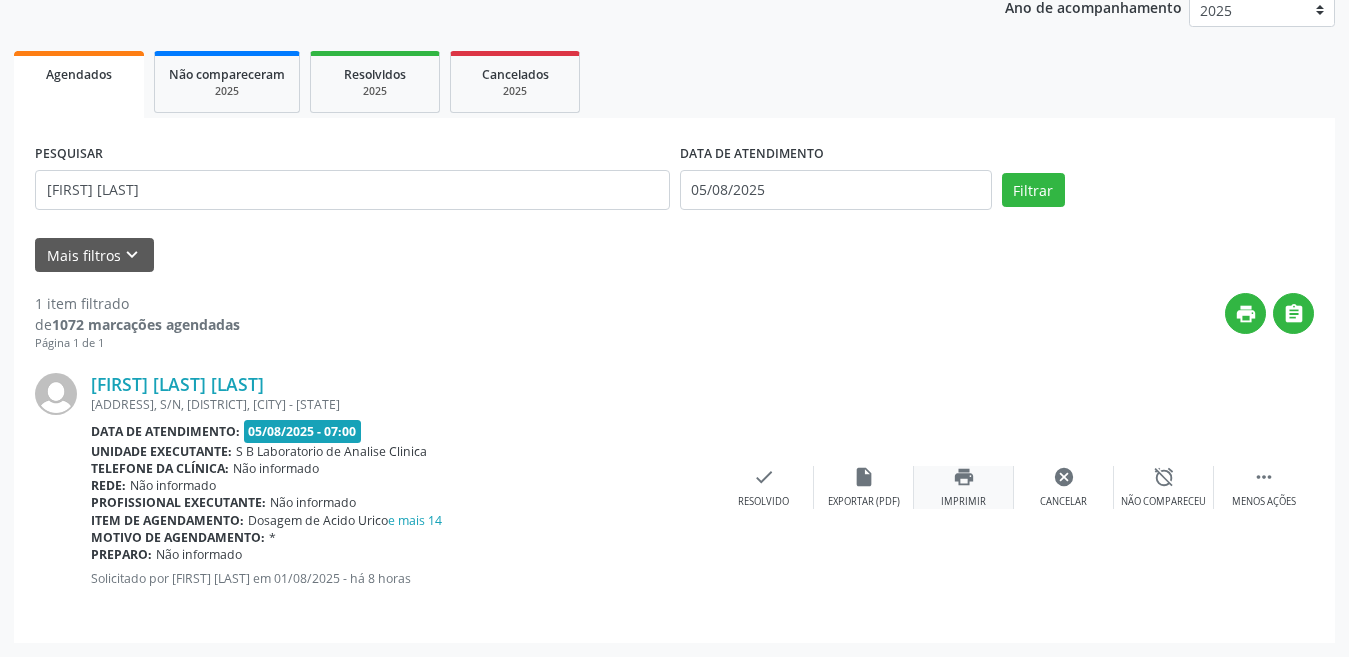 click on "Imprimir" at bounding box center [963, 502] 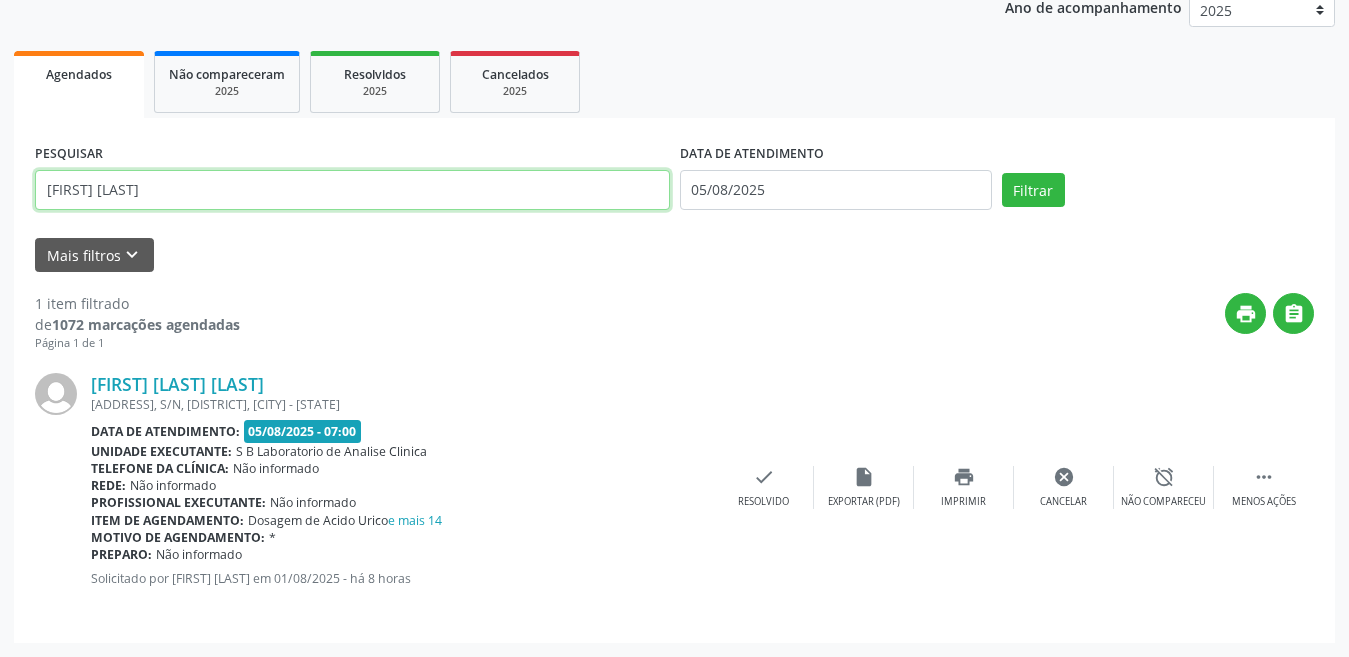 drag, startPoint x: 146, startPoint y: 184, endPoint x: 0, endPoint y: 175, distance: 146.27713 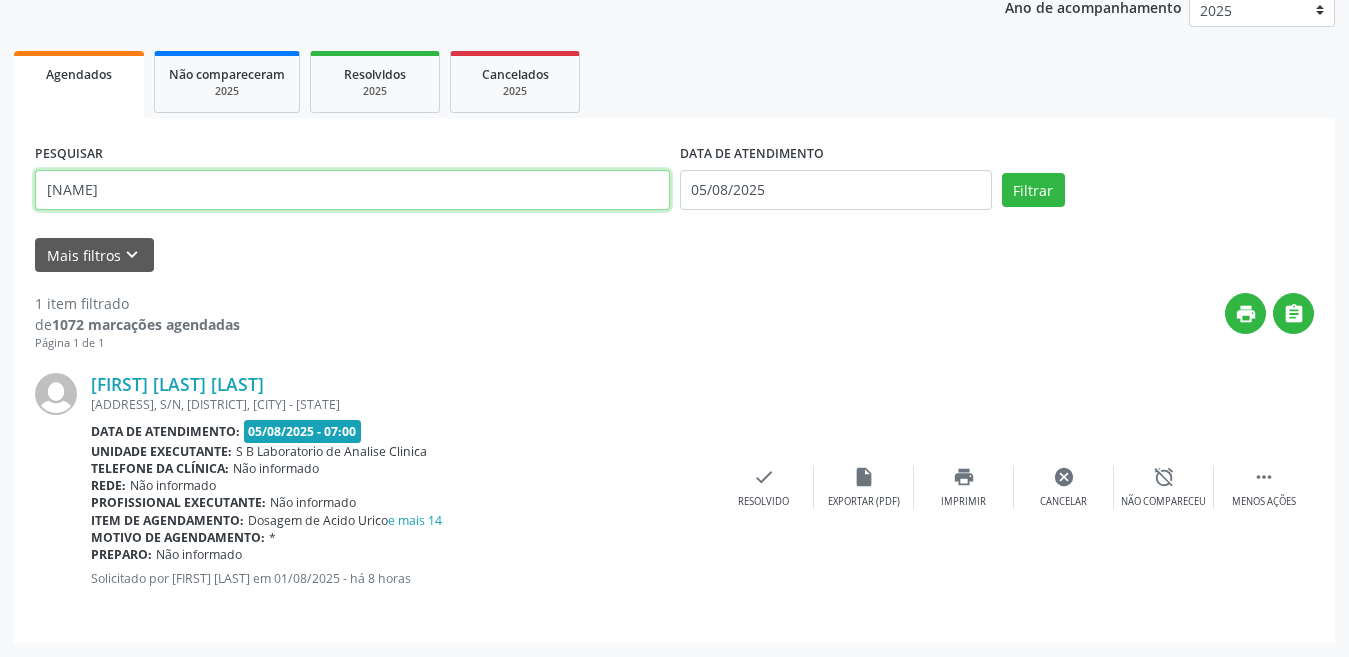 click on "Filtrar" at bounding box center [1033, 190] 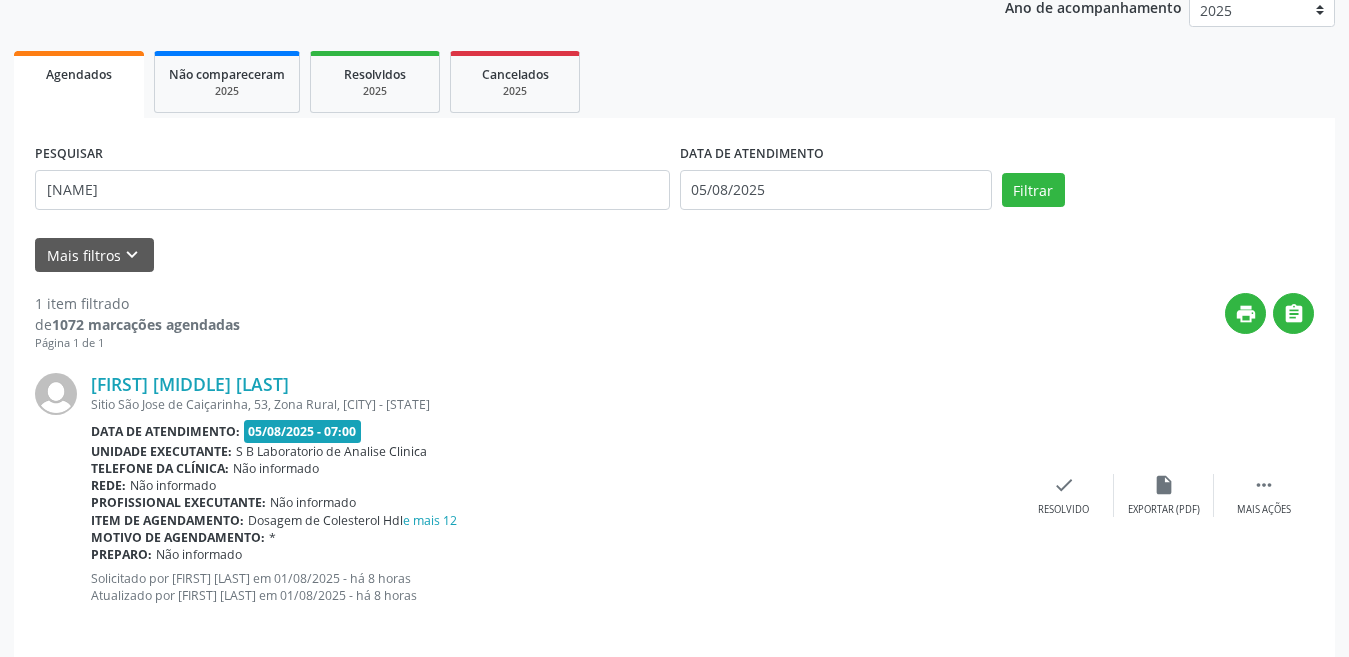 scroll, scrollTop: 265, scrollLeft: 0, axis: vertical 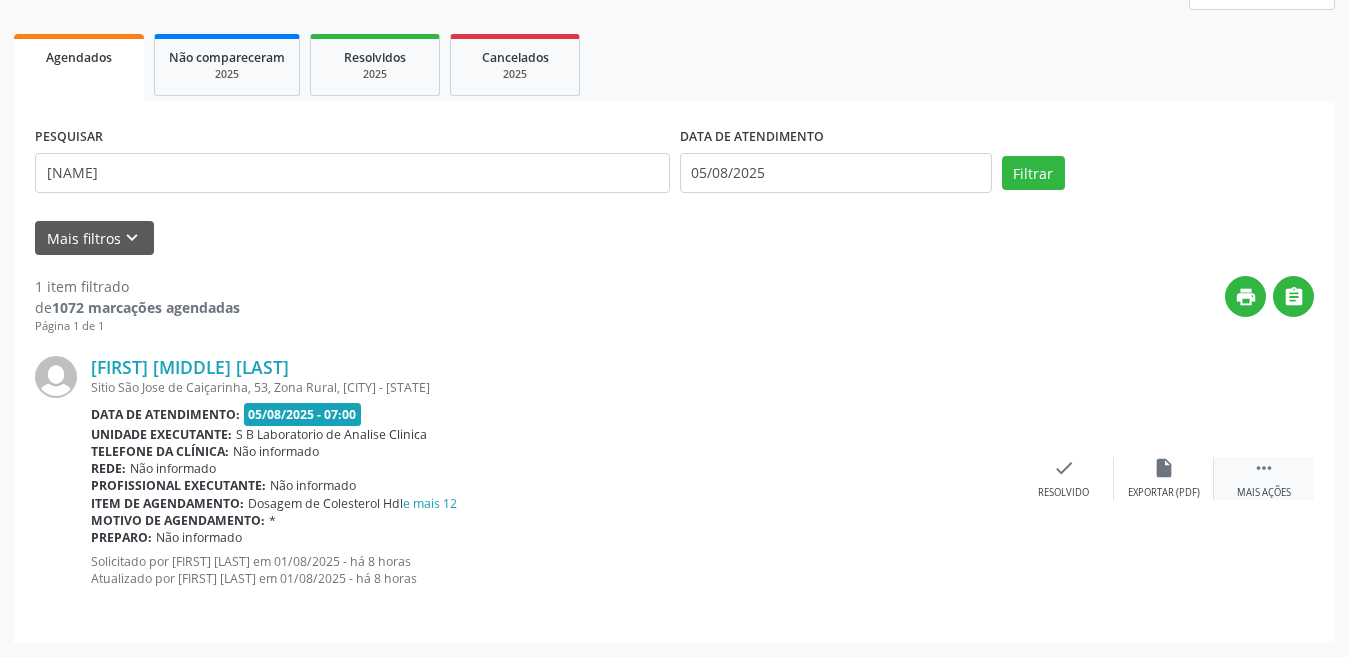 click on "Mais ações" at bounding box center (1264, 493) 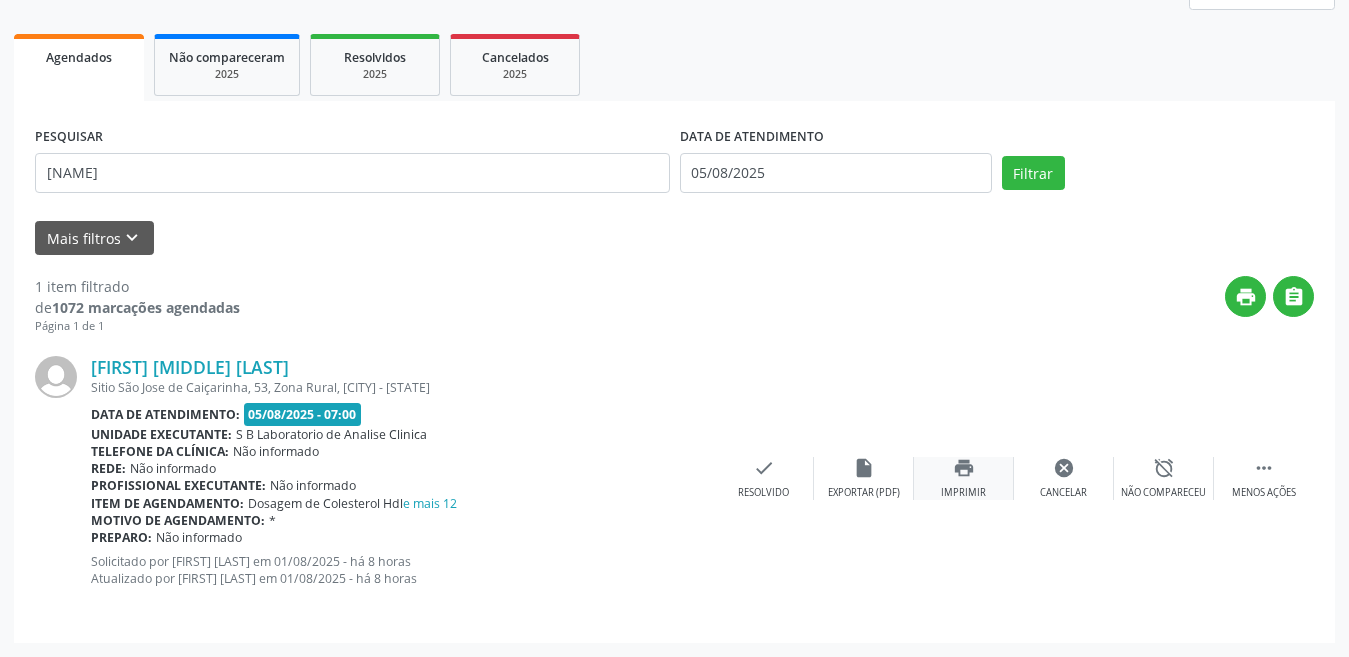 click on "Imprimir" at bounding box center [963, 493] 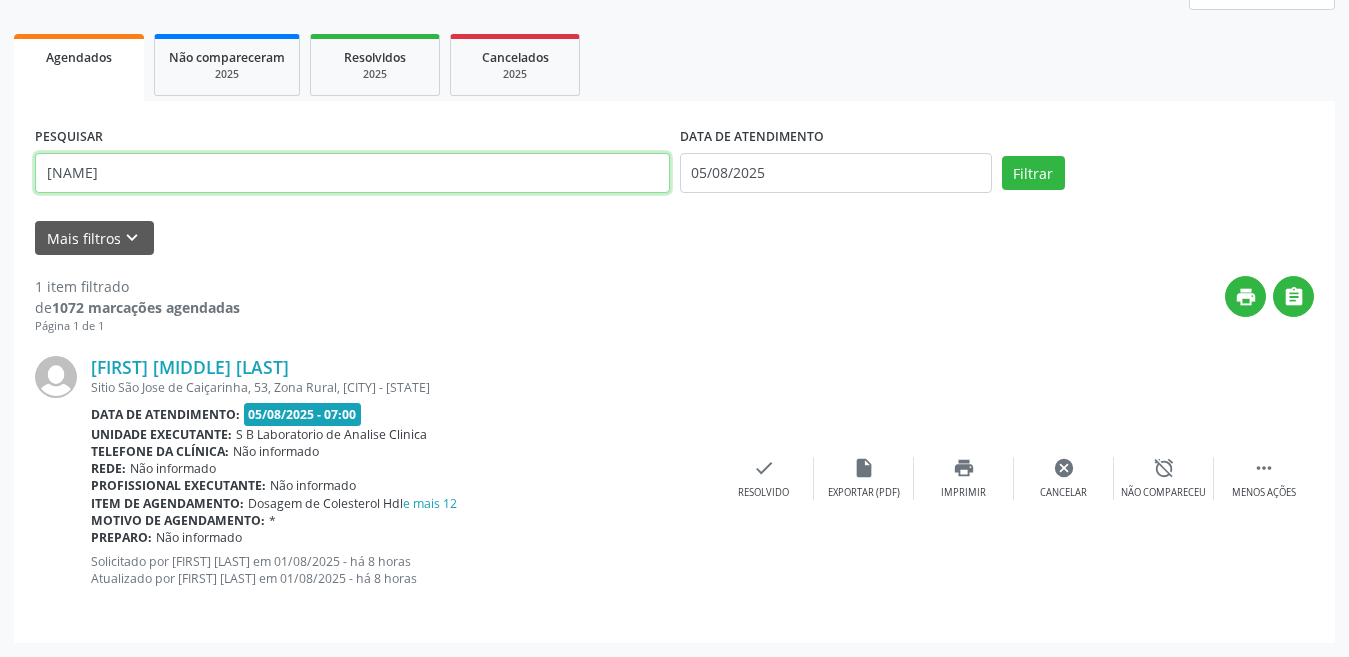 drag, startPoint x: 108, startPoint y: 174, endPoint x: 0, endPoint y: 184, distance: 108.461975 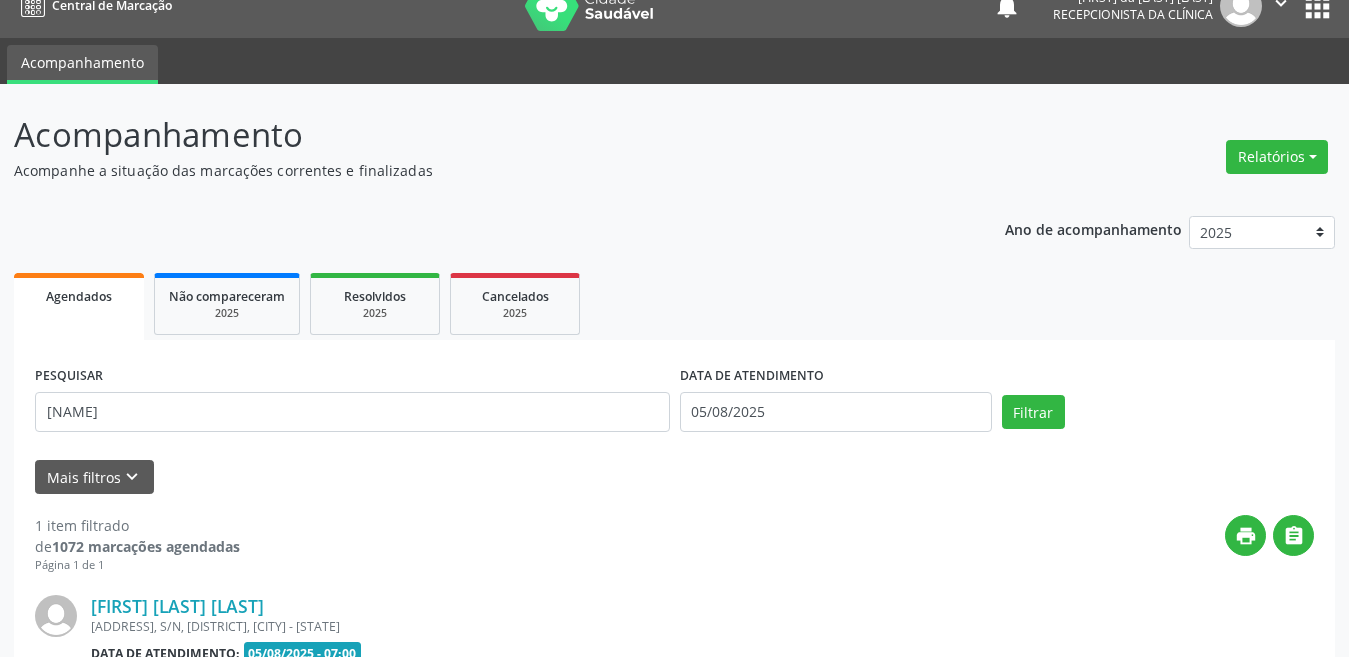 scroll, scrollTop: 248, scrollLeft: 0, axis: vertical 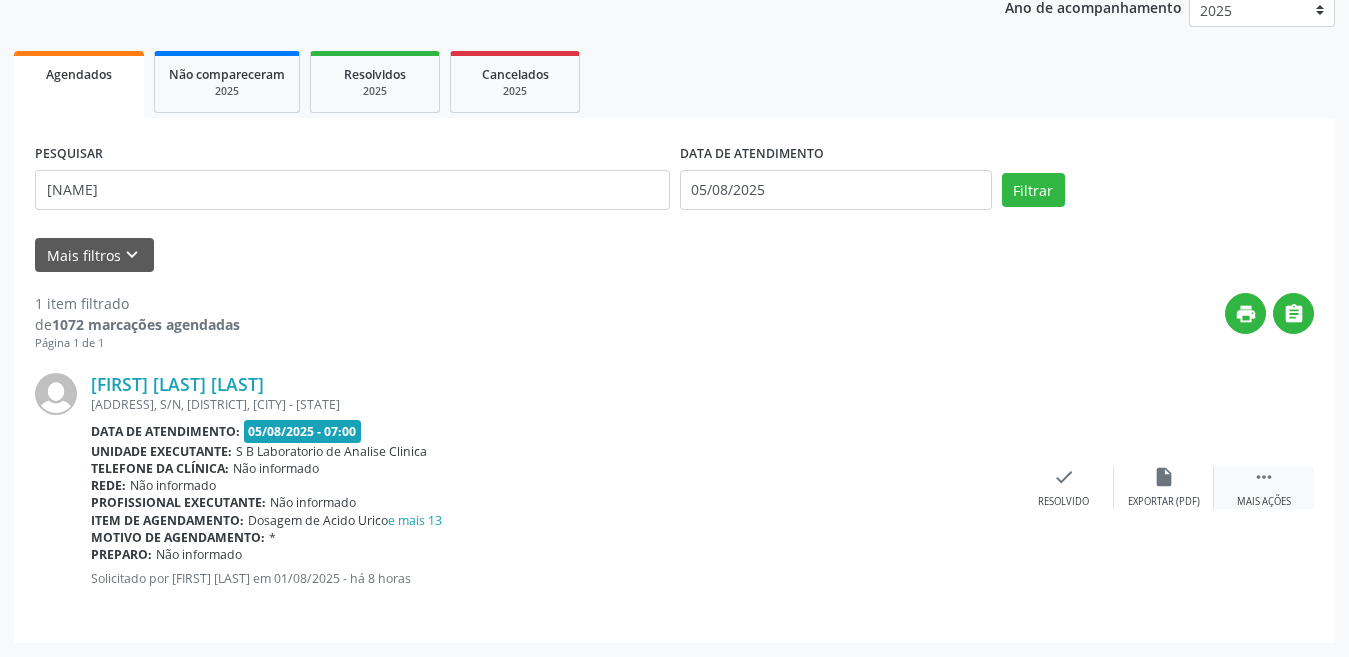 click on "Mais ações" at bounding box center [1264, 502] 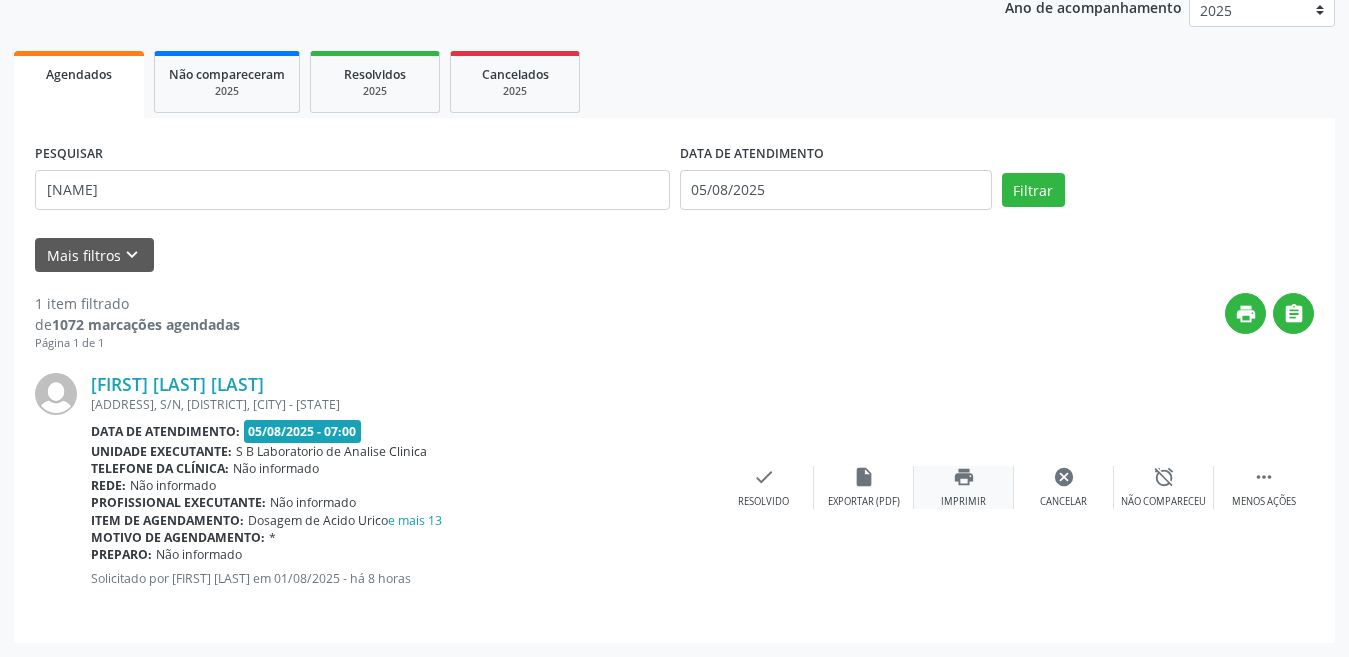 click on "print
Imprimir" at bounding box center [964, 487] 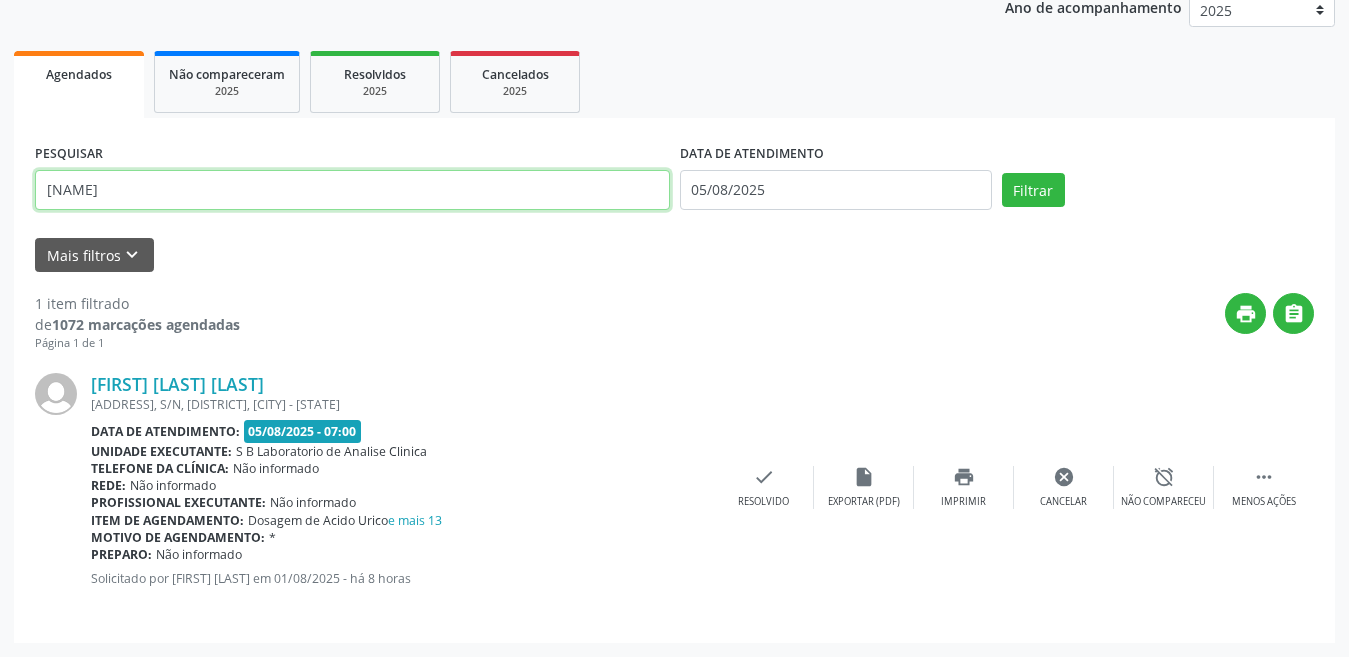 drag, startPoint x: 216, startPoint y: 182, endPoint x: 0, endPoint y: 237, distance: 222.89235 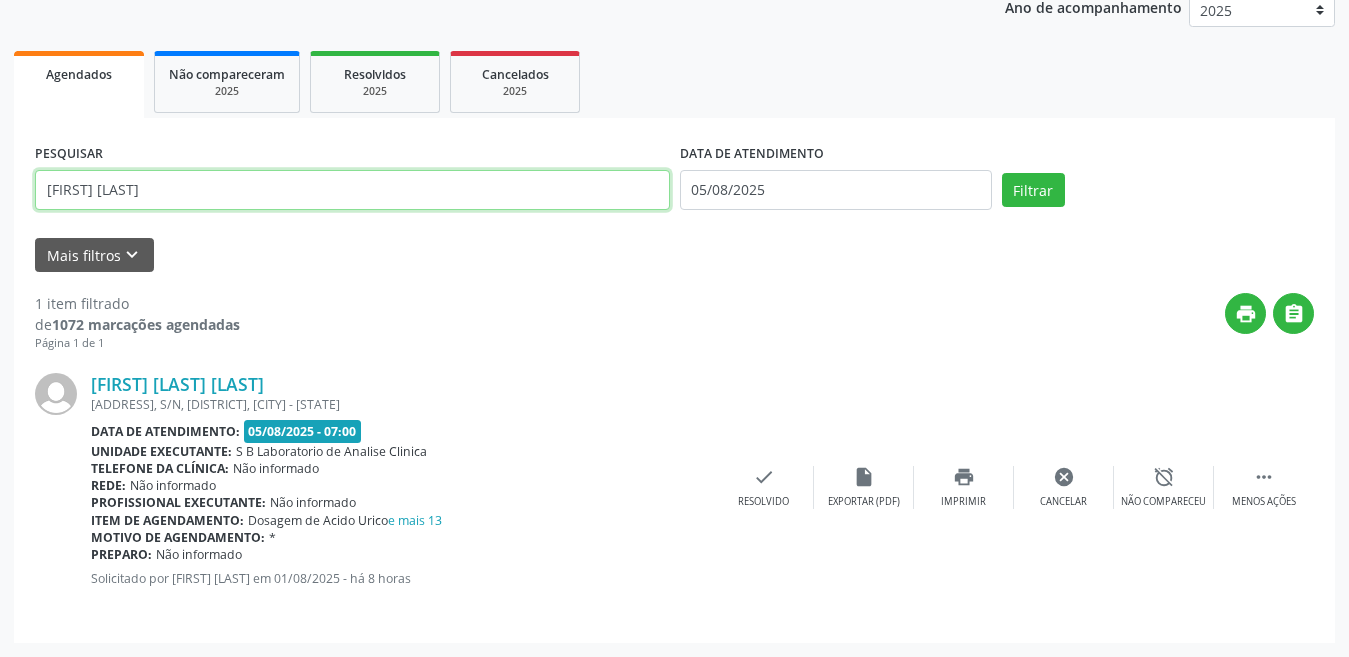 click on "Filtrar" at bounding box center (1033, 190) 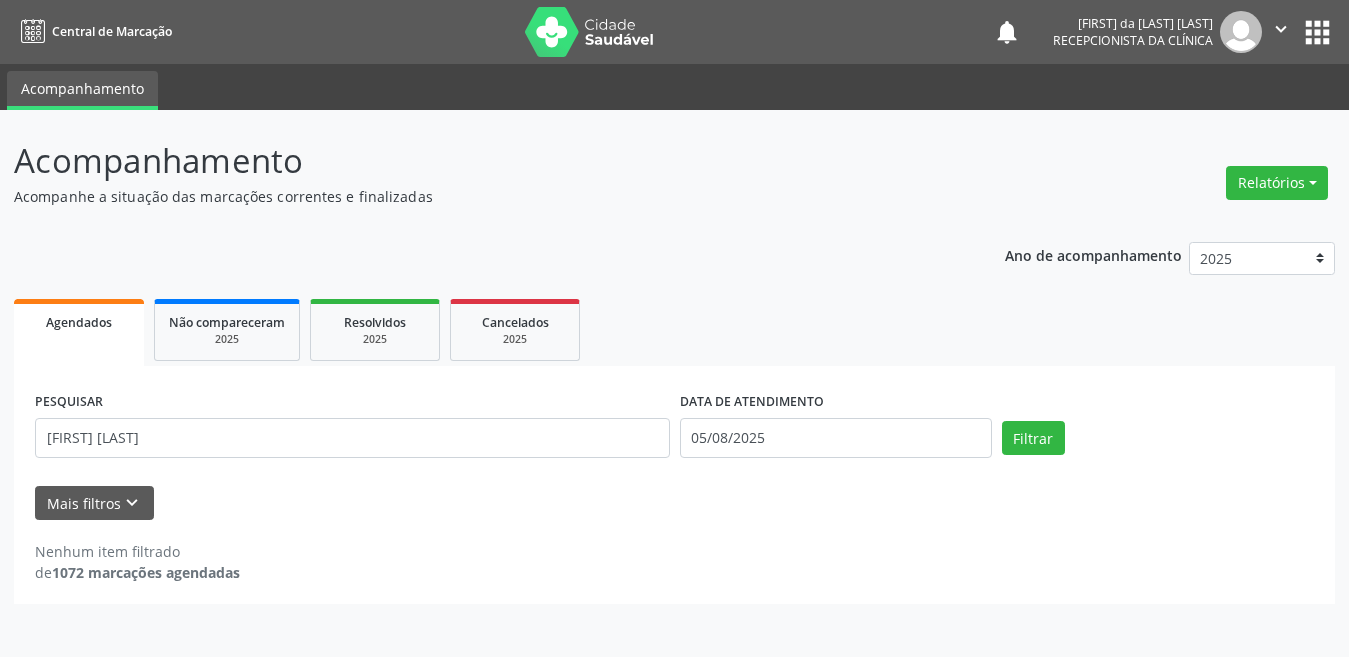 scroll, scrollTop: 0, scrollLeft: 0, axis: both 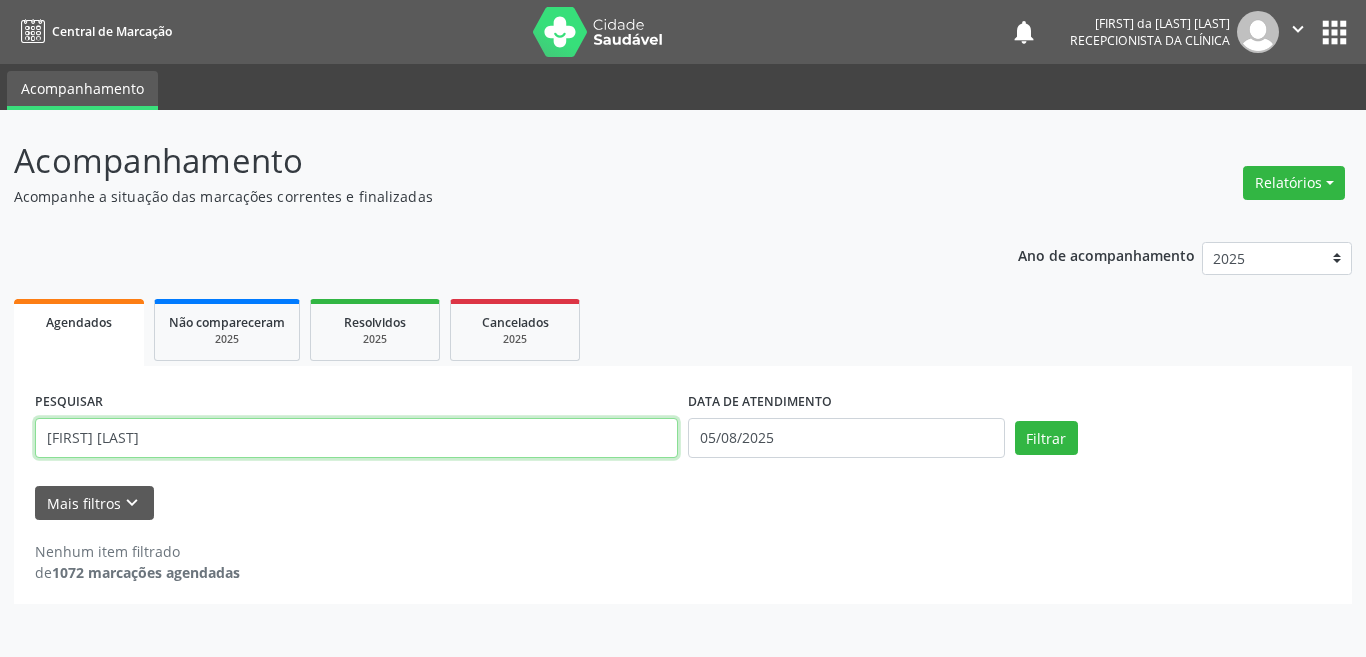 click on "[FIRST] [LAST]" at bounding box center [356, 438] 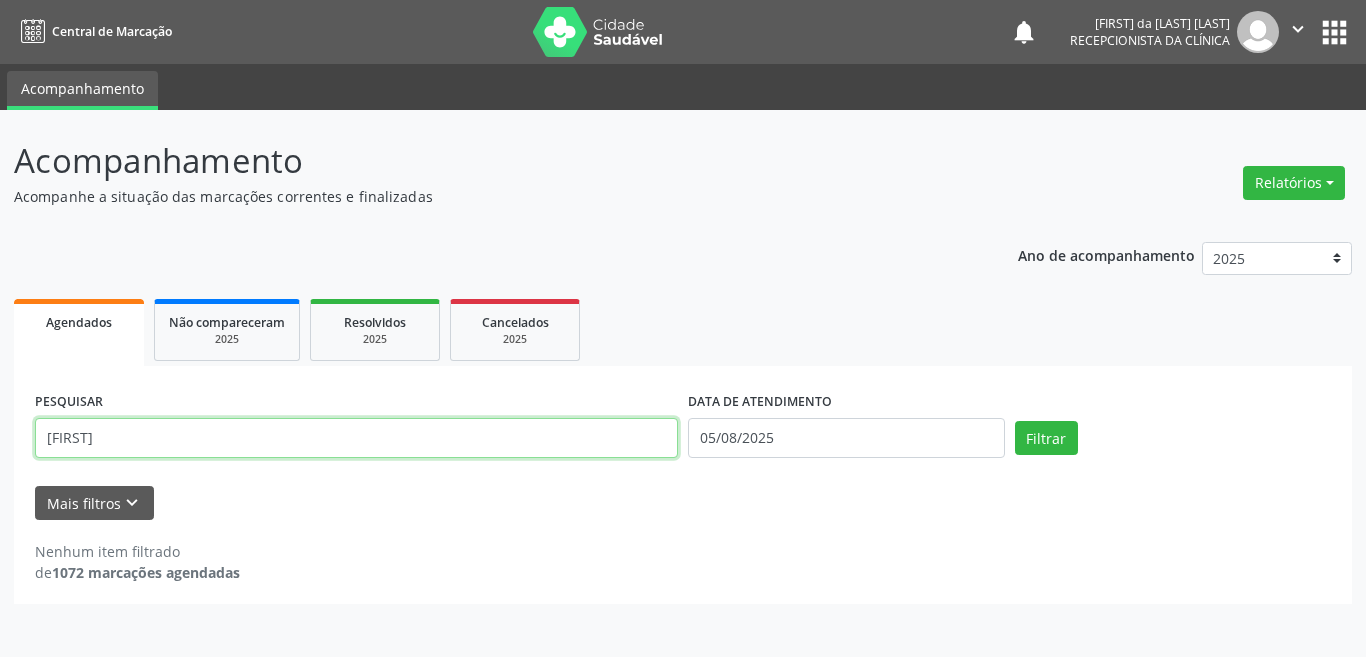 type on "[FIRST]" 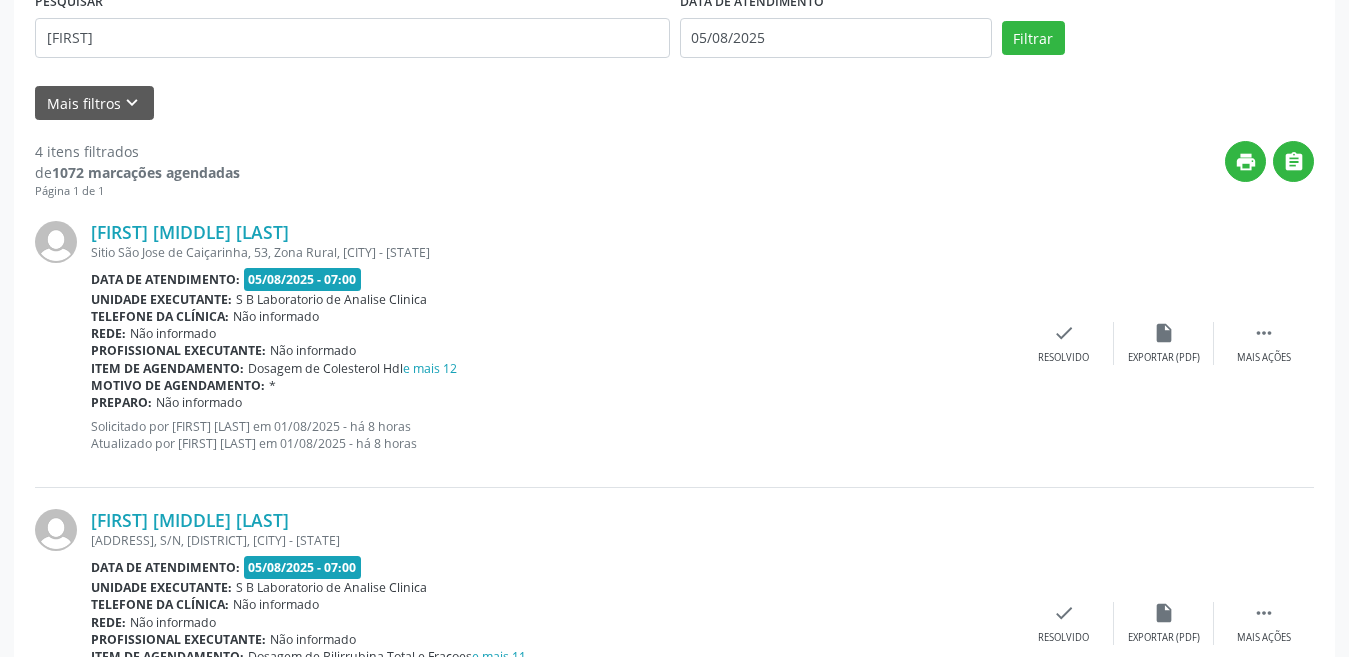 scroll, scrollTop: 500, scrollLeft: 0, axis: vertical 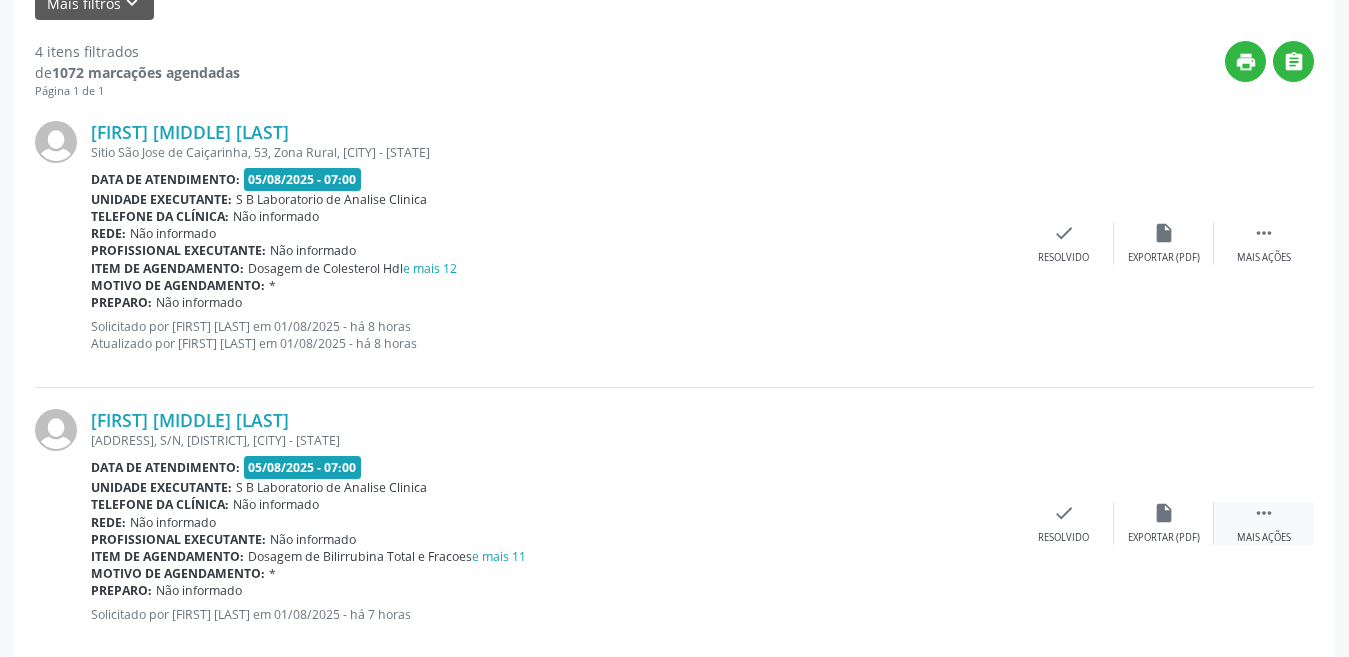 click on "
Mais ações" at bounding box center (1264, 523) 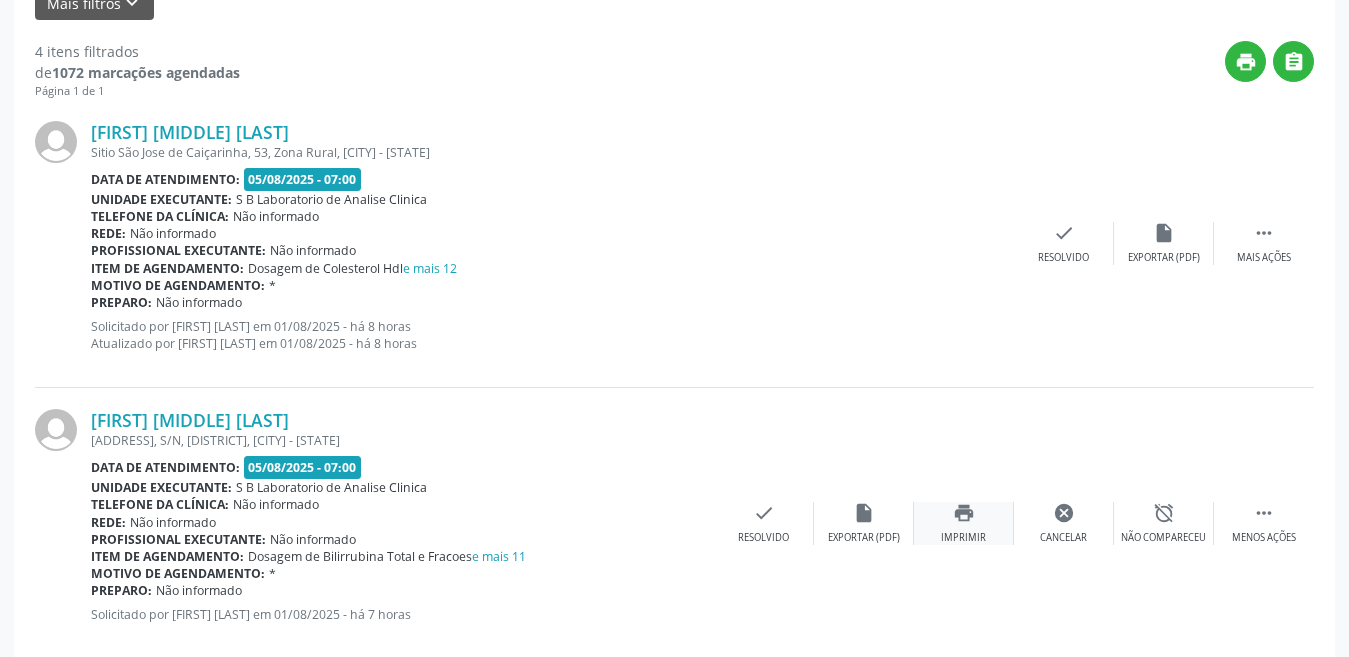 click on "Imprimir" at bounding box center [963, 538] 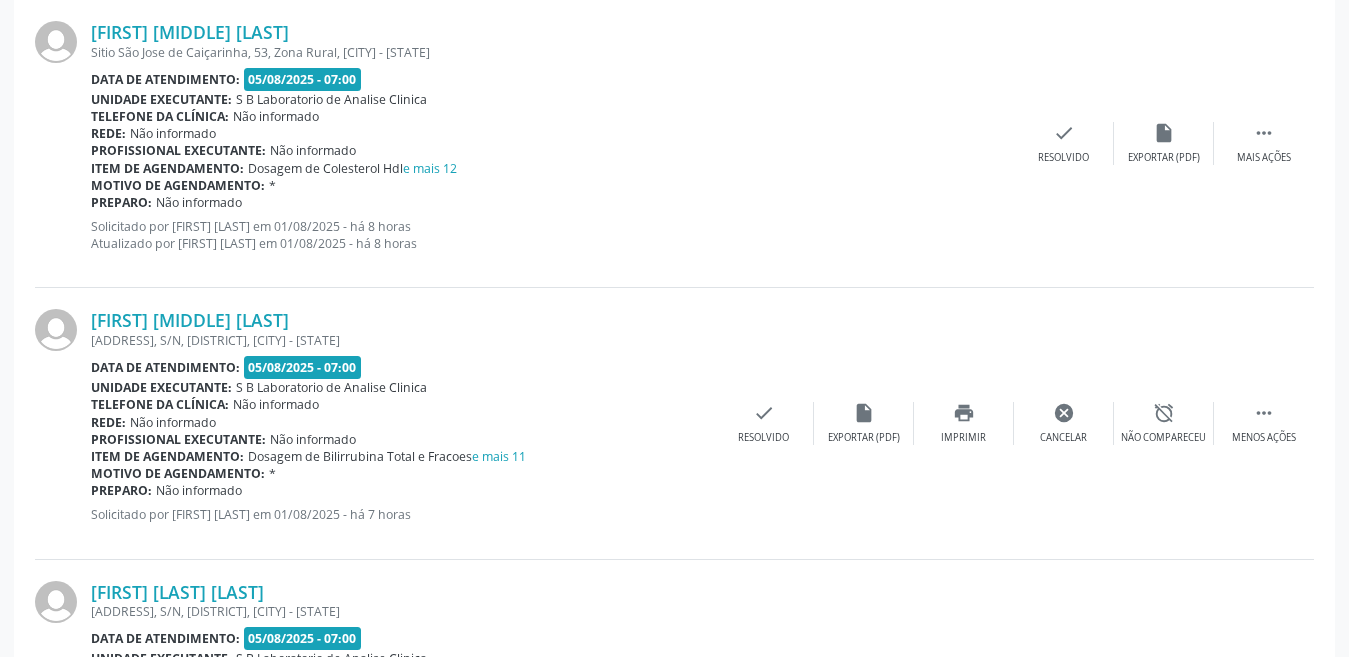 scroll, scrollTop: 0, scrollLeft: 0, axis: both 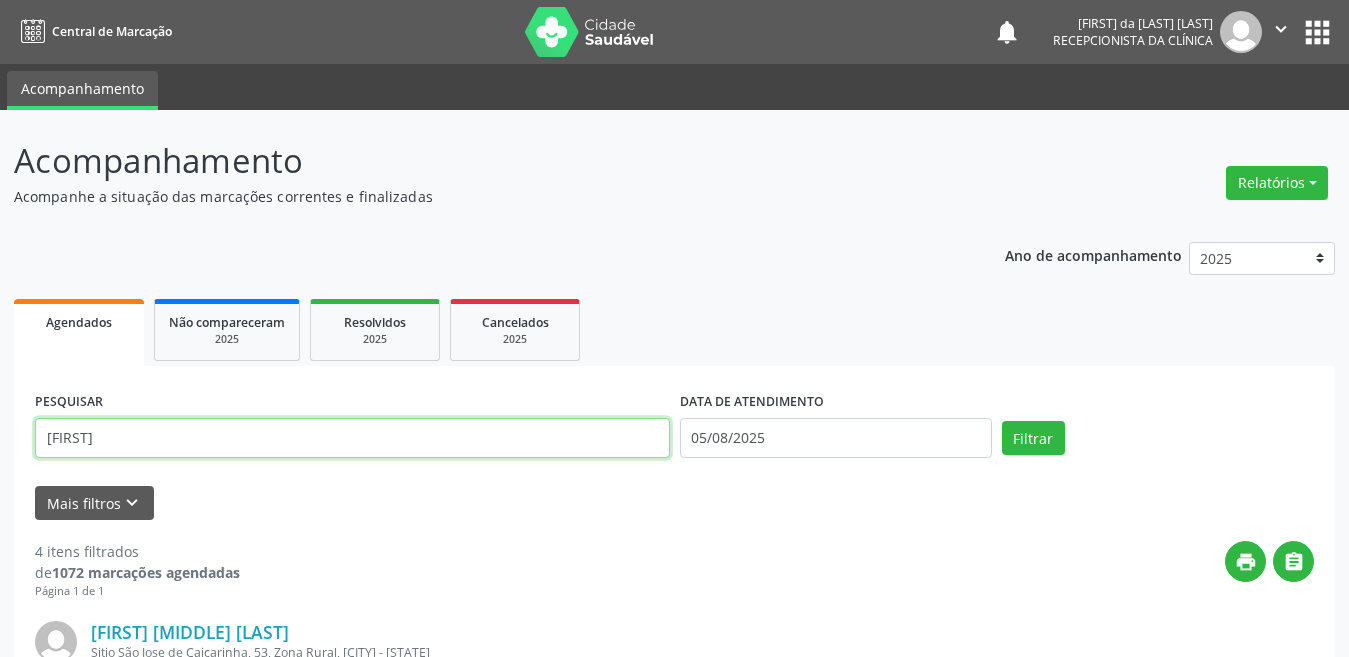 drag, startPoint x: 220, startPoint y: 448, endPoint x: 0, endPoint y: 424, distance: 221.30522 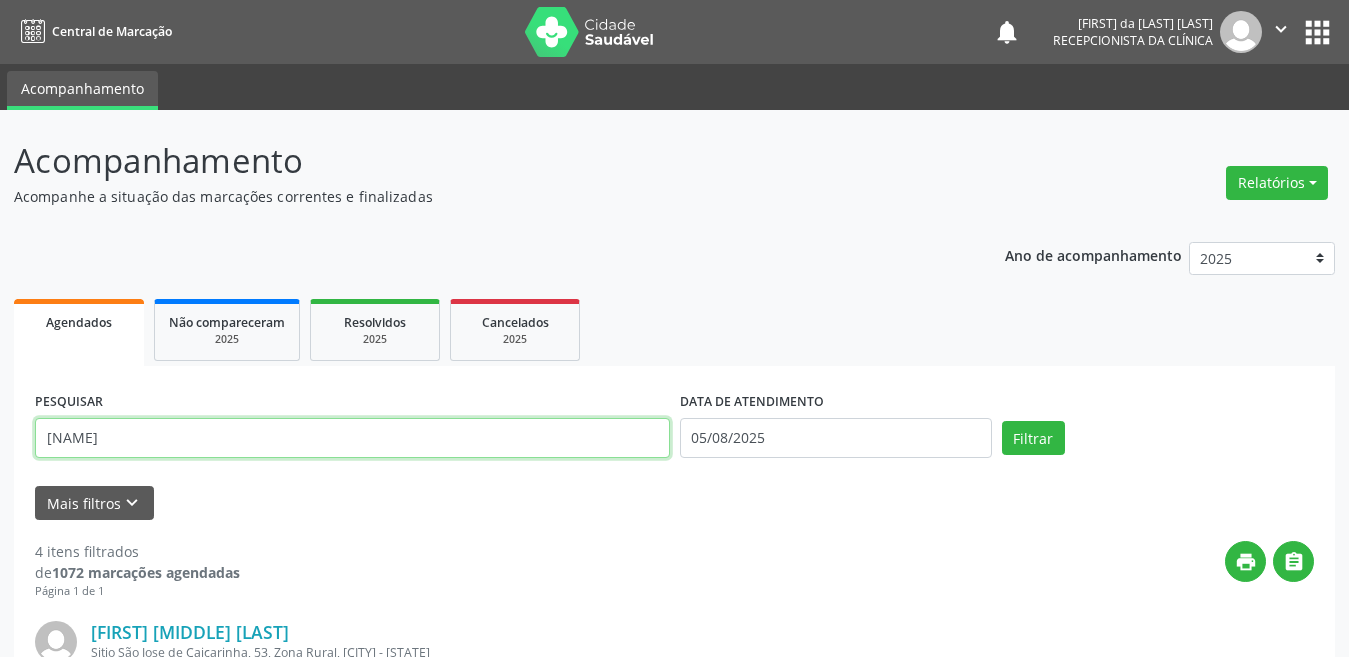 type on "[NAME]" 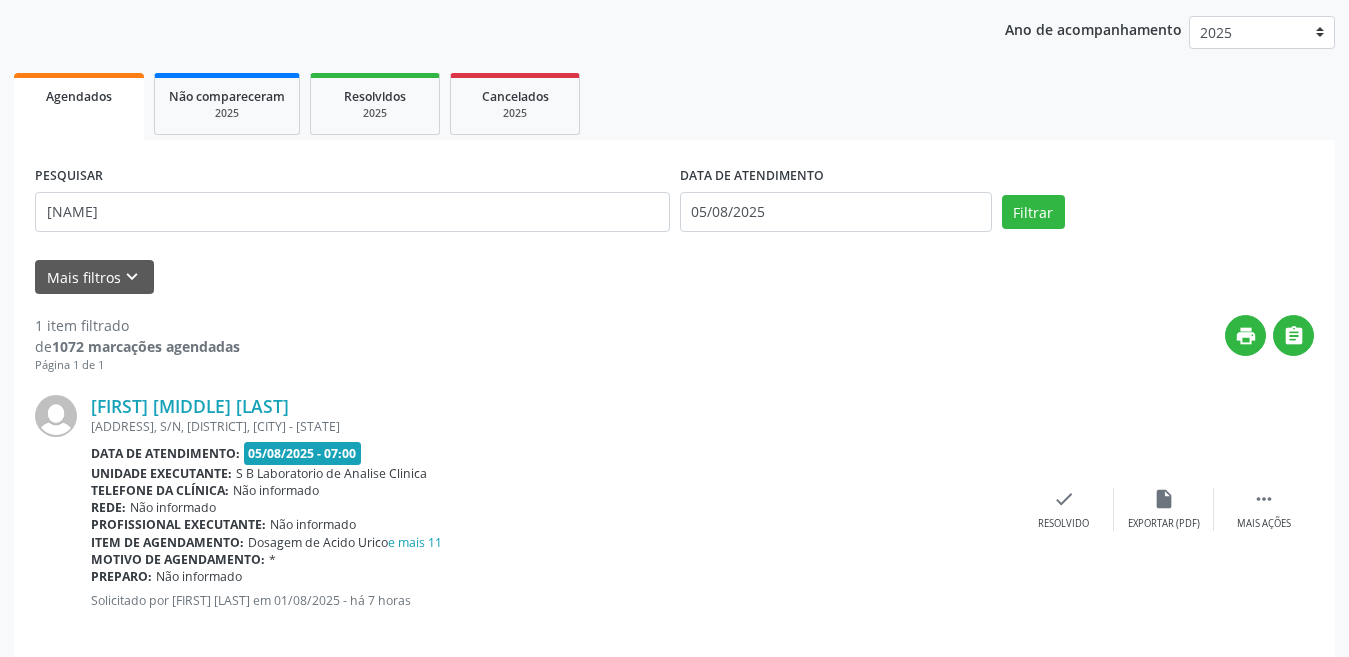 scroll, scrollTop: 248, scrollLeft: 0, axis: vertical 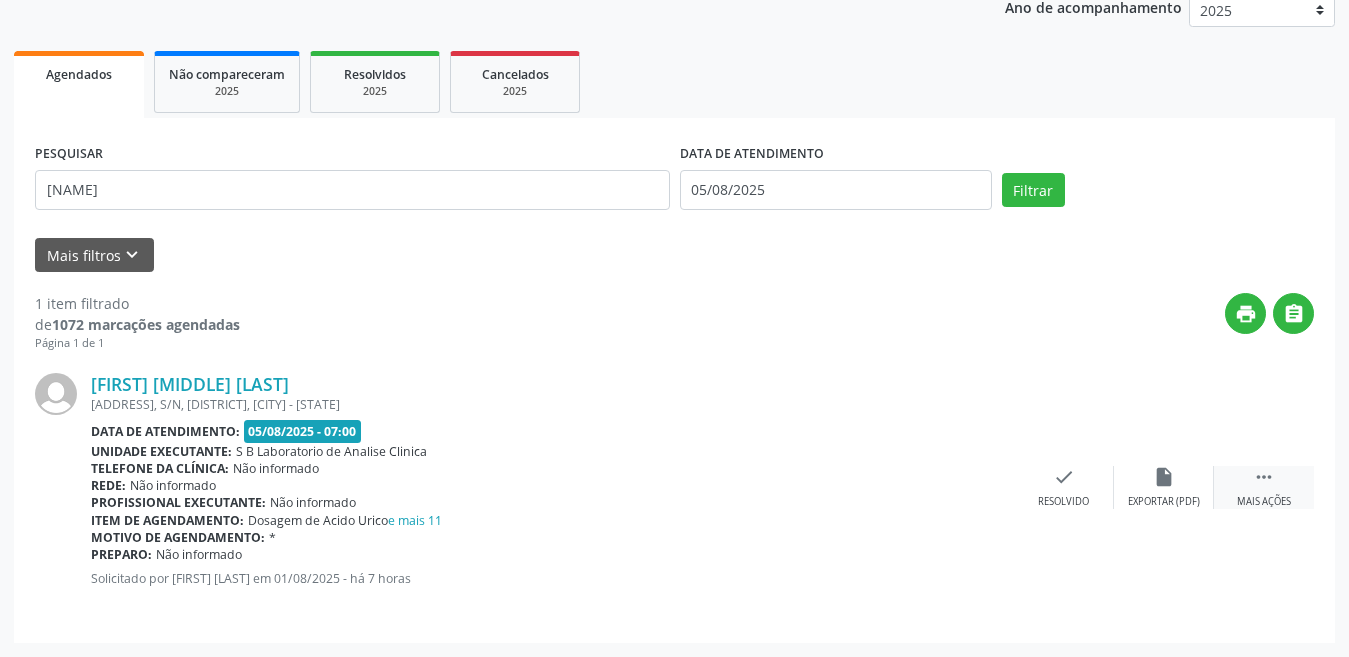 click on "
Mais ações" at bounding box center [1264, 487] 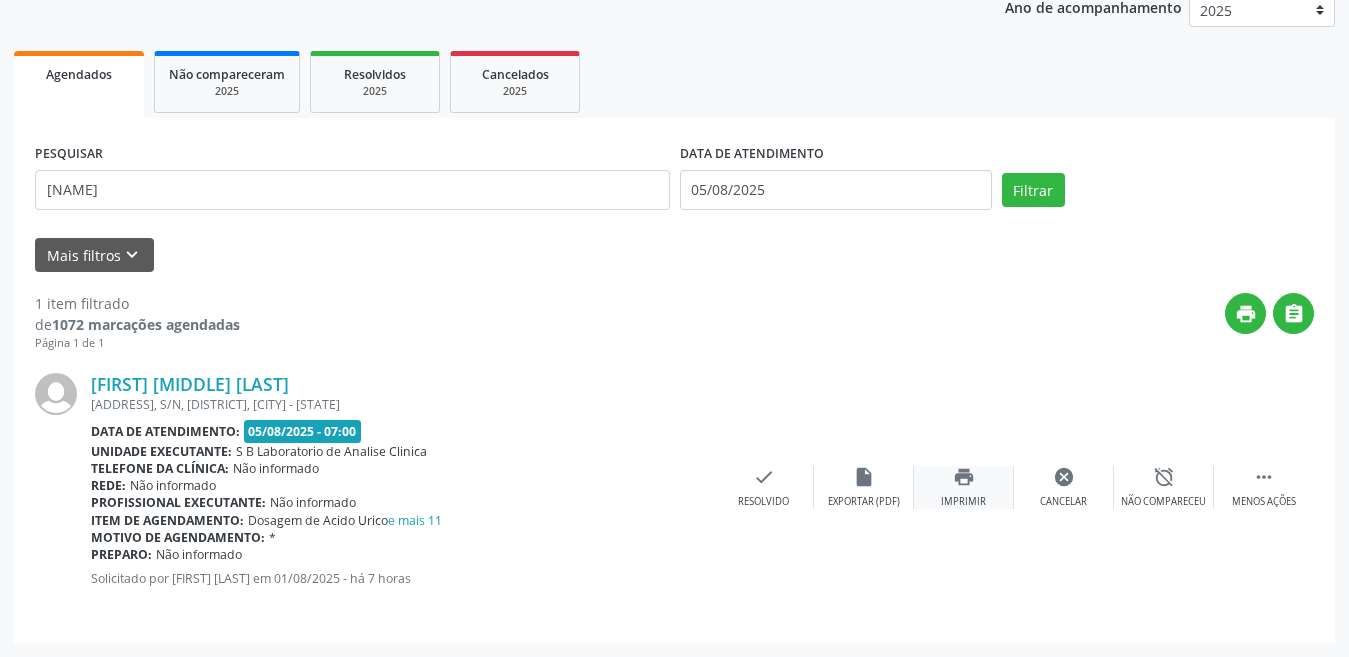 click on "print
Imprimir" at bounding box center (964, 487) 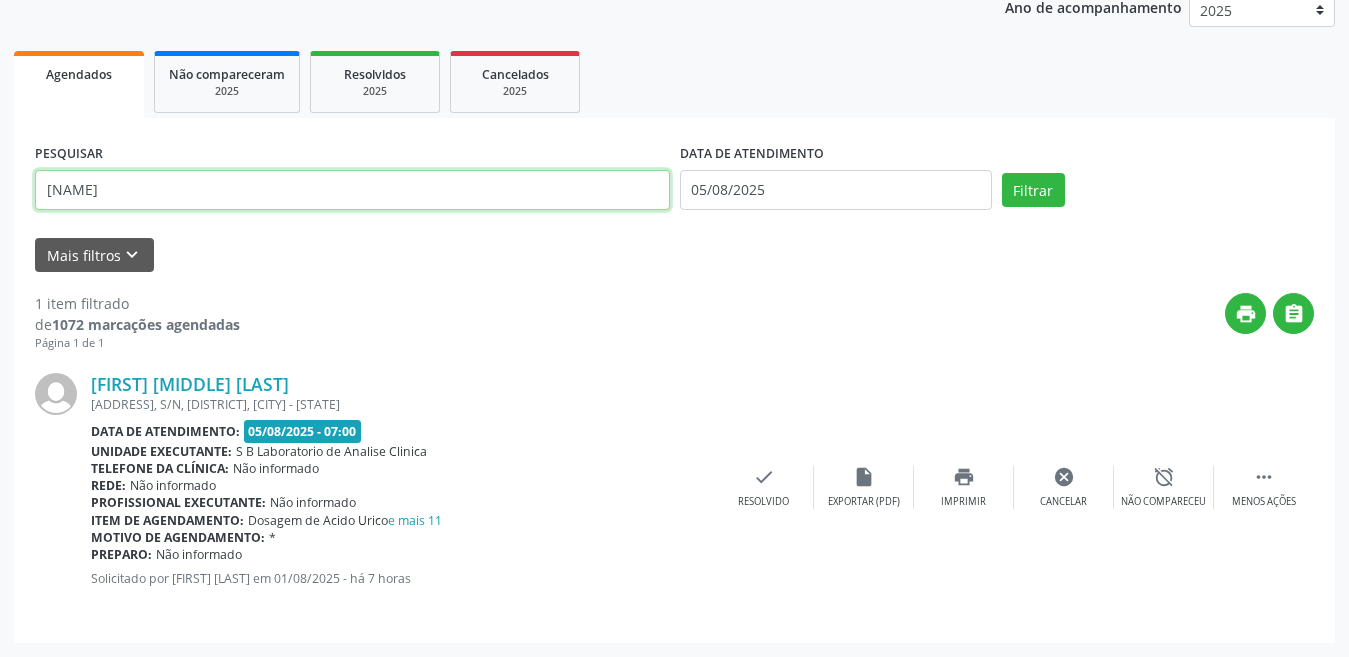 drag, startPoint x: 185, startPoint y: 190, endPoint x: 0, endPoint y: 161, distance: 187.25919 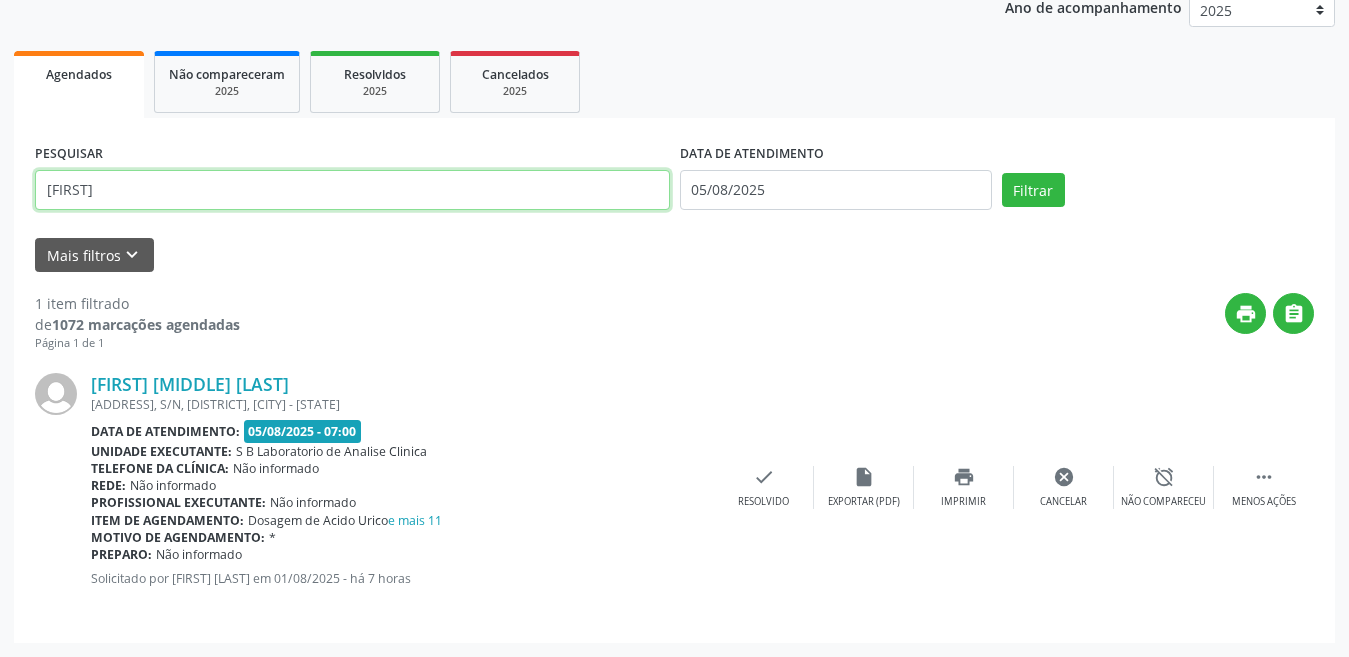 click on "Filtrar" at bounding box center (1033, 190) 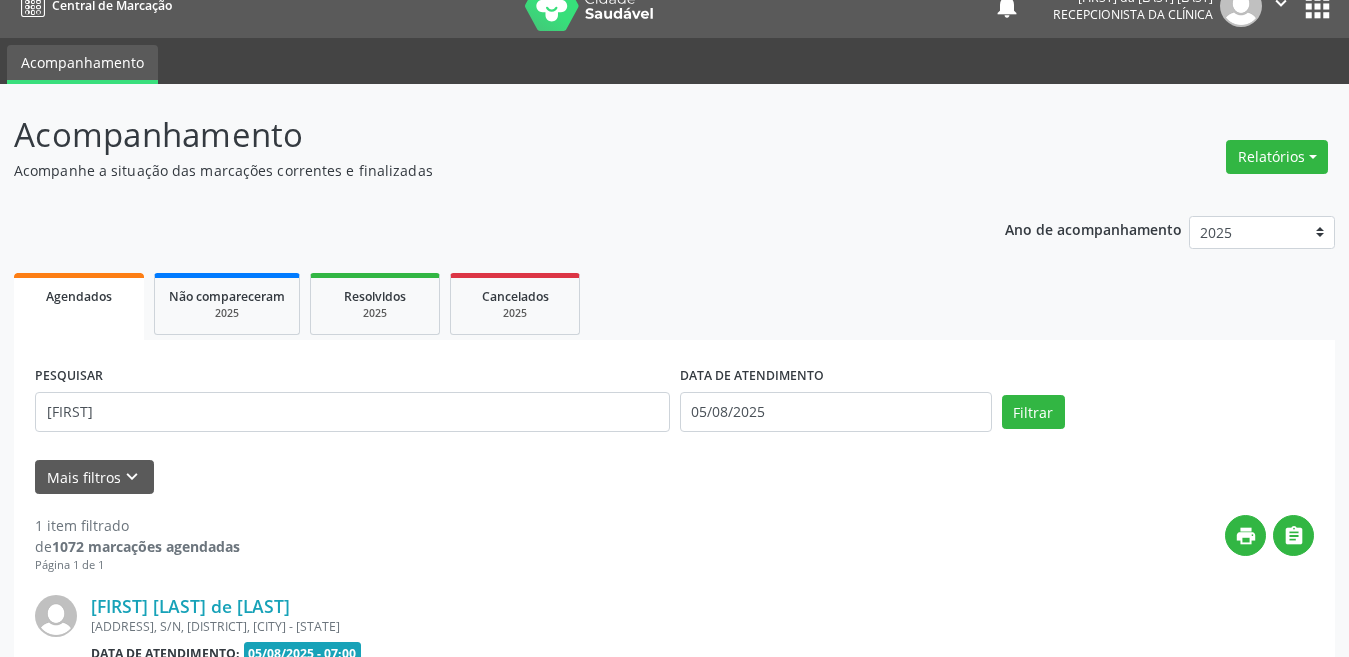 scroll, scrollTop: 248, scrollLeft: 0, axis: vertical 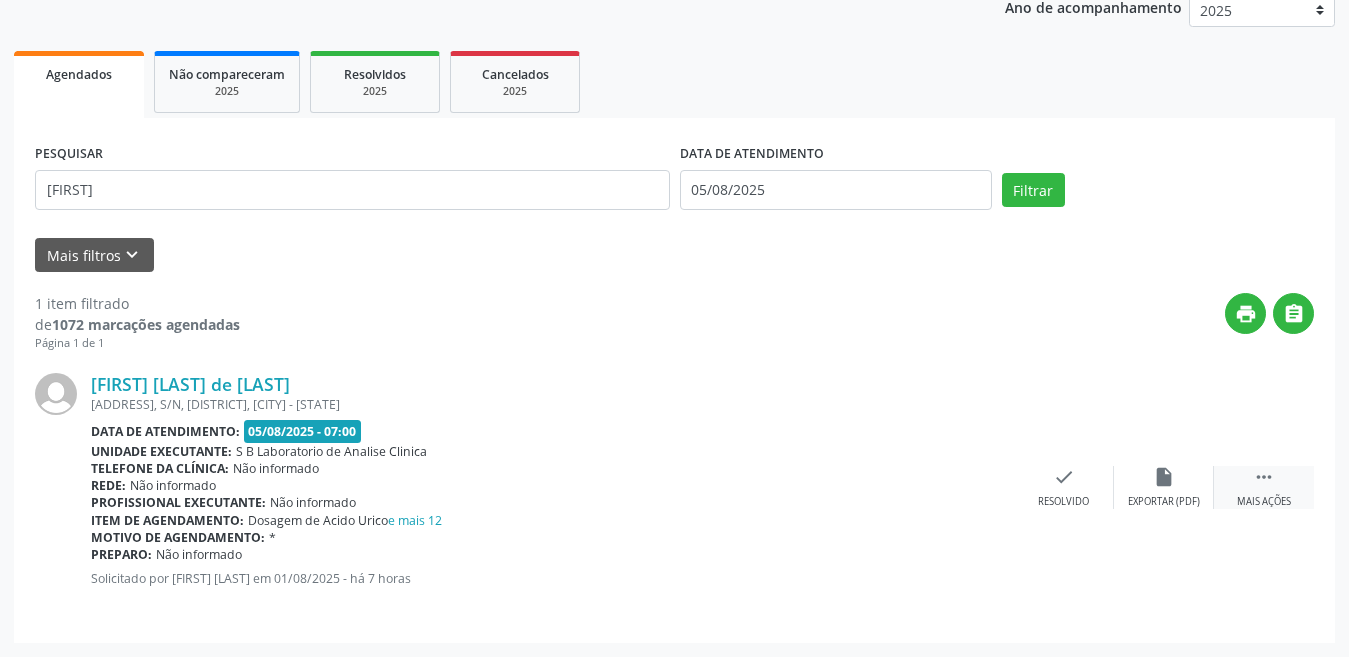 click on "
Mais ações" at bounding box center [1264, 487] 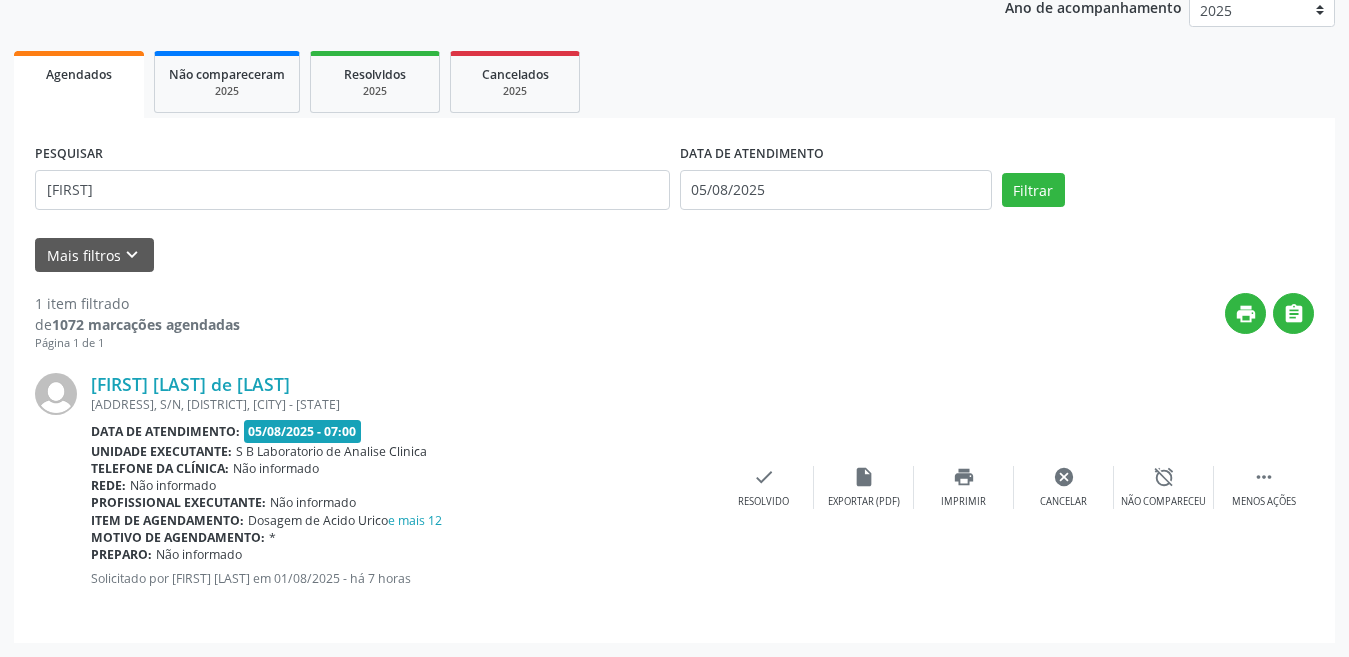 click on "[FIRST] [MIDDLE] [LAST]
[ADDRESS], S/N, [DISTRICT], [CITY] - [STATE]
Data de atendimento:
05/08/2025 - 07:00
Unidade executante:
S B Laboratorio de Analise Clinica
Telefone da clínica:
Não informado
Rede:
Não informado
Profissional executante:
Não informado
Item de agendamento:
Dosagem de Acido Urico
e mais 12
Motivo de agendamento:
*
Preparo:
Não informado
Solicitado por [FIRST] [LAST] em 01/08/2025 - há 7 horas

Menos ações
alarm_off
Não compareceu
cancel
Cancelar
print
Imprimir
insert_drive_file
Exportar (PDF)
check
Resolvido" at bounding box center (674, 487) 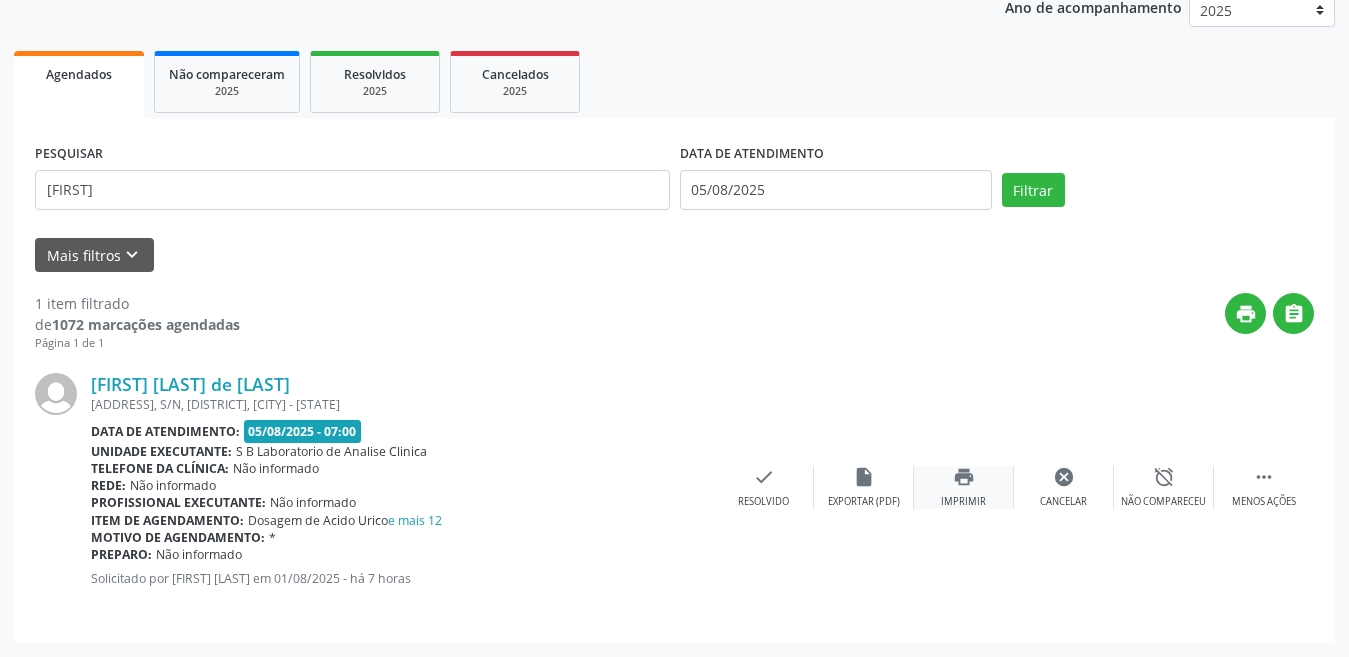 click on "print" at bounding box center (964, 477) 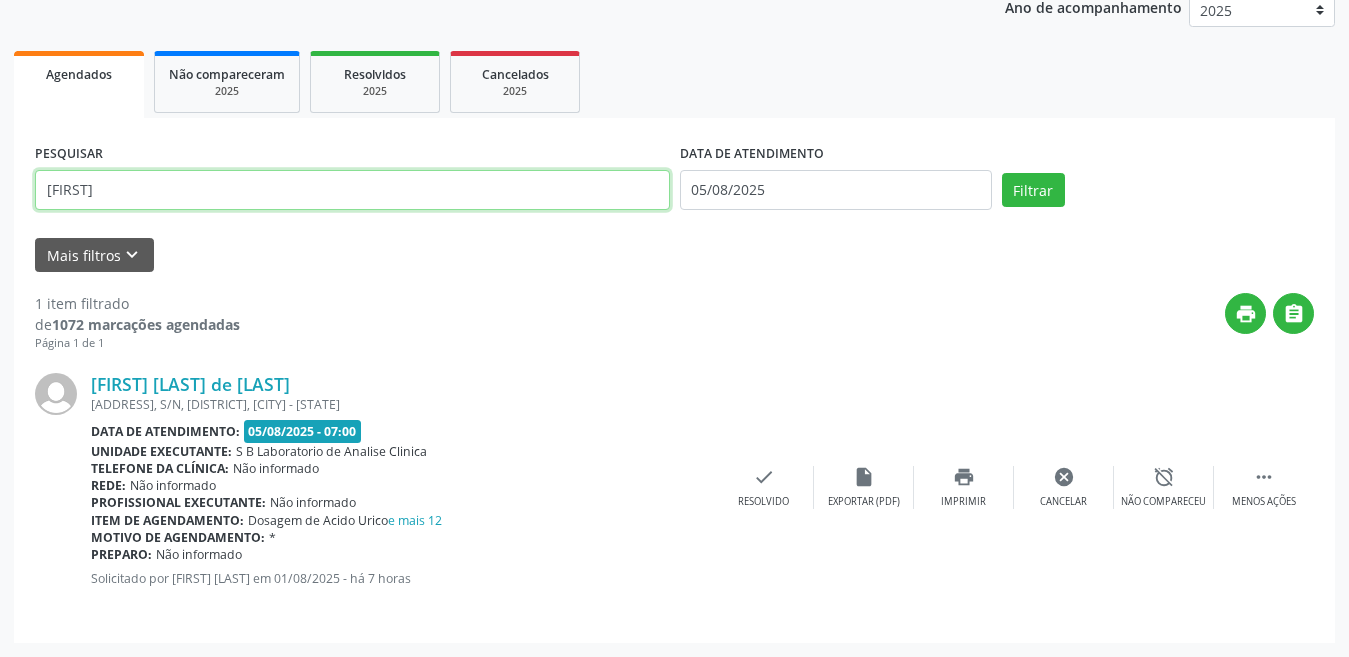 drag, startPoint x: 262, startPoint y: 200, endPoint x: 0, endPoint y: 253, distance: 267.30695 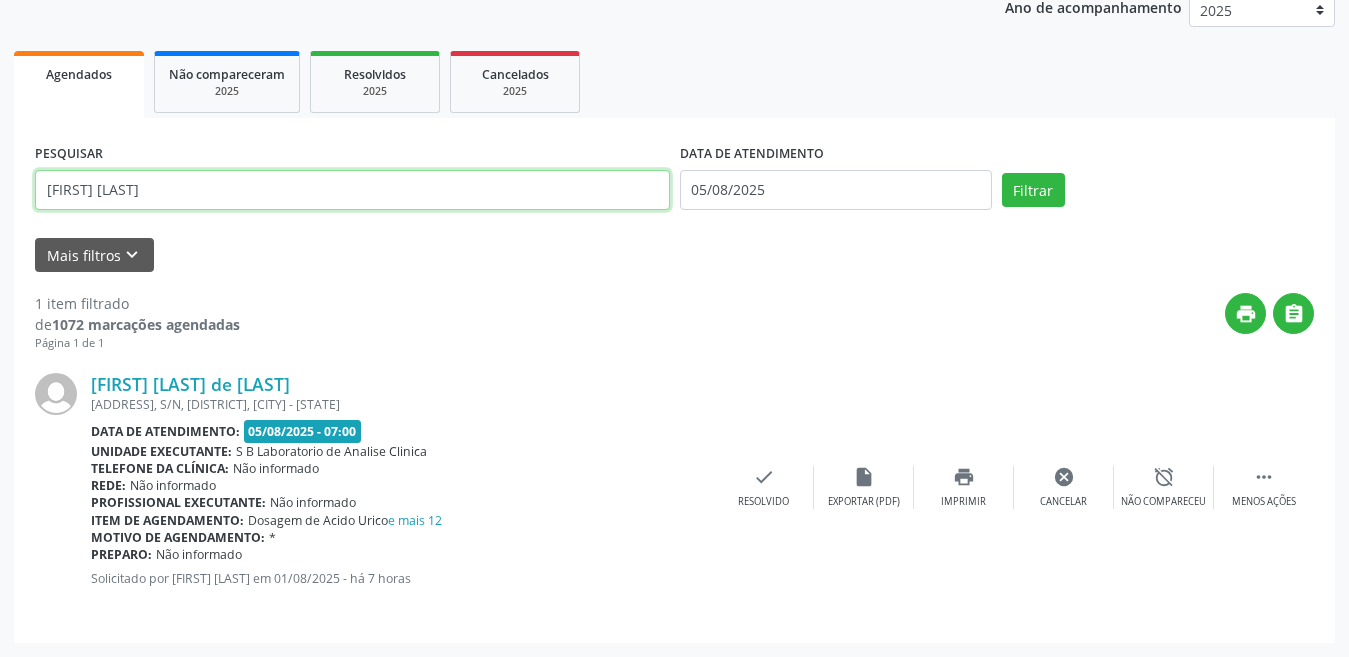 click on "Filtrar" at bounding box center [1033, 190] 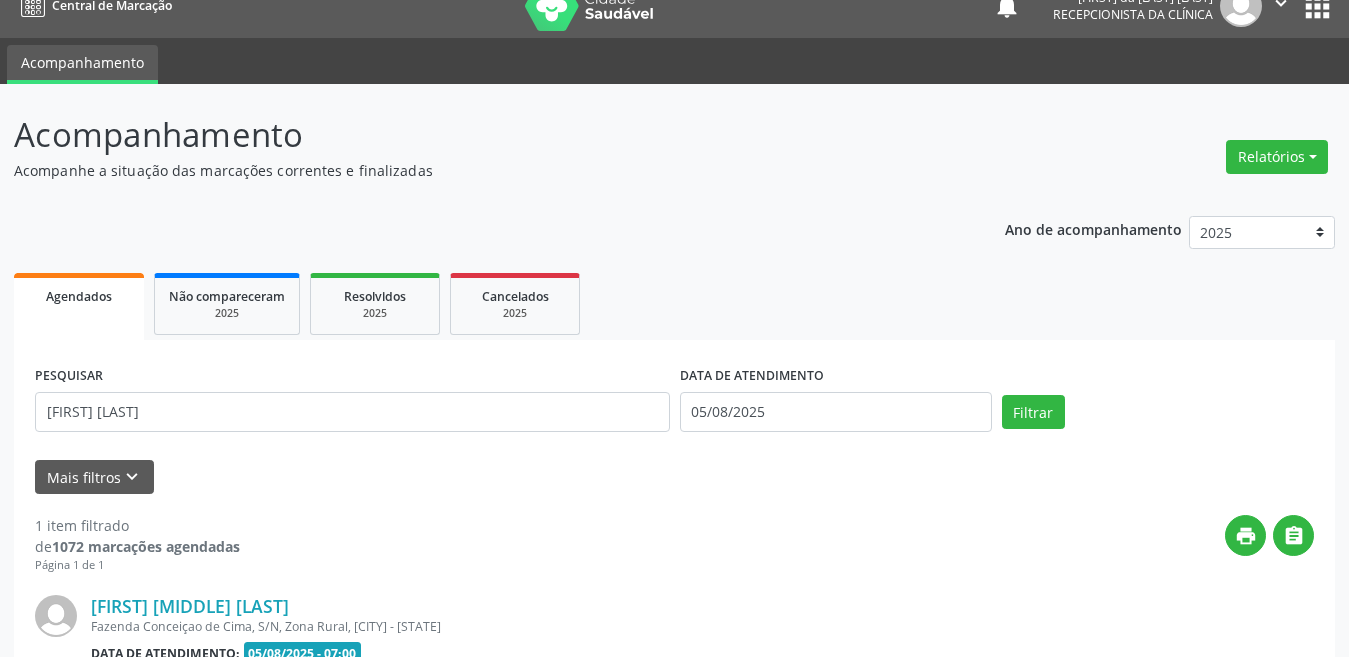 scroll, scrollTop: 248, scrollLeft: 0, axis: vertical 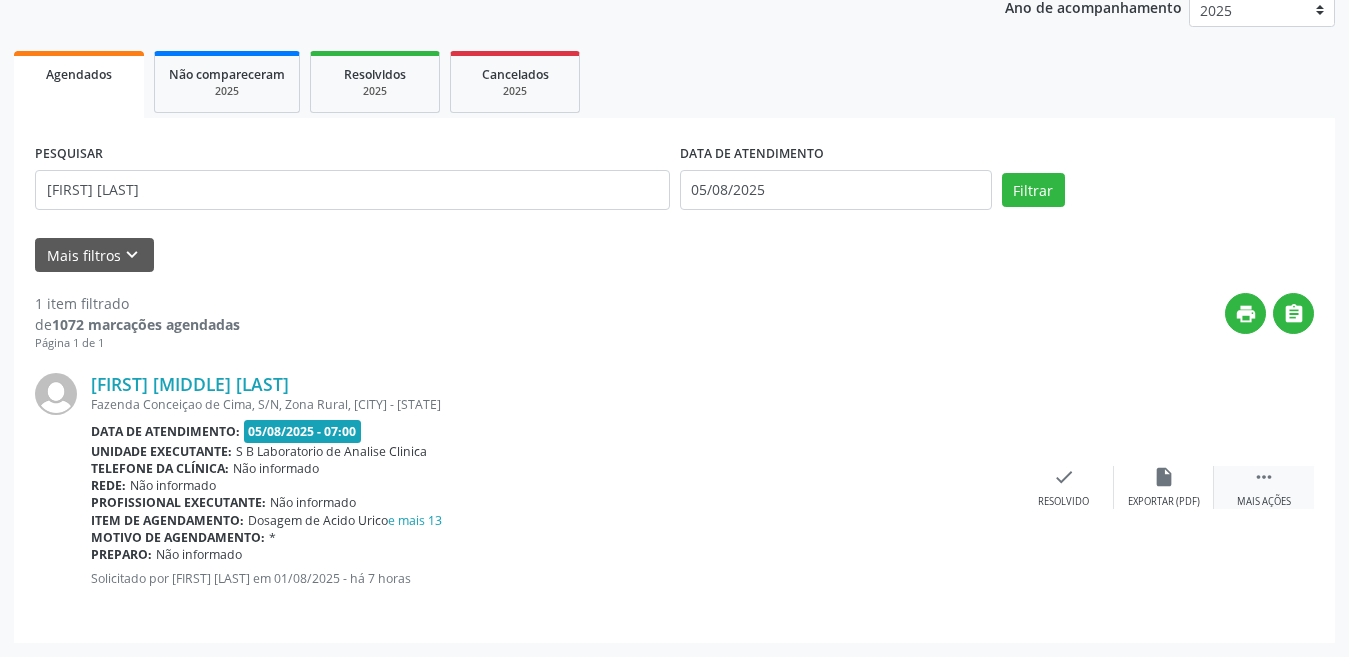 click on "
Mais ações" at bounding box center (1264, 487) 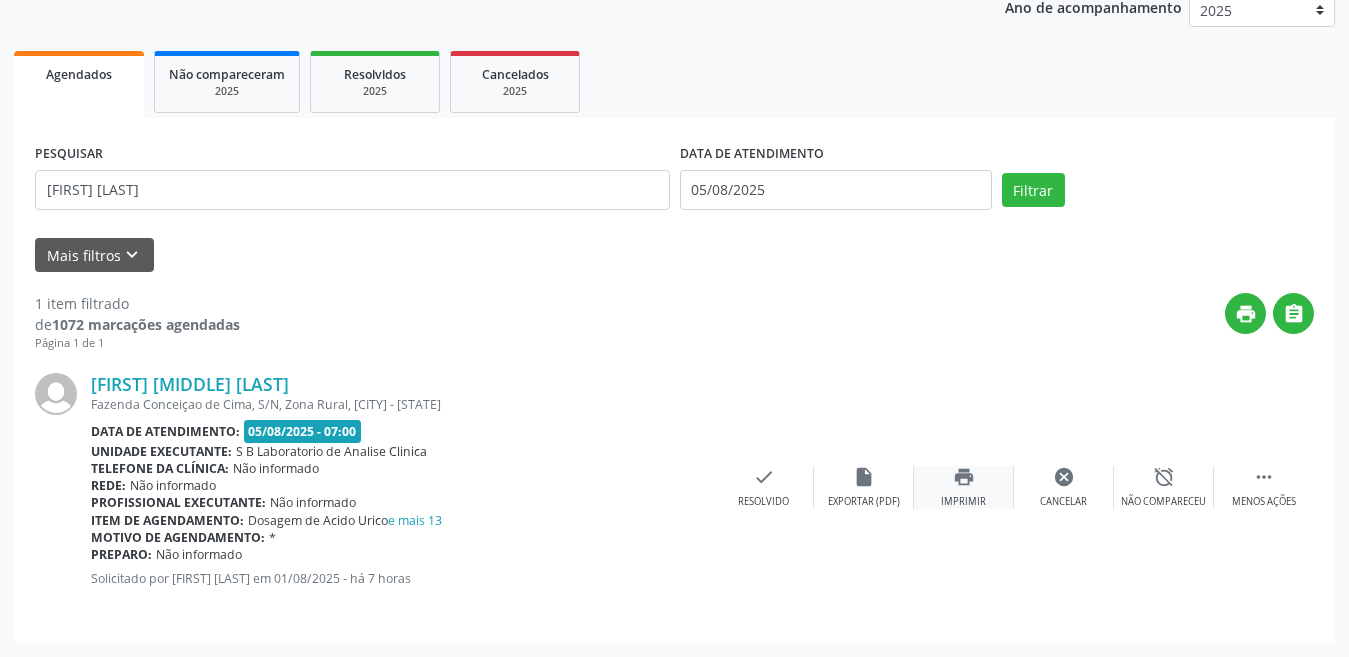 click on "Imprimir" at bounding box center (963, 502) 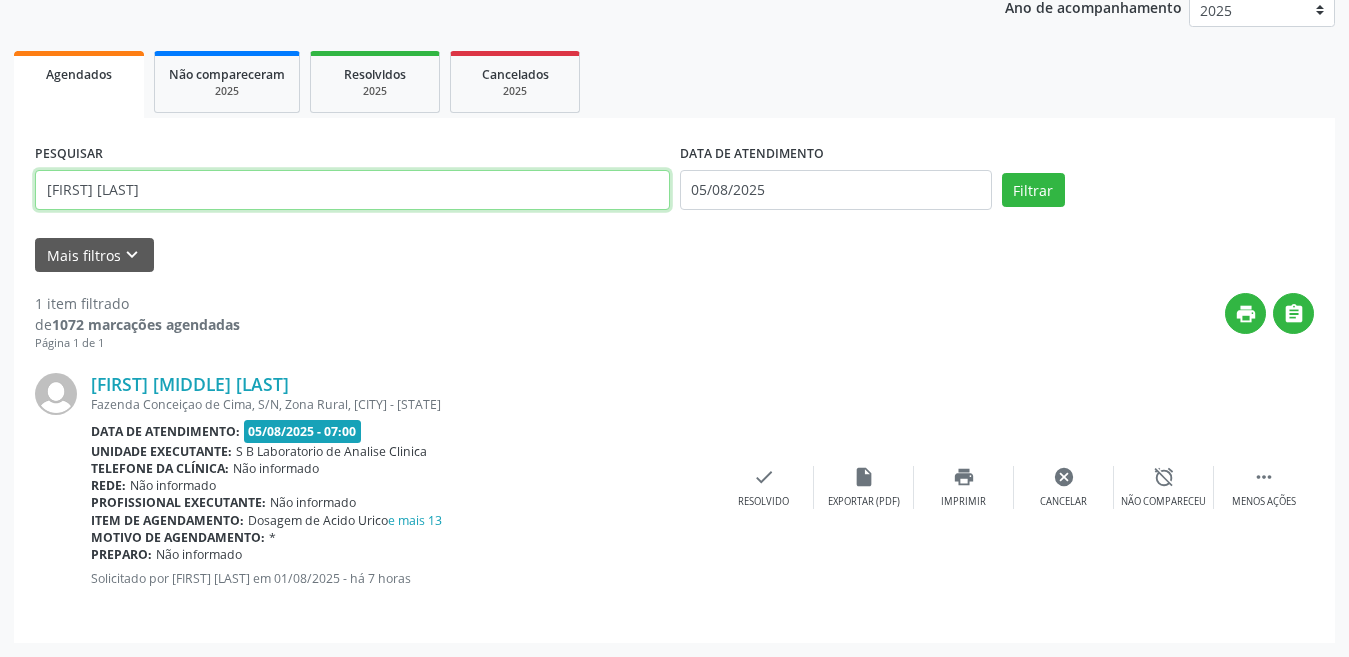 drag, startPoint x: 331, startPoint y: 197, endPoint x: 0, endPoint y: 241, distance: 333.91165 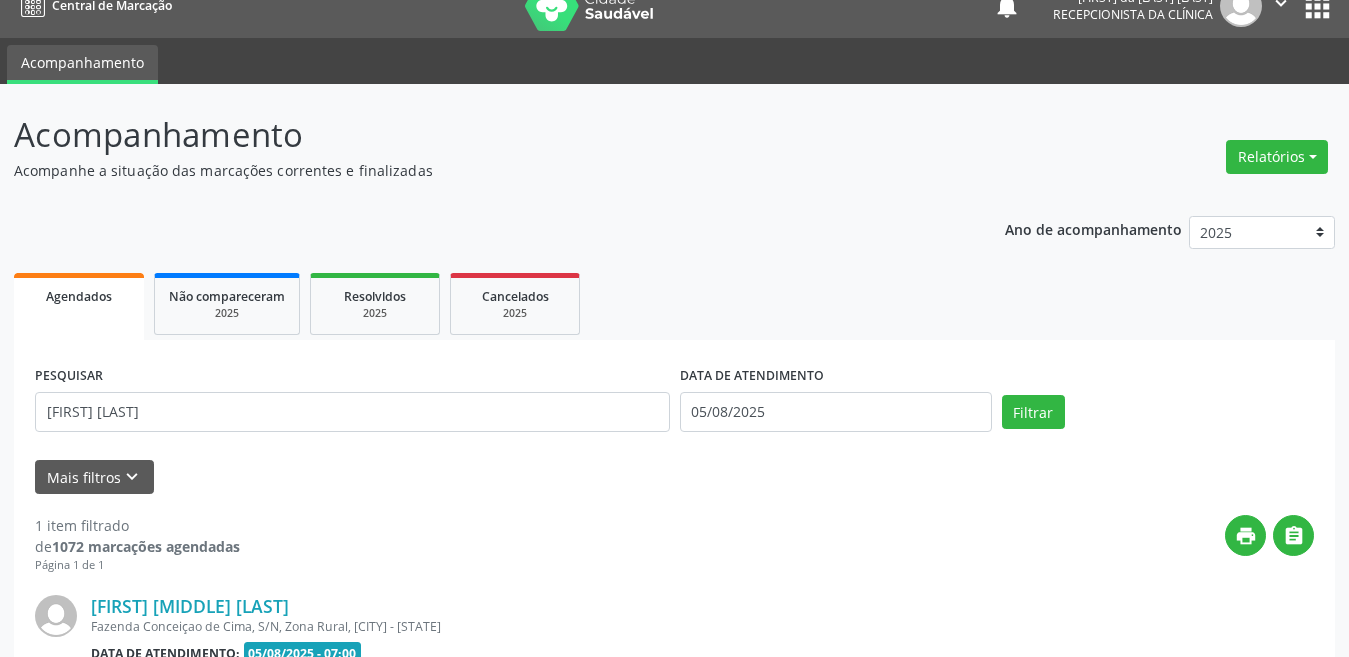 scroll, scrollTop: 248, scrollLeft: 0, axis: vertical 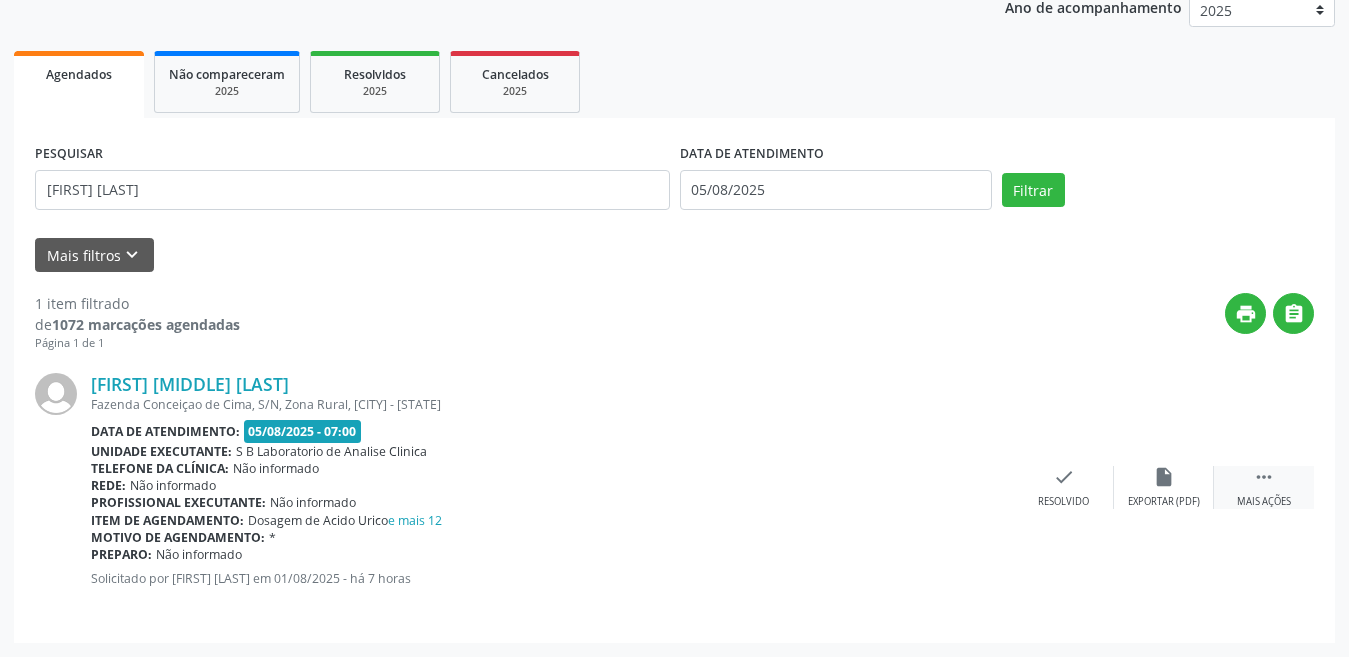 click on "Mais ações" at bounding box center [1264, 502] 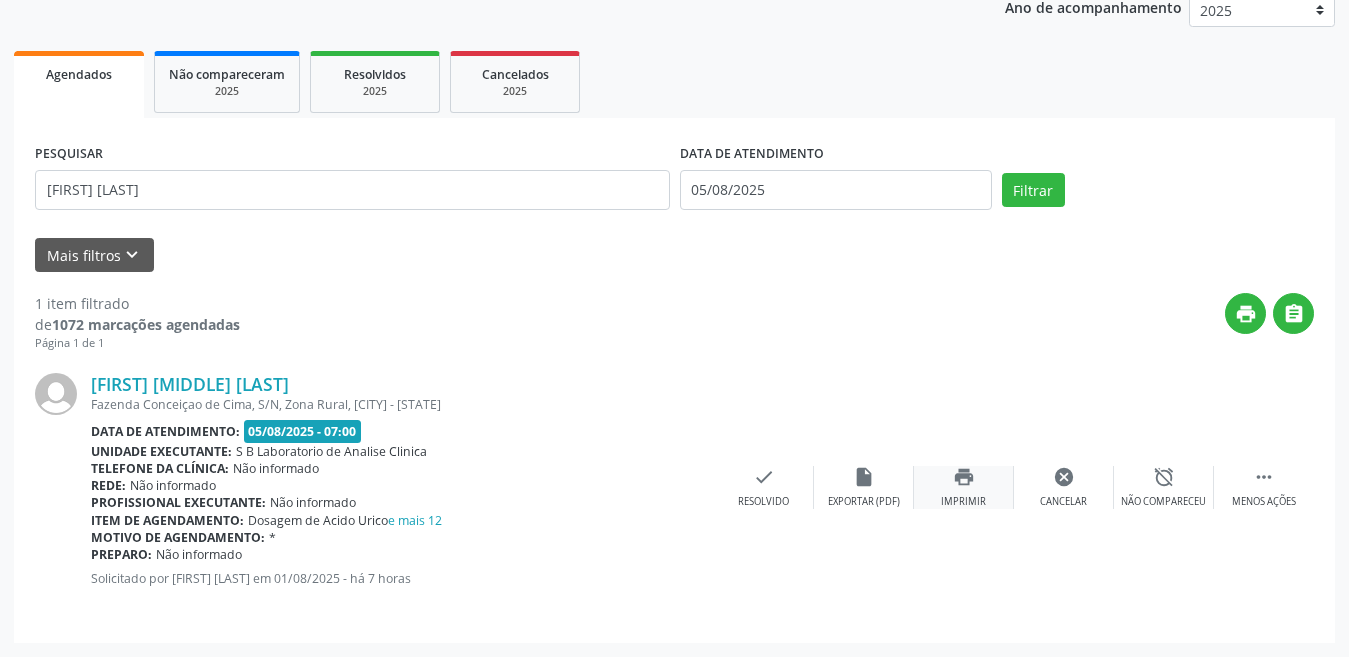 click on "print
Imprimir" at bounding box center (964, 487) 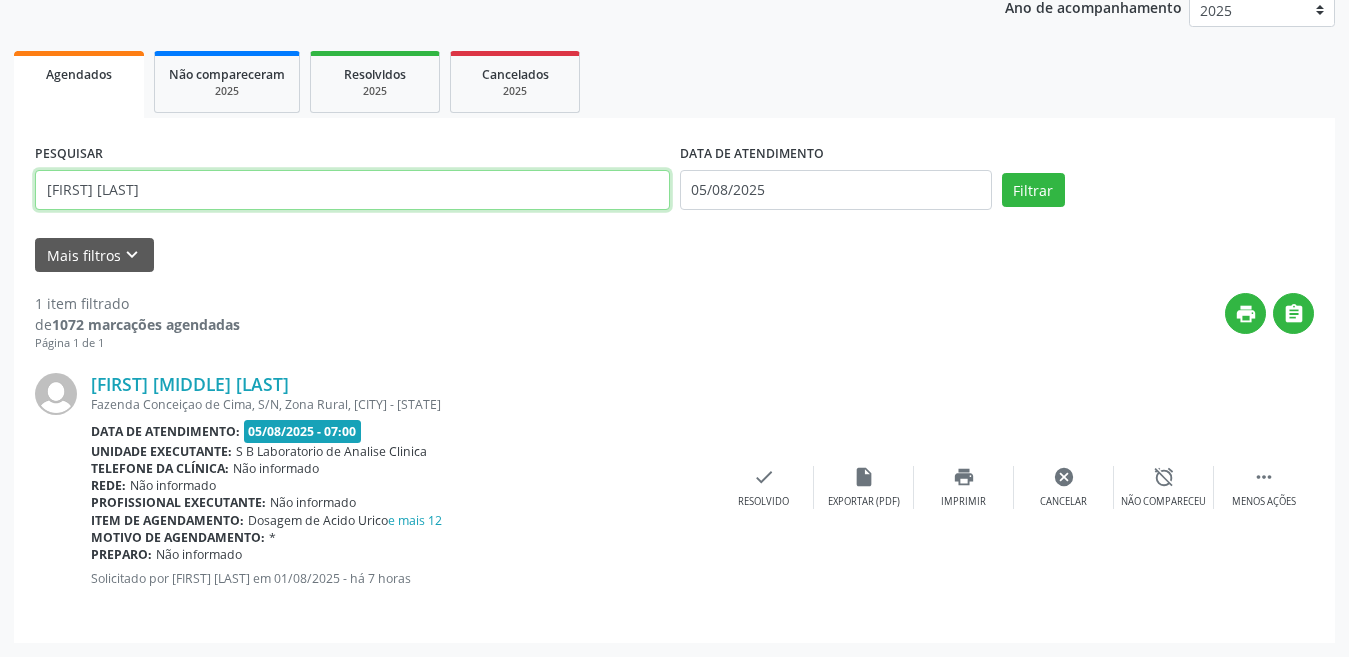drag, startPoint x: 385, startPoint y: 182, endPoint x: 0, endPoint y: 177, distance: 385.03247 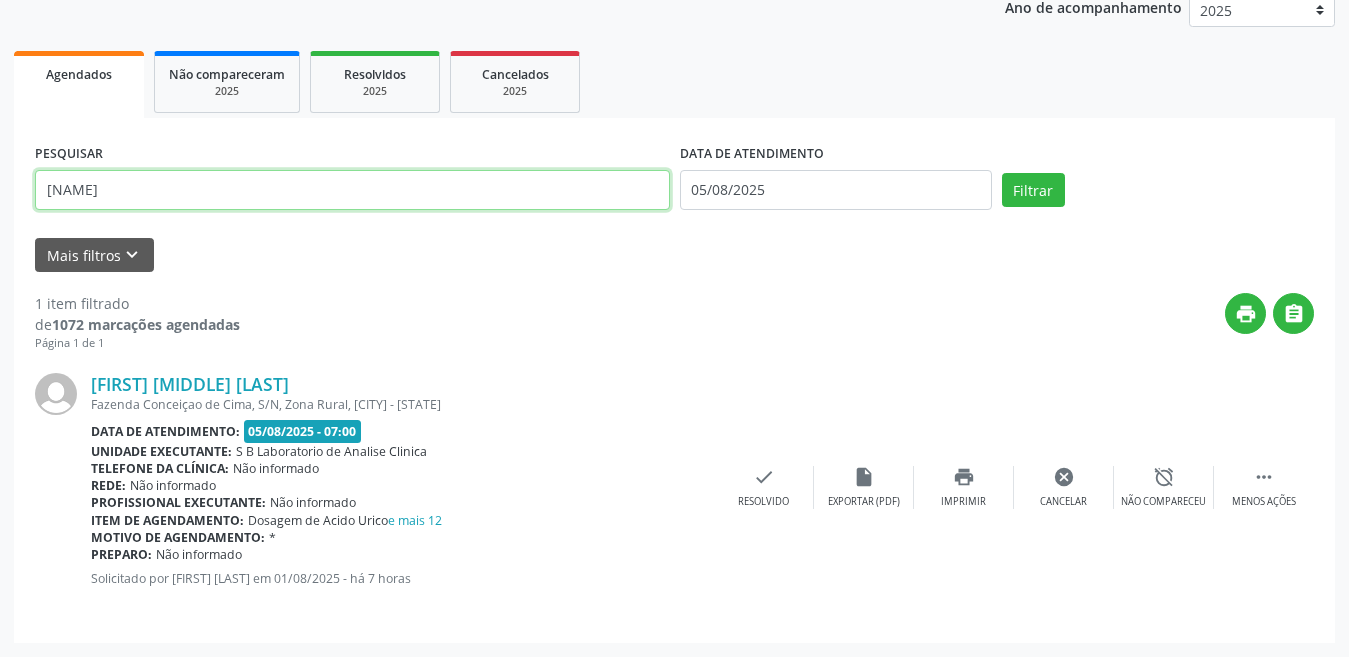 type on "[NAME]" 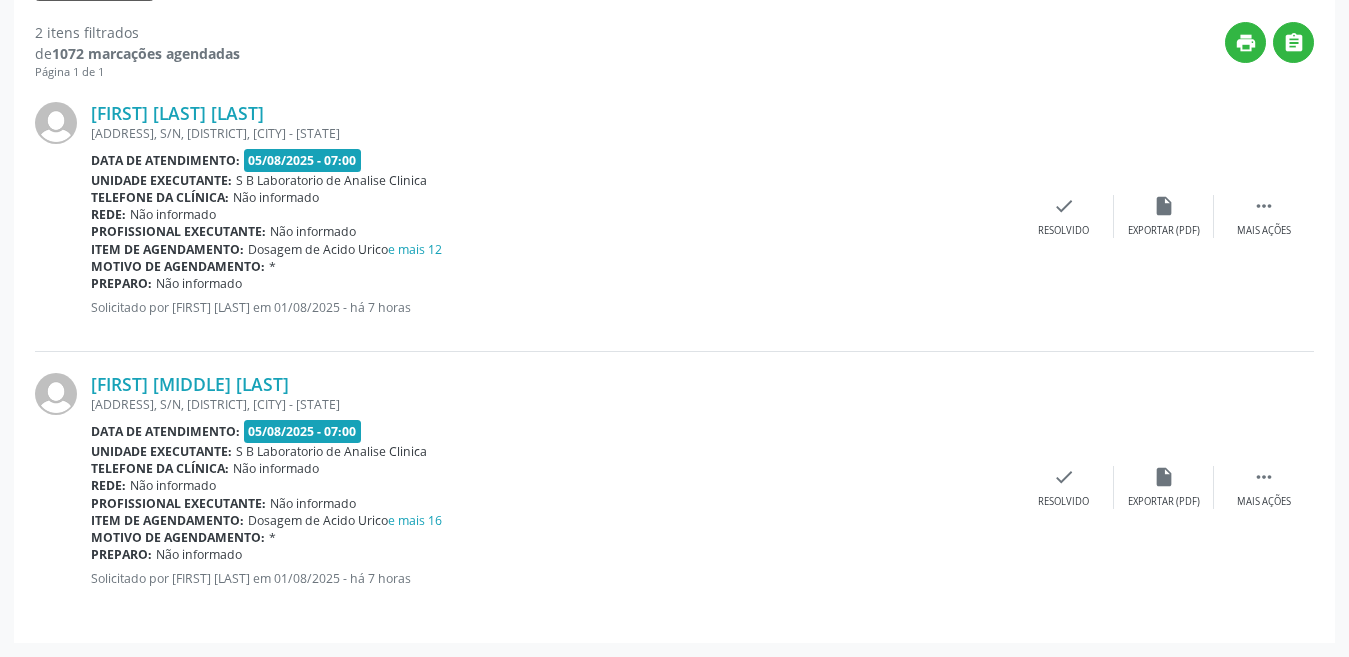 scroll, scrollTop: 419, scrollLeft: 0, axis: vertical 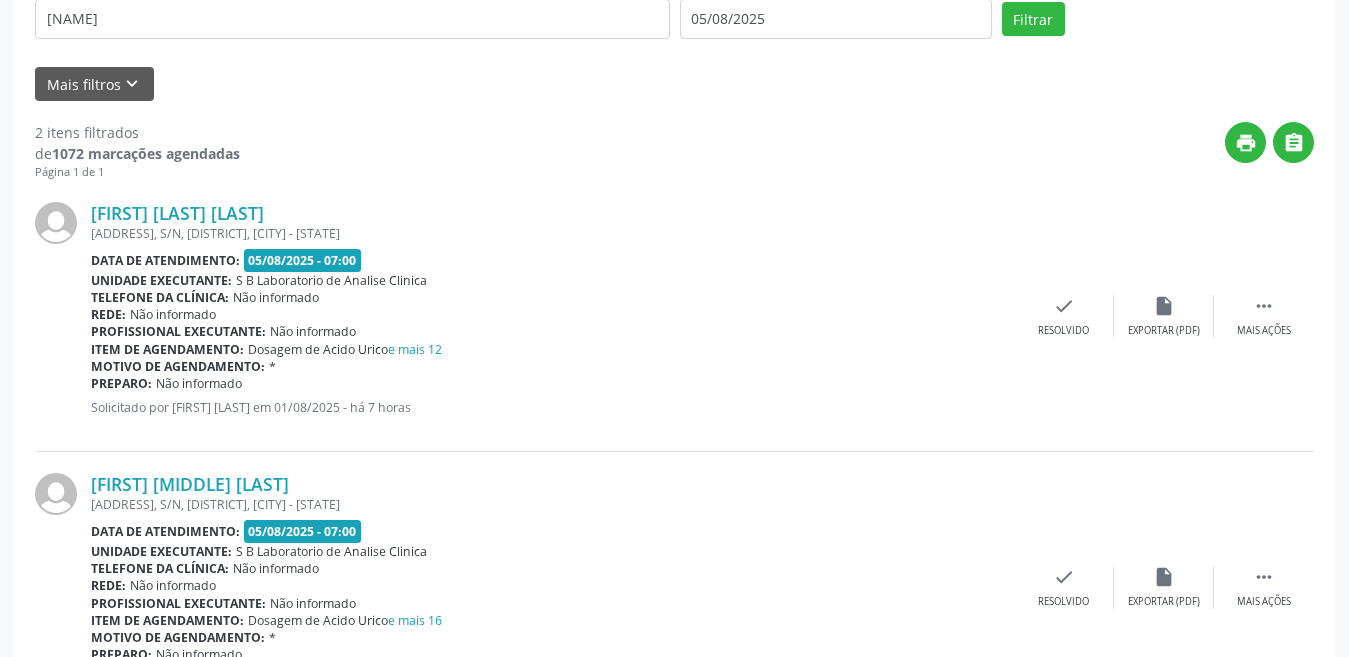 click on "[FIRST] [MIDDLE] [LAST]
[ADDRESS], S/N, [DISTRICT], [CITY] - [STATE]
Data de atendimento:
05/08/2025 - 07:00
Unidade executante:
S B Laboratorio de Analise Clinica
Telefone da clínica:
Não informado
Rede:
Não informado
Profissional executante:
Não informado
Item de agendamento:
Dosagem de Acido Urico
e mais 12
Motivo de agendamento:
*
Preparo:
Não informado
Solicitado por [FIRST] [LAST] em 01/08/2025 - há 7 horas

Mais ações
insert_drive_file
Exportar (PDF)
check
Resolvido" at bounding box center (674, 316) 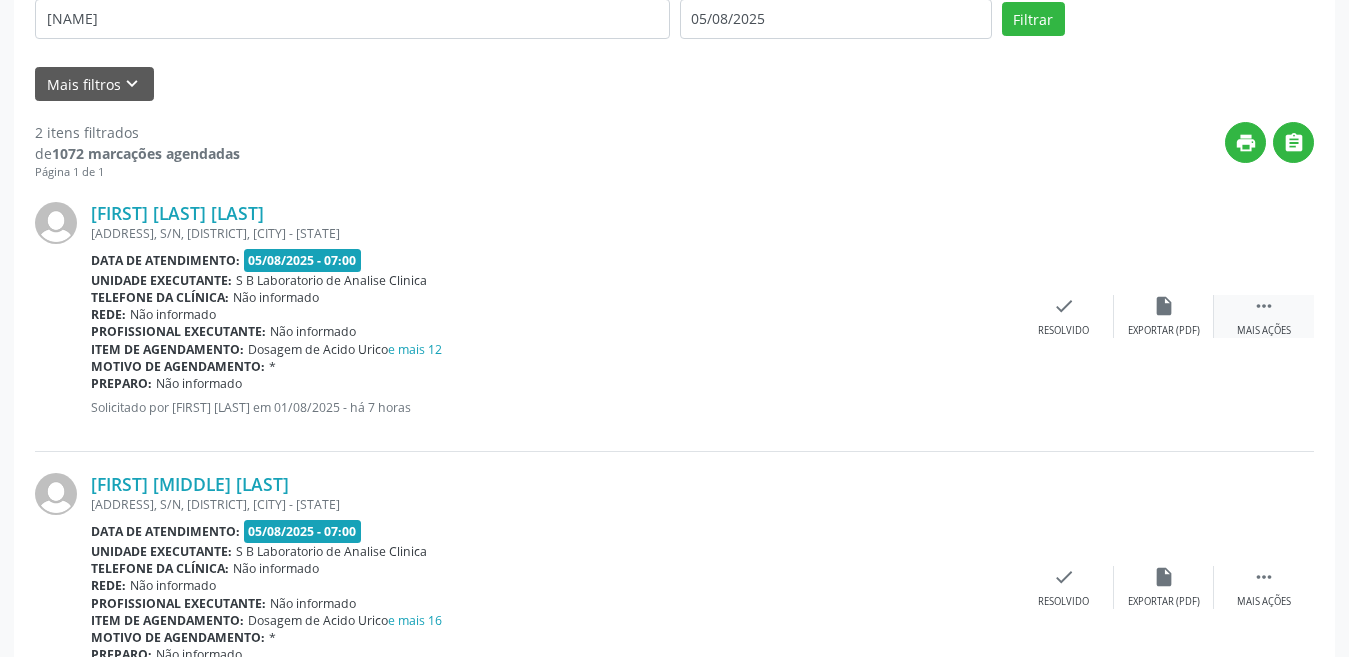 click on "
Mais ações" at bounding box center (1264, 316) 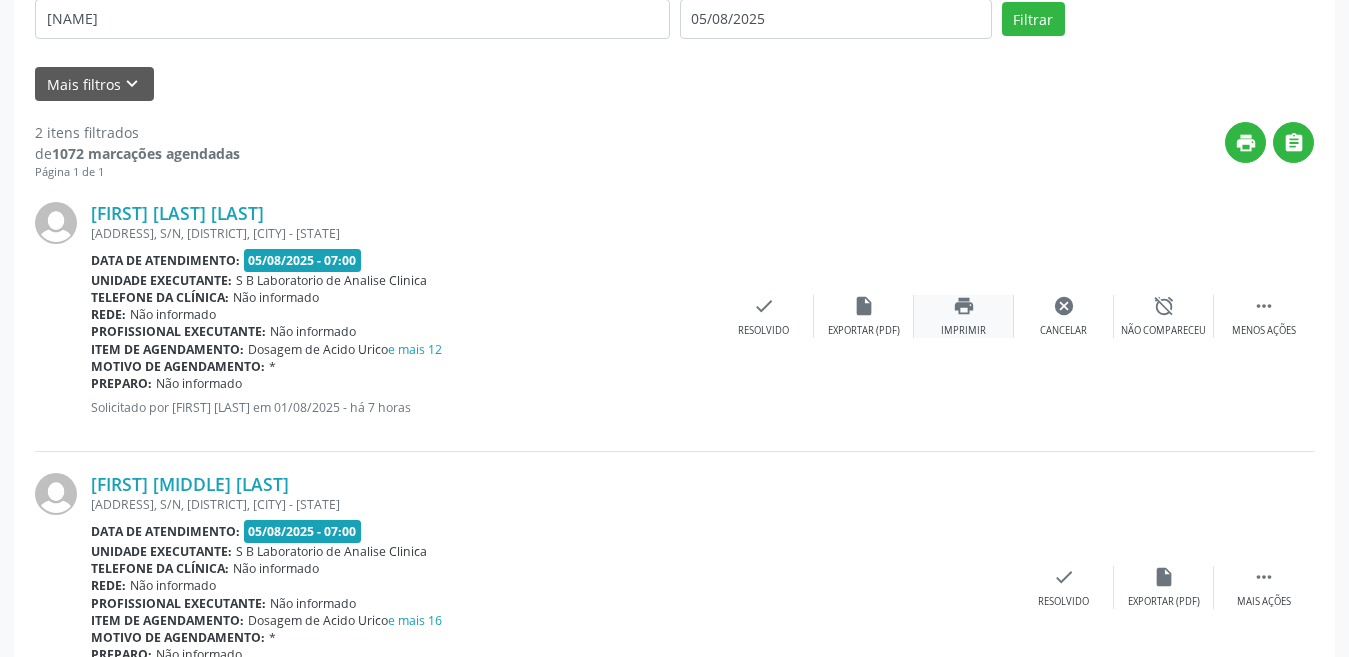 click on "print
Imprimir" at bounding box center [964, 316] 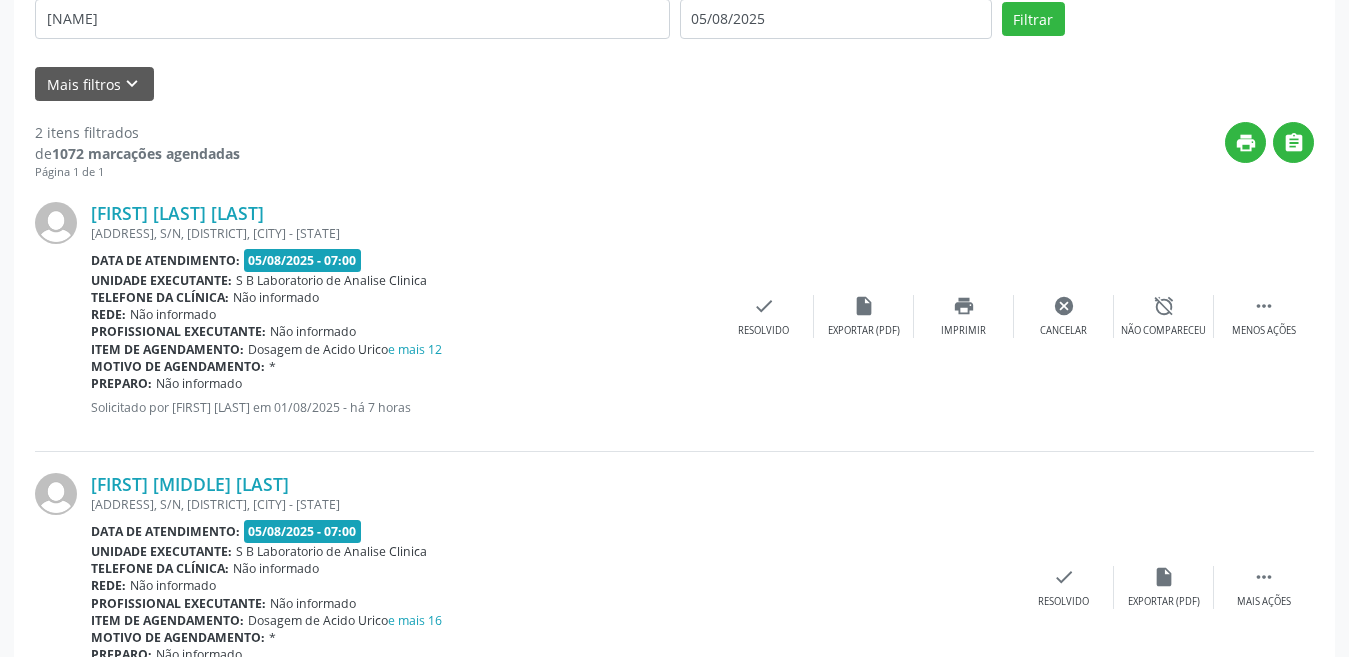 scroll, scrollTop: 519, scrollLeft: 0, axis: vertical 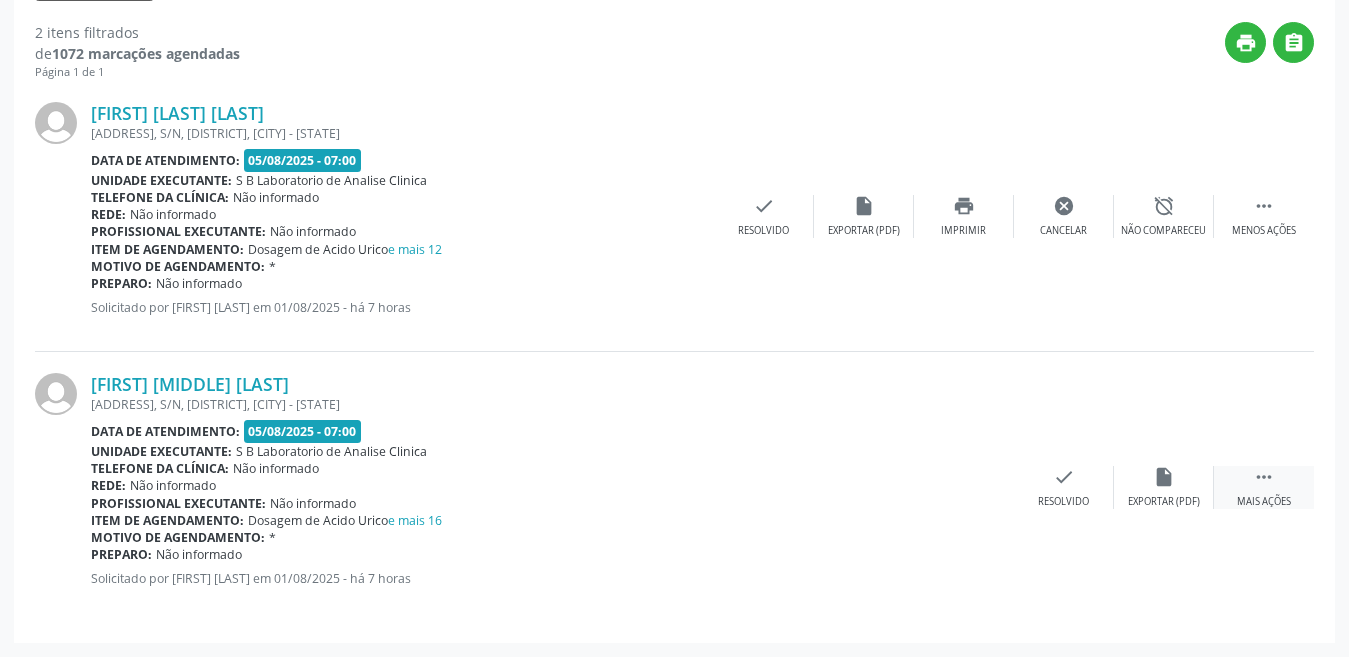 click on "
Mais ações" at bounding box center [1264, 487] 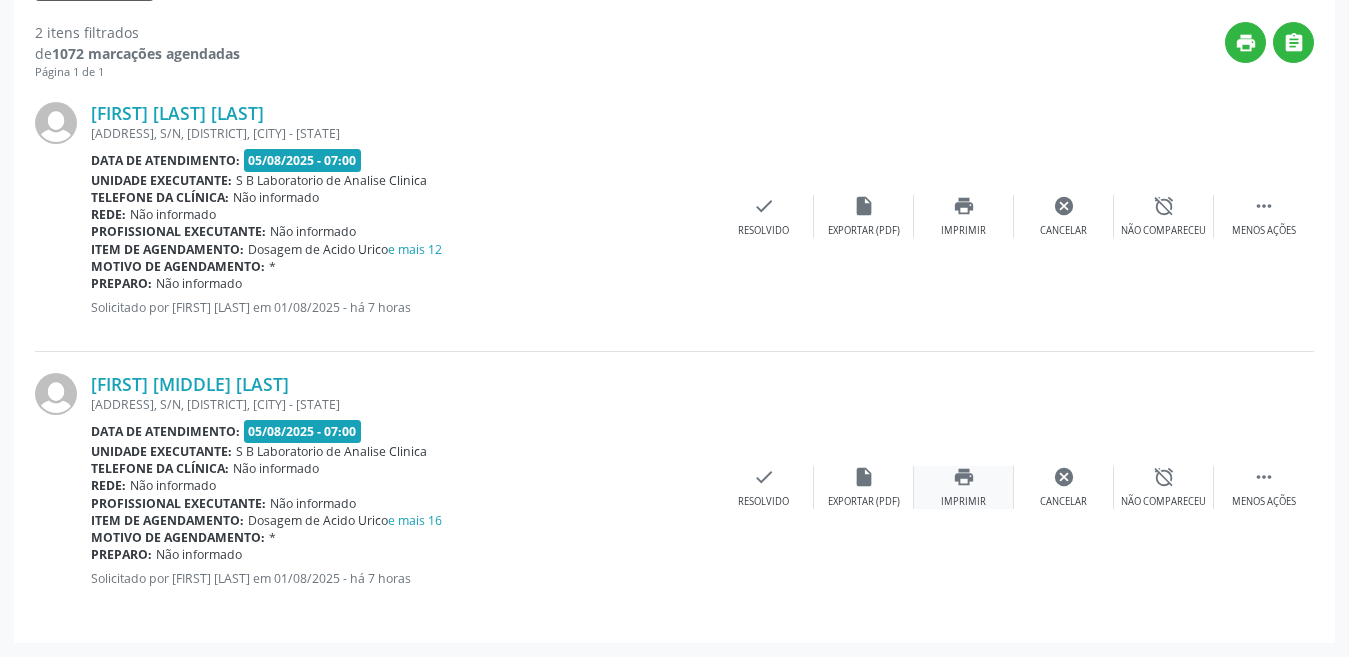 click on "print
Imprimir" at bounding box center [964, 487] 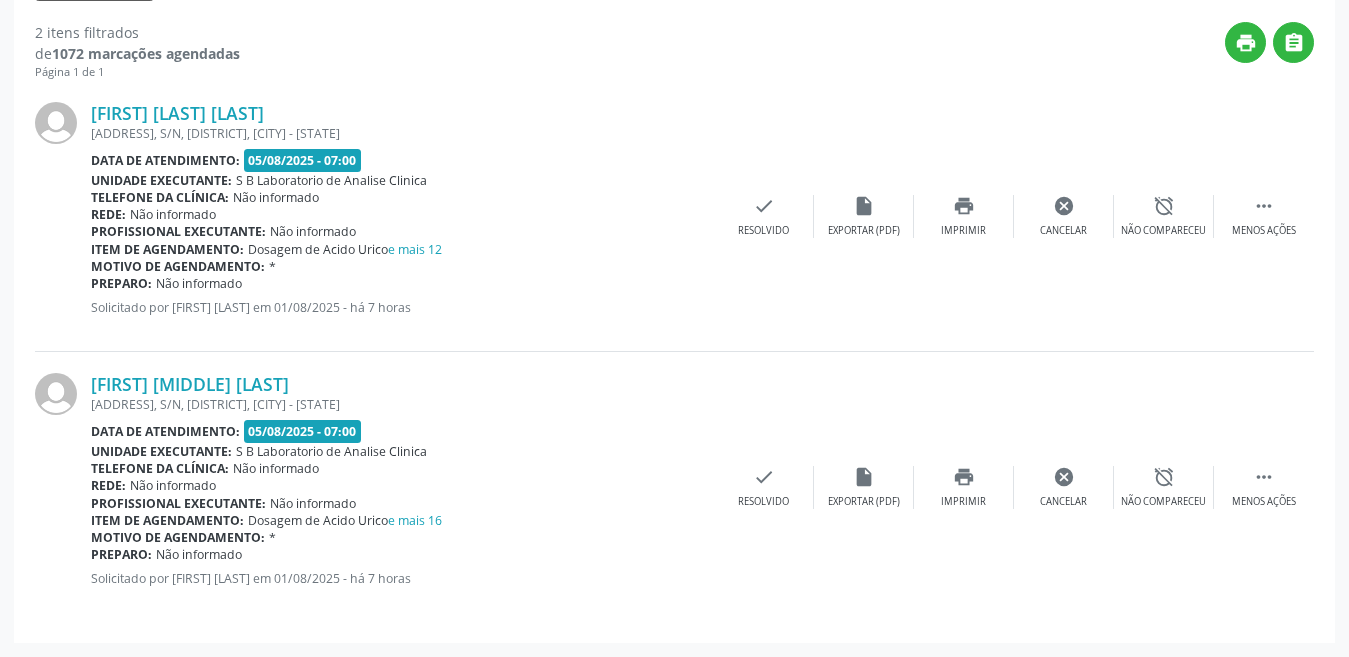 scroll, scrollTop: 0, scrollLeft: 0, axis: both 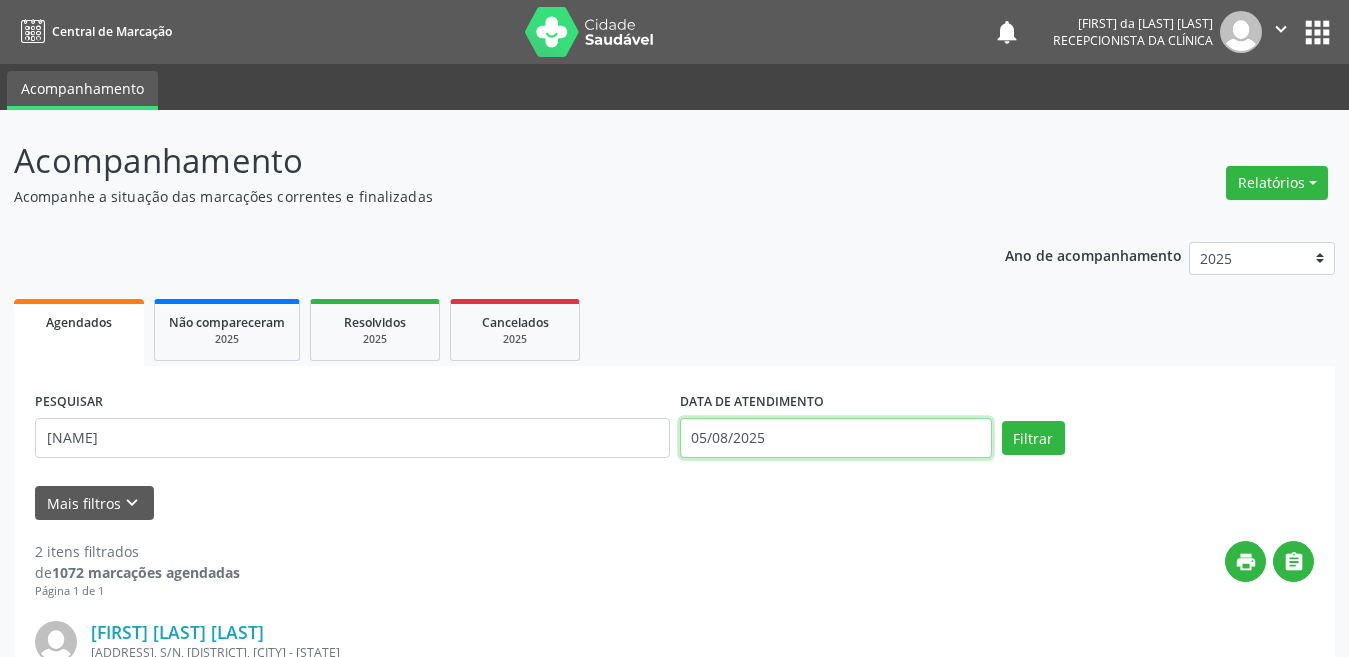 click on "05/08/2025" at bounding box center [836, 438] 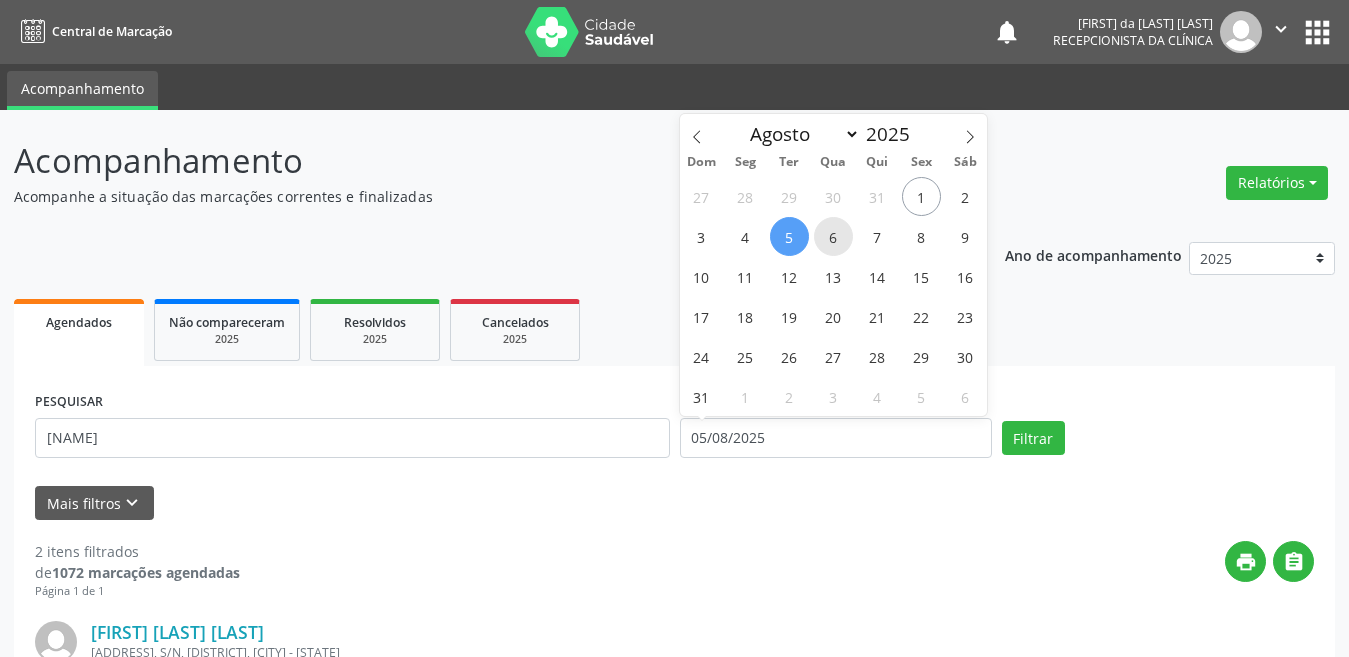 click on "6" at bounding box center (833, 236) 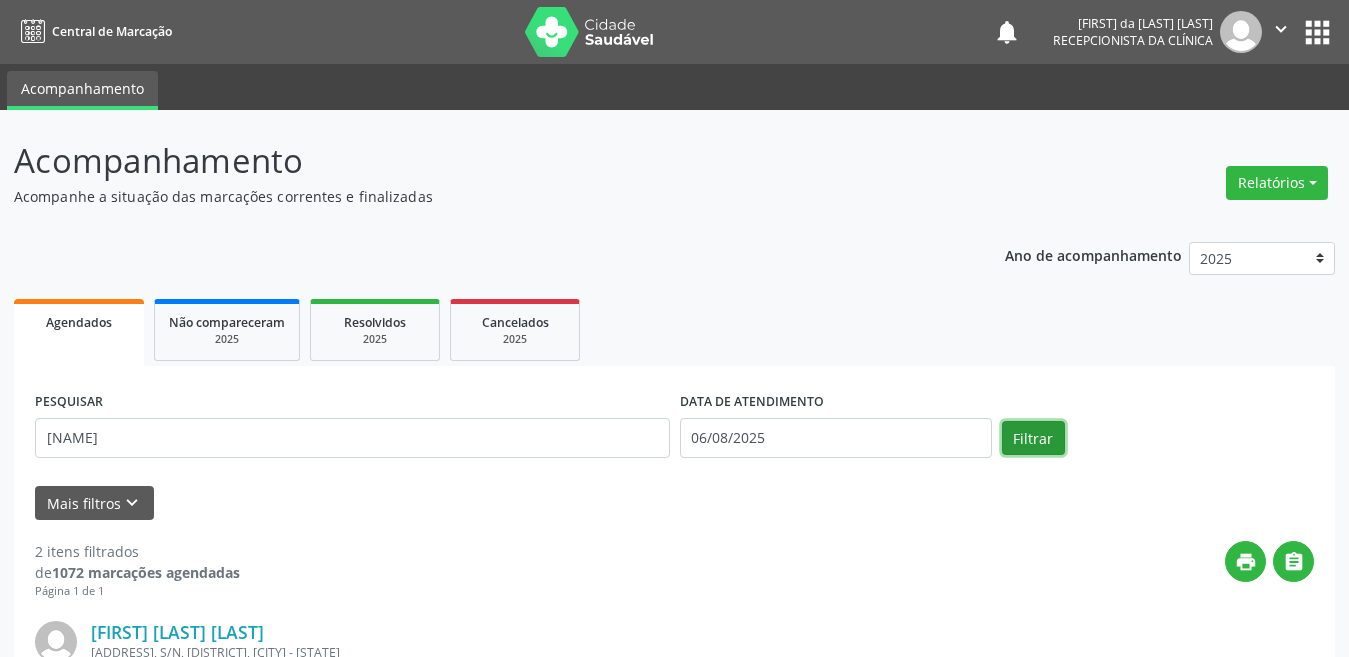 click on "Filtrar" at bounding box center [1033, 438] 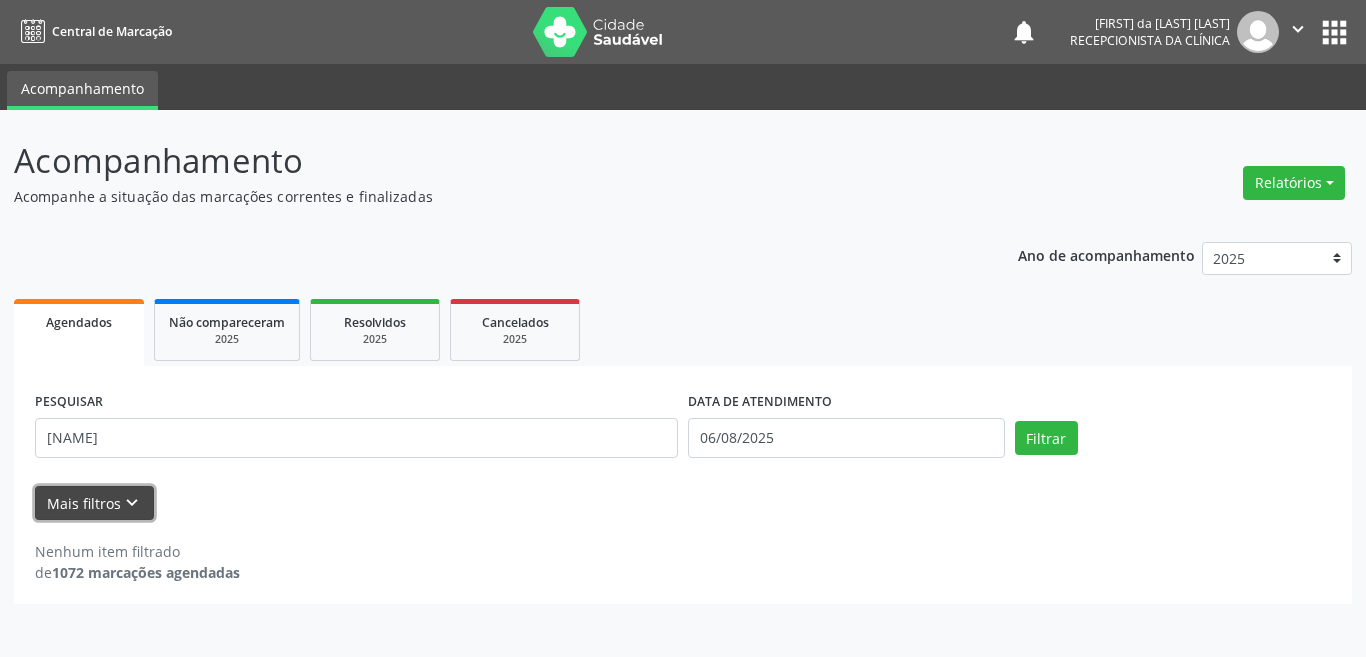 click on "Mais filtros
keyboard_arrow_down" at bounding box center [94, 503] 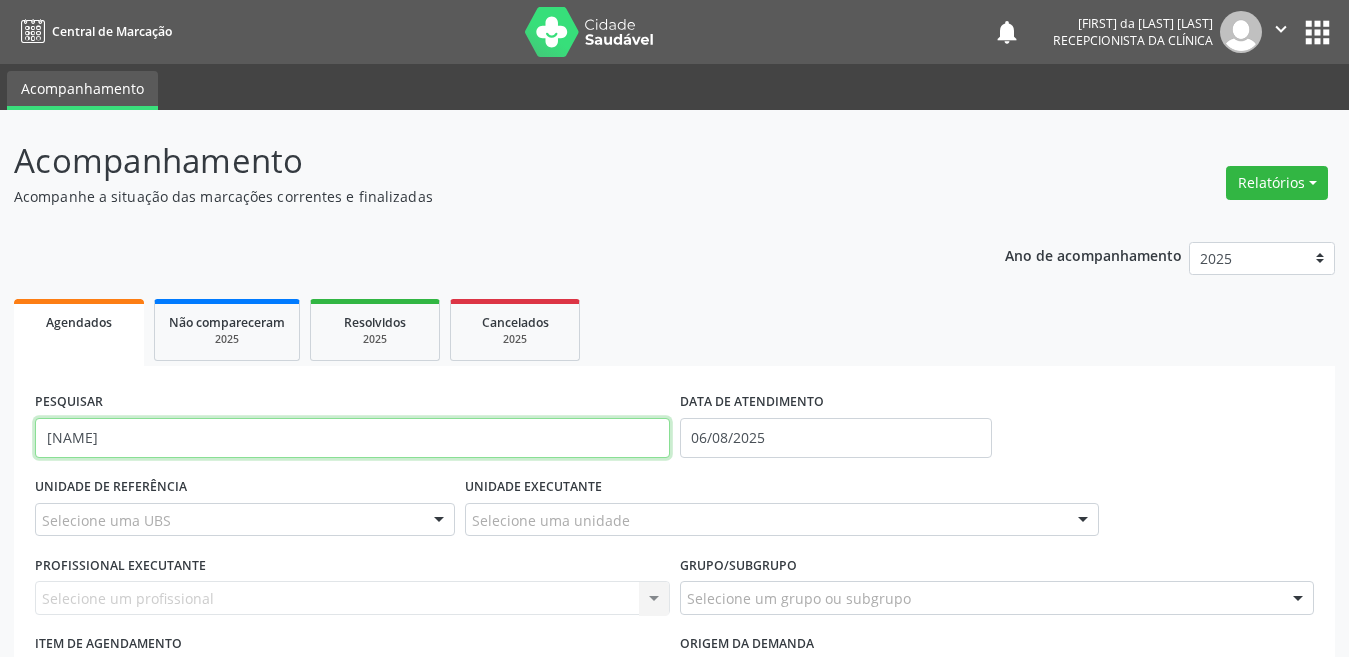 drag, startPoint x: 139, startPoint y: 440, endPoint x: 0, endPoint y: 462, distance: 140.73024 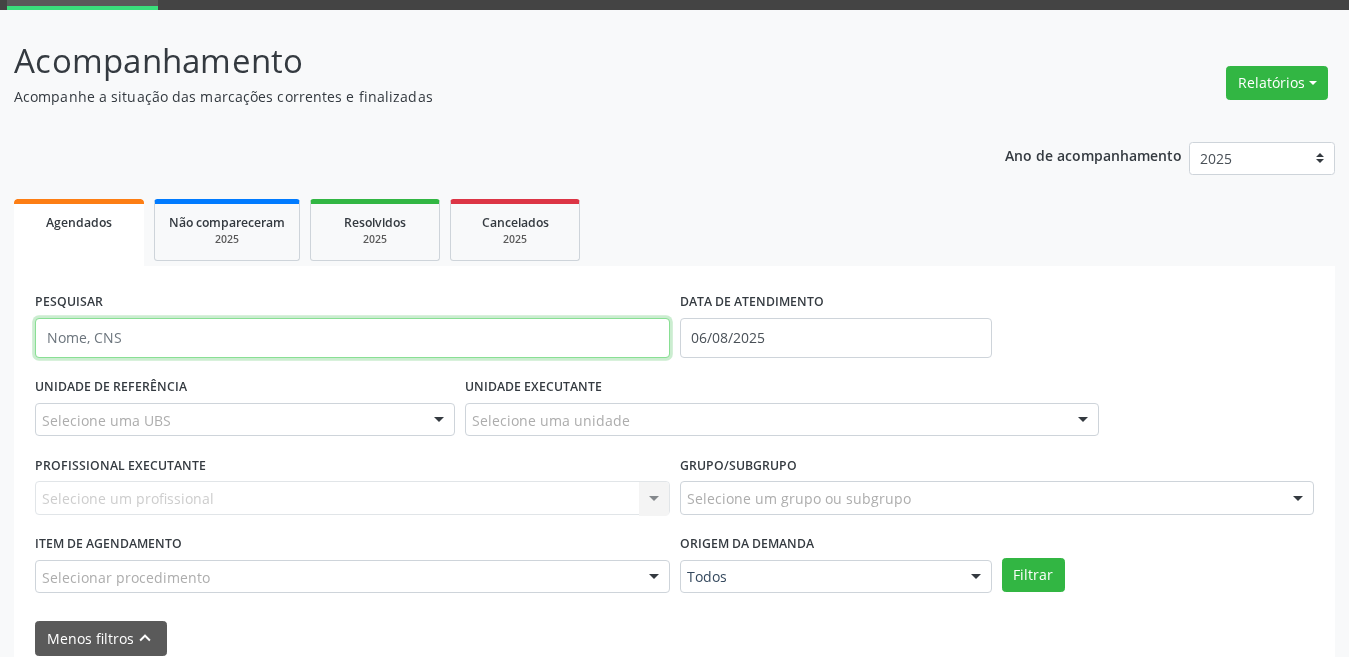 scroll, scrollTop: 197, scrollLeft: 0, axis: vertical 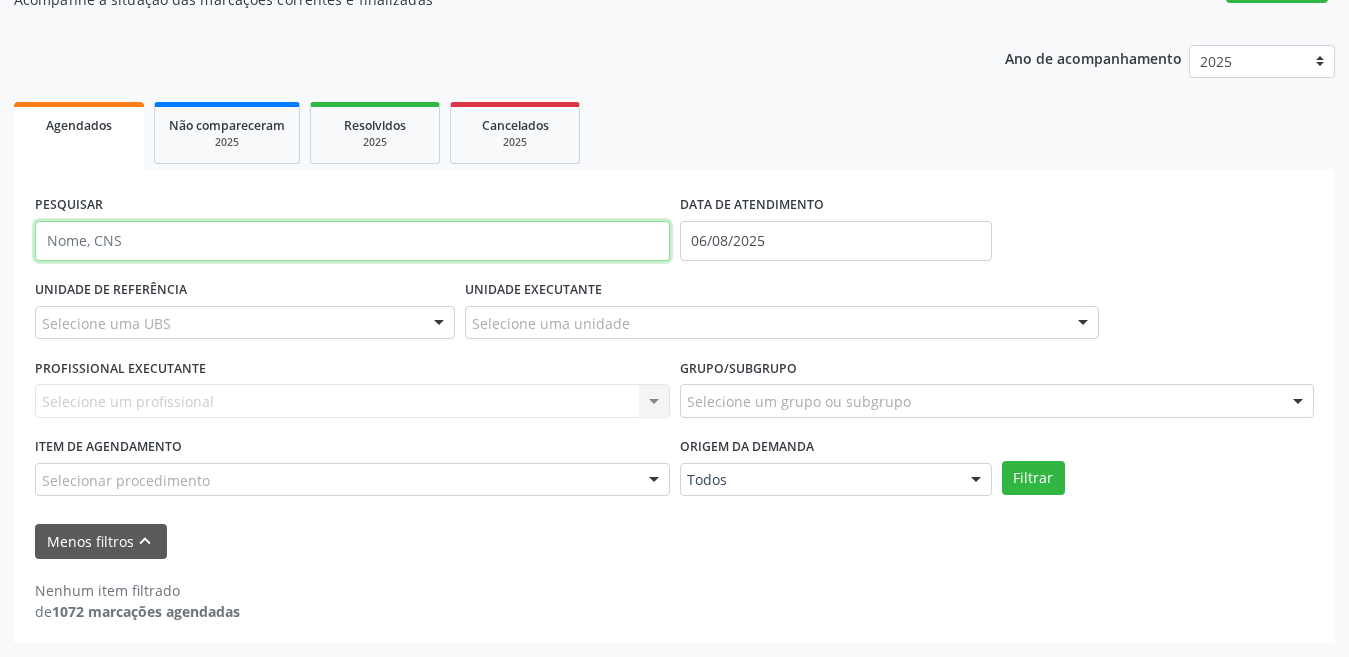 type 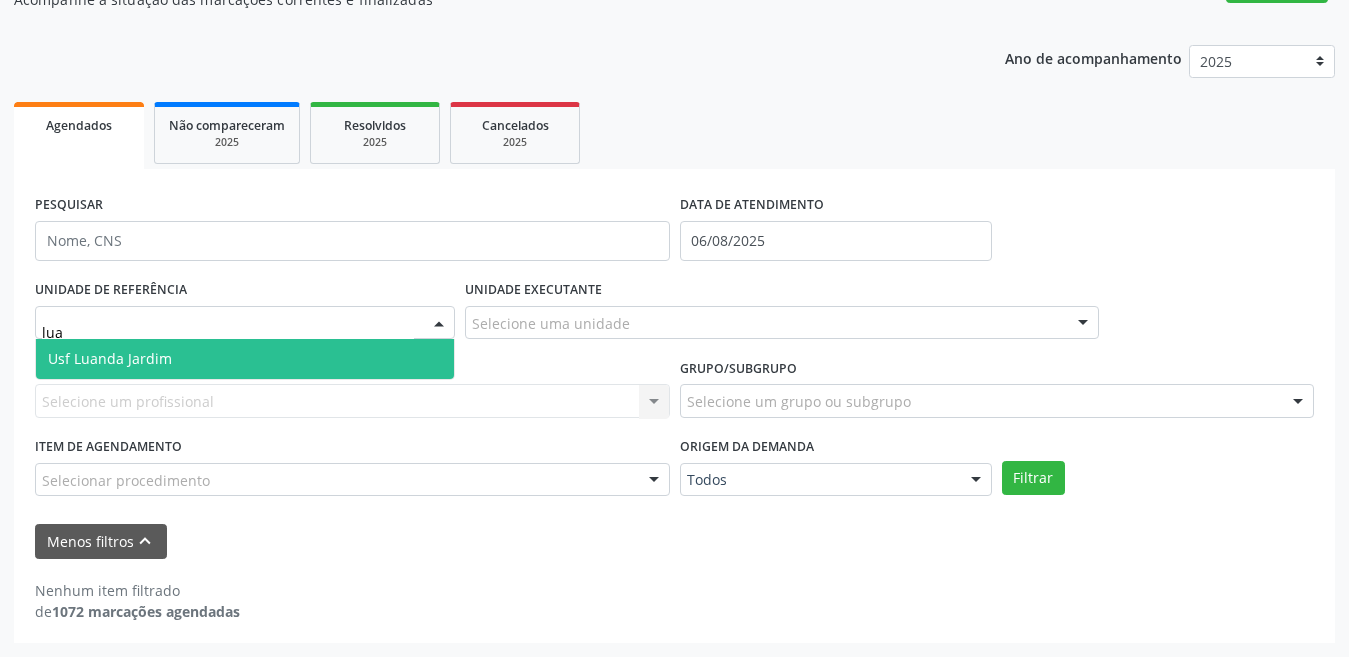 type on "[FIRST]" 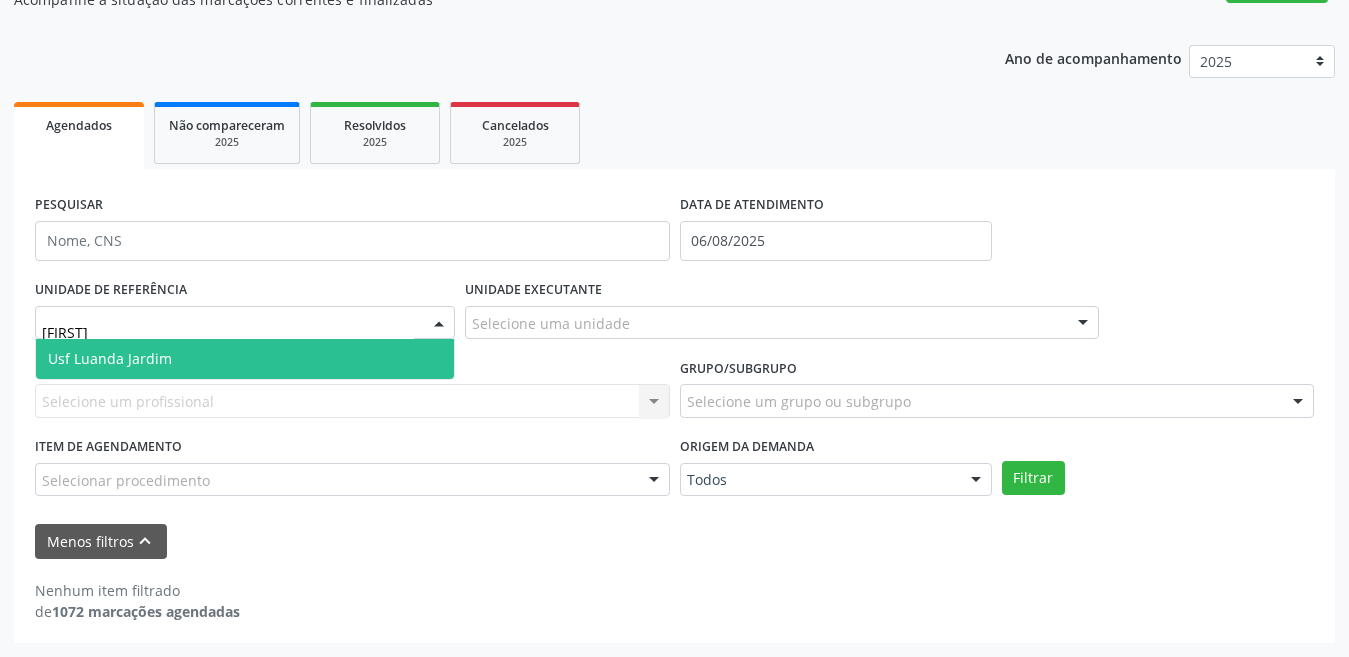 click on "Usf Luanda Jardim" at bounding box center (245, 359) 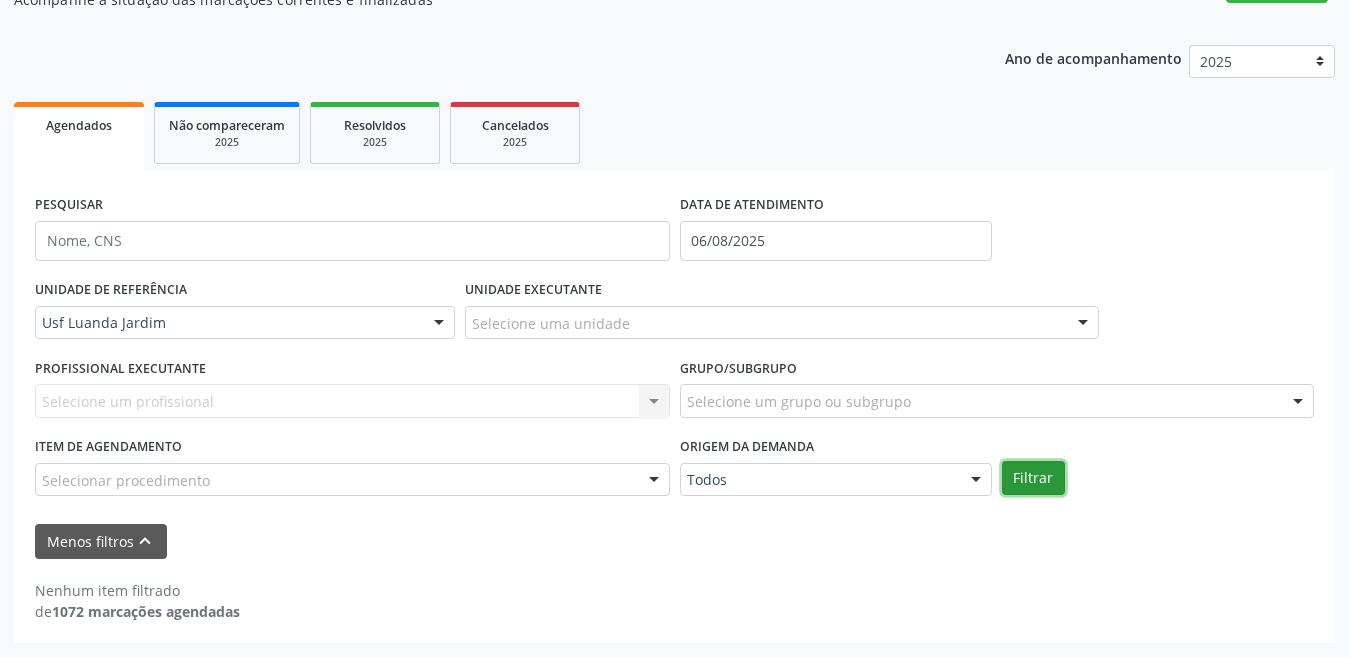 click on "Filtrar" at bounding box center (1033, 478) 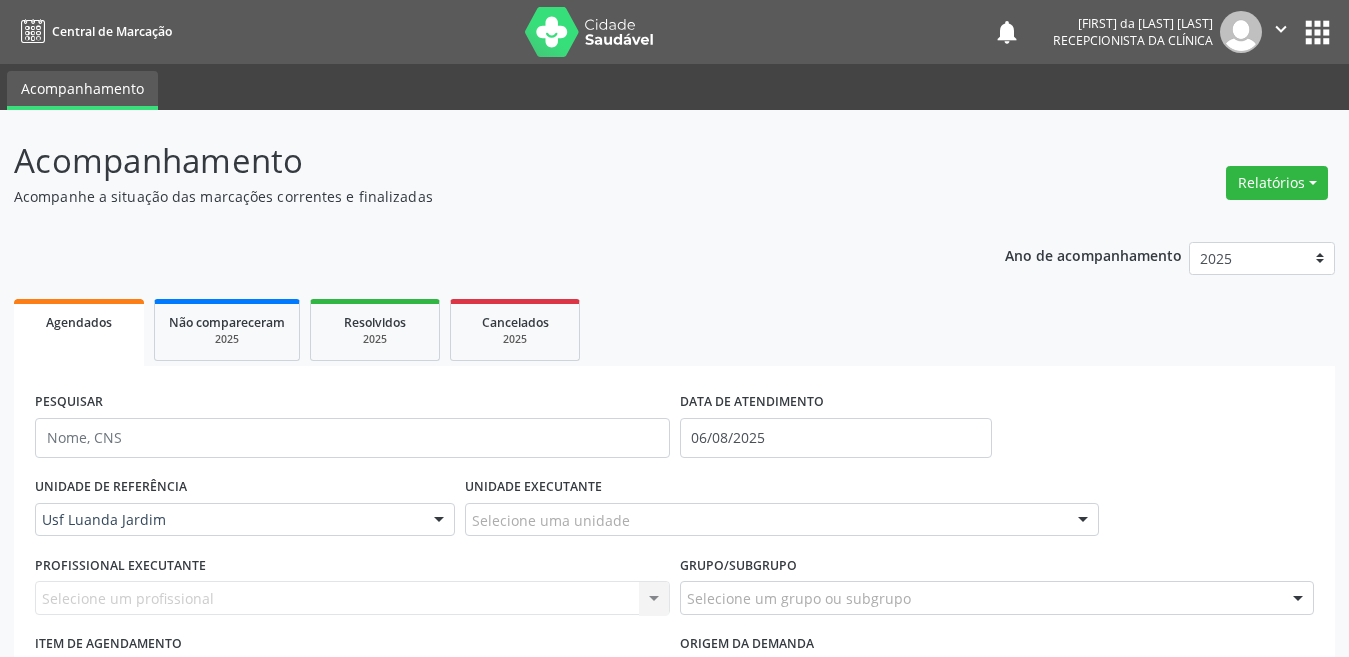 scroll, scrollTop: 600, scrollLeft: 0, axis: vertical 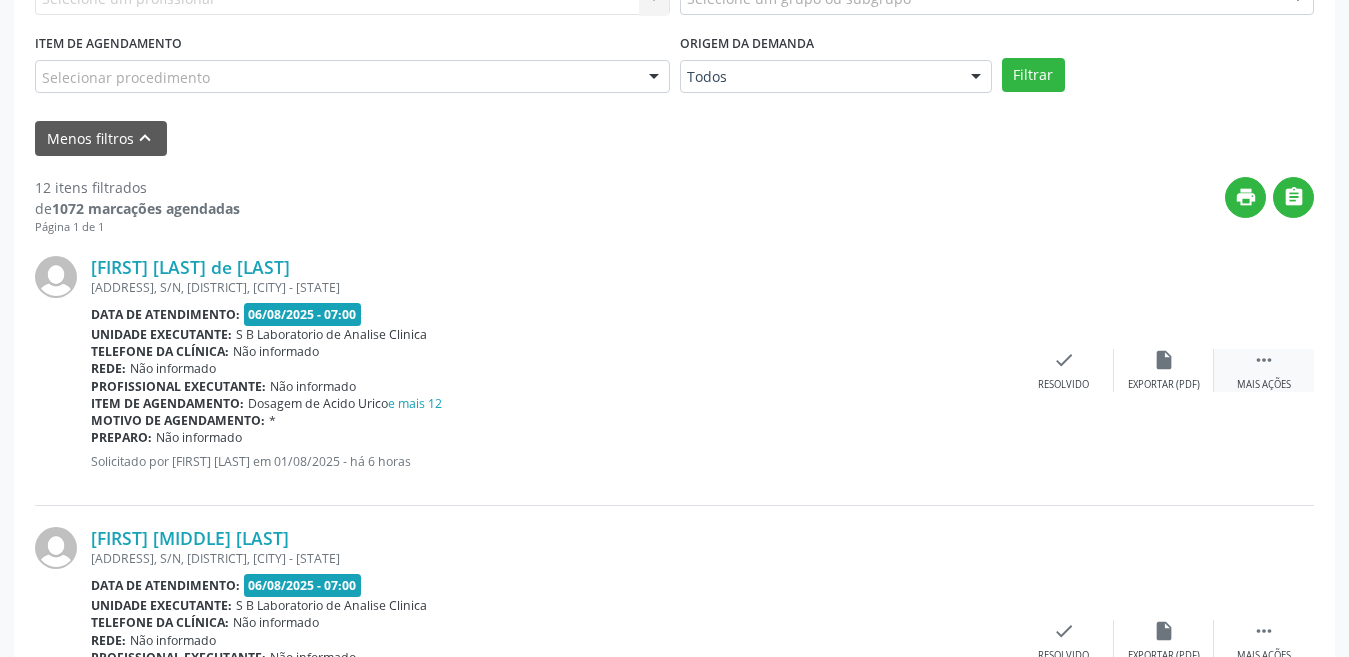 click on "
Mais ações" at bounding box center (1264, 370) 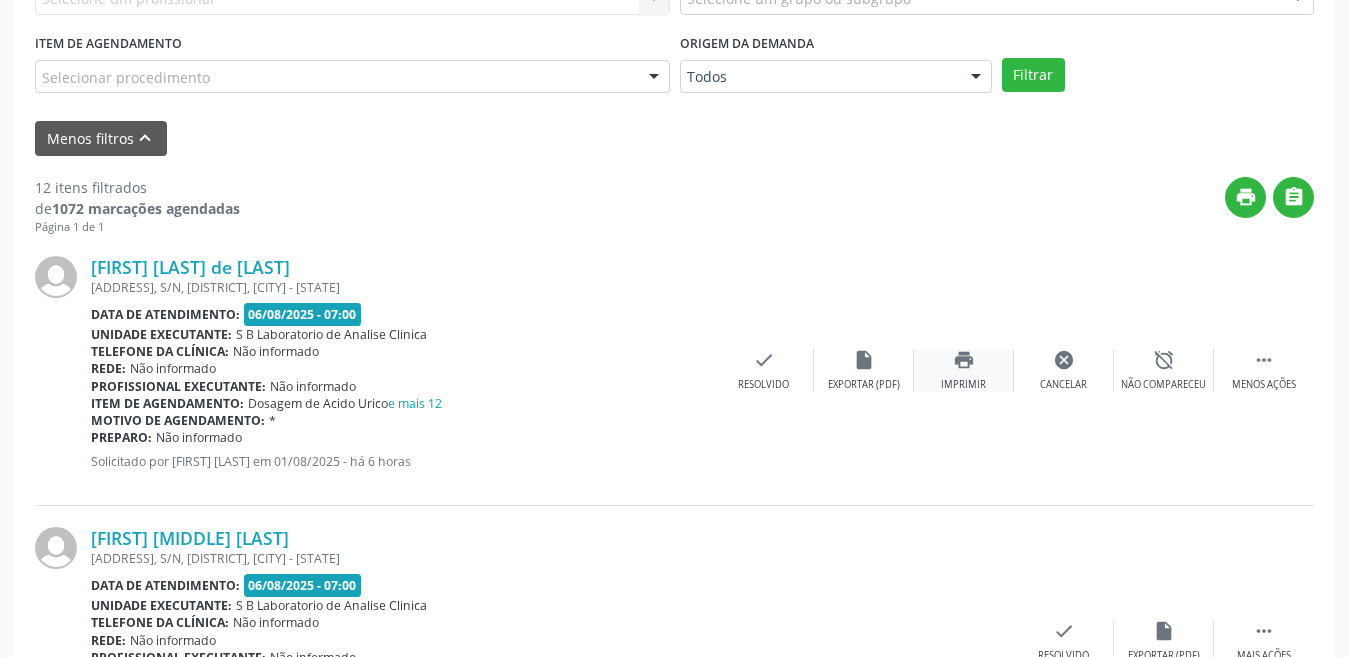 click on "print
Imprimir" at bounding box center (964, 370) 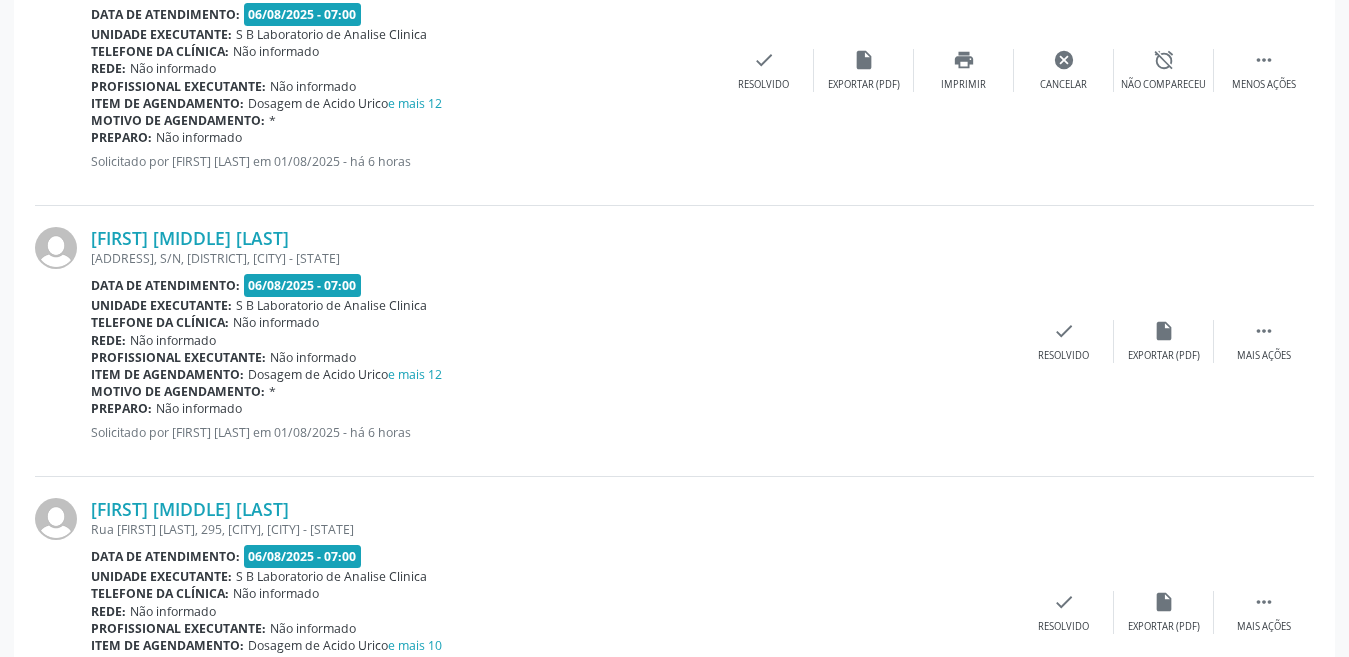 scroll, scrollTop: 1100, scrollLeft: 0, axis: vertical 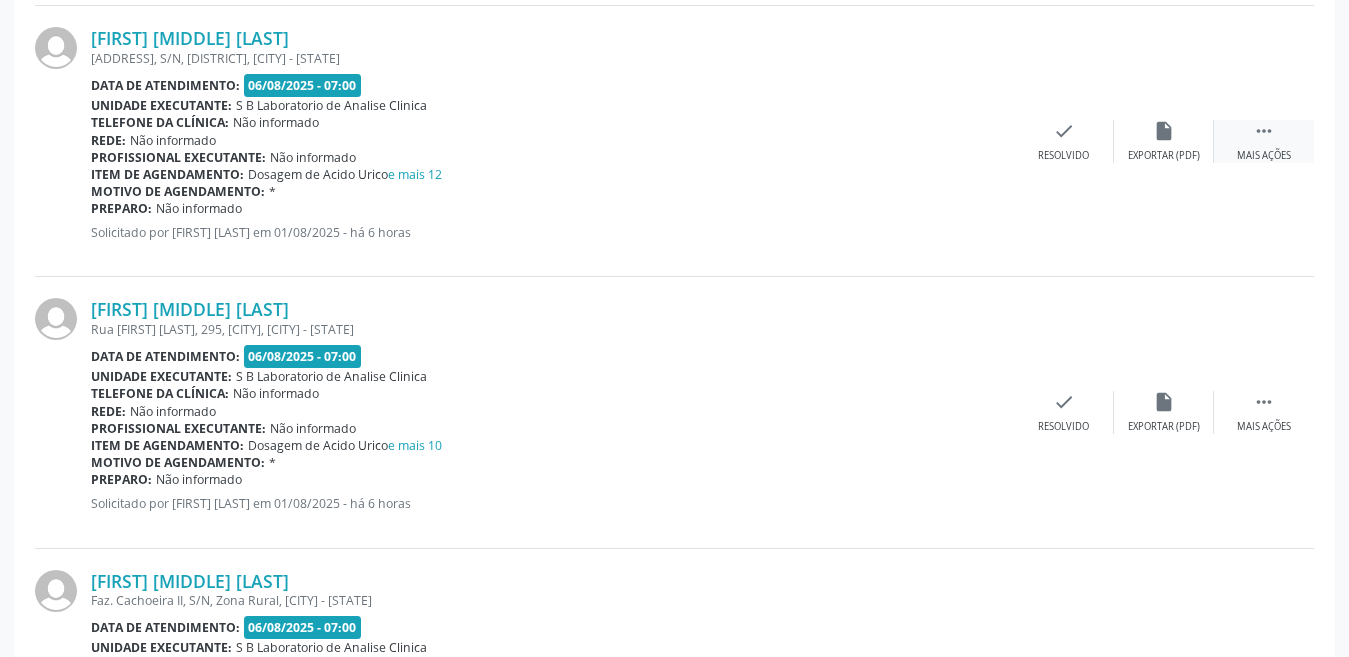 click on "Mais ações" at bounding box center [1264, 156] 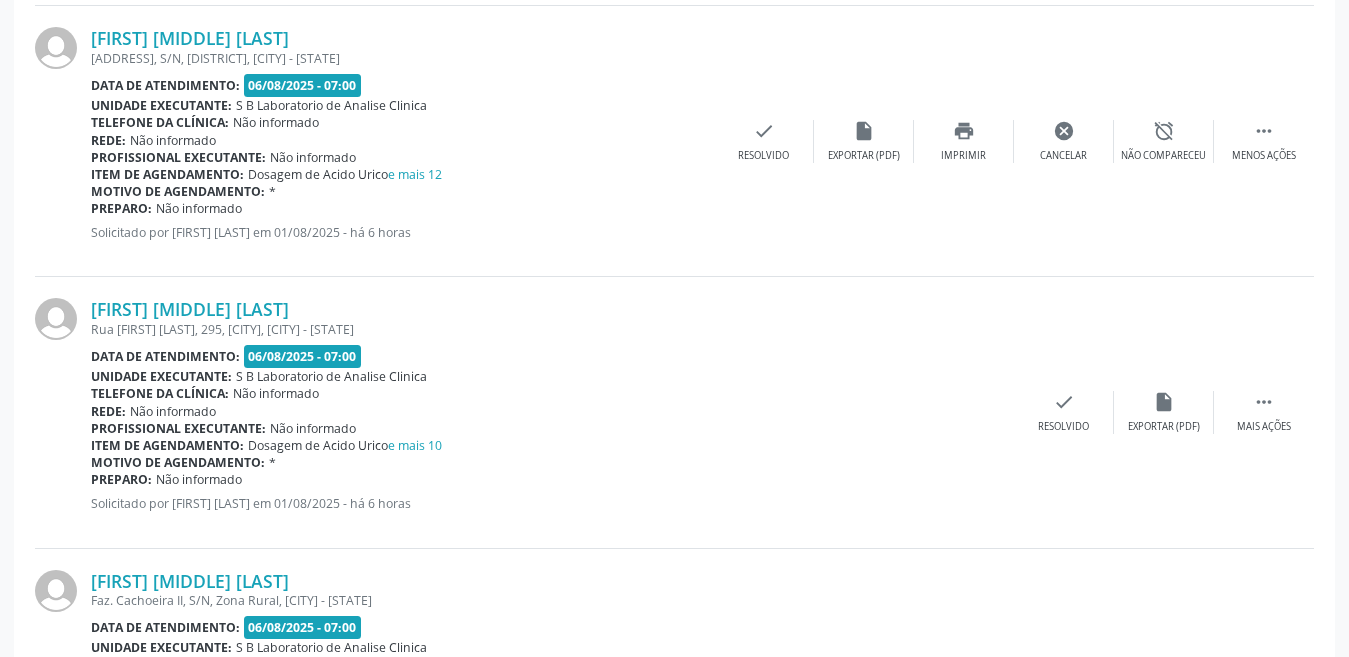 click on "[FIRST] [MIDDLE] [LAST]
[ADDRESS], S/N, [DISTRICT], [CITY] - [STATE]
Data de atendimento:
06/08/2025 - 07:00
Unidade executante:
S B Laboratorio de Analise Clinica
Telefone da clínica:
Não informado
Rede:
Não informado
Profissional executante:
Não informado
Item de agendamento:
Dosagem de Acido Urico
e mais 12
Motivo de agendamento:
*
Preparo:
Não informado
Solicitado por [FIRST] [LAST] em 01/08/2025 - há 6 horas

Menos ações
alarm_off
Não compareceu
cancel
Cancelar
print
Imprimir
insert_drive_file
Exportar (PDF)
check
Resolvido" at bounding box center (674, 141) 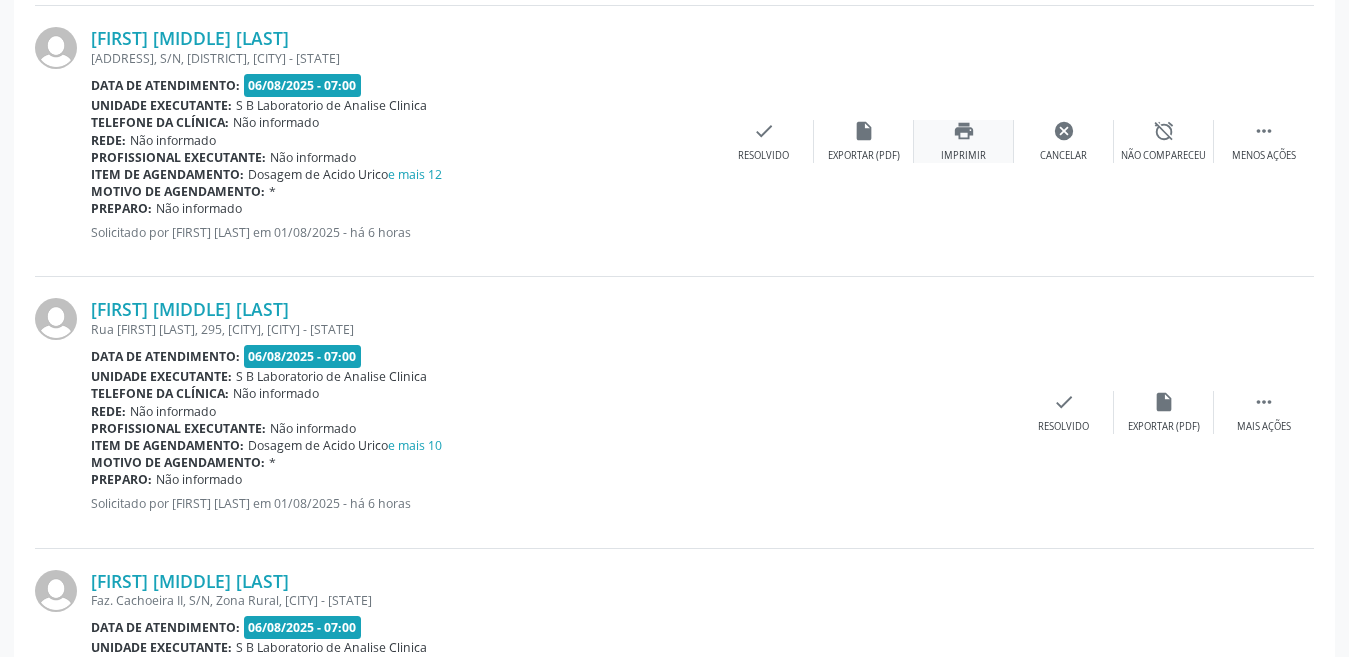 click on "print" at bounding box center [964, 131] 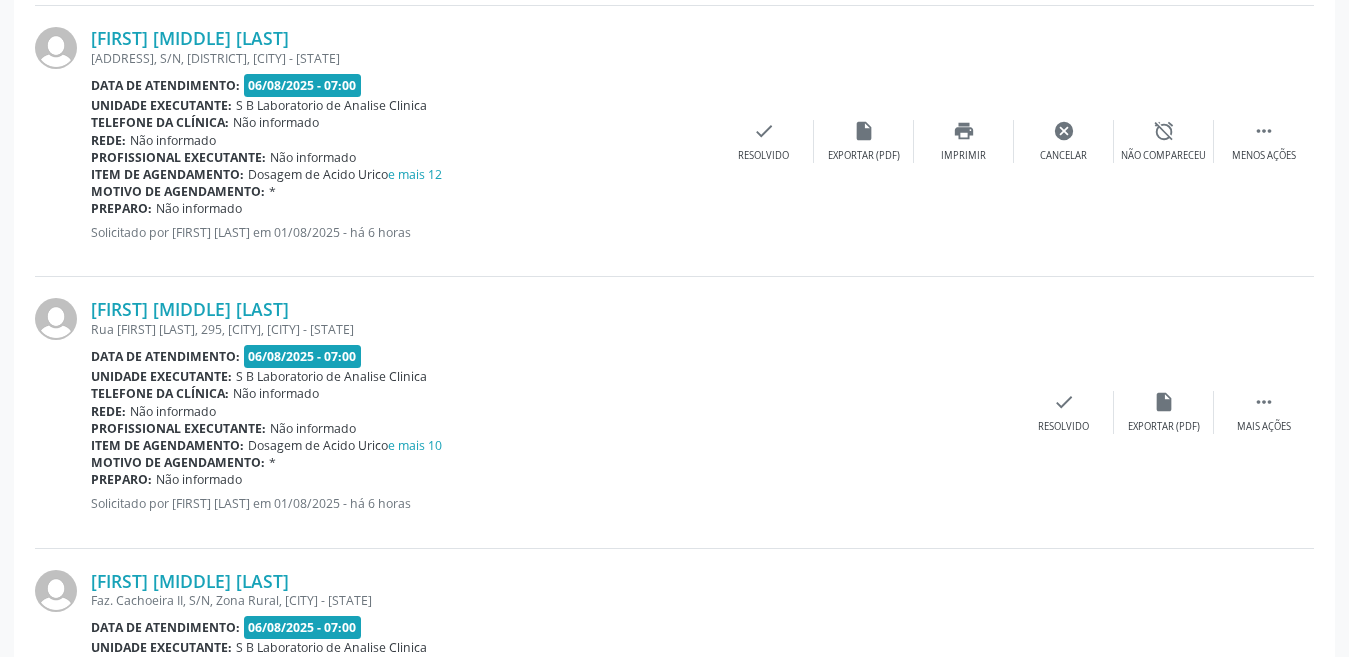 scroll, scrollTop: 1200, scrollLeft: 0, axis: vertical 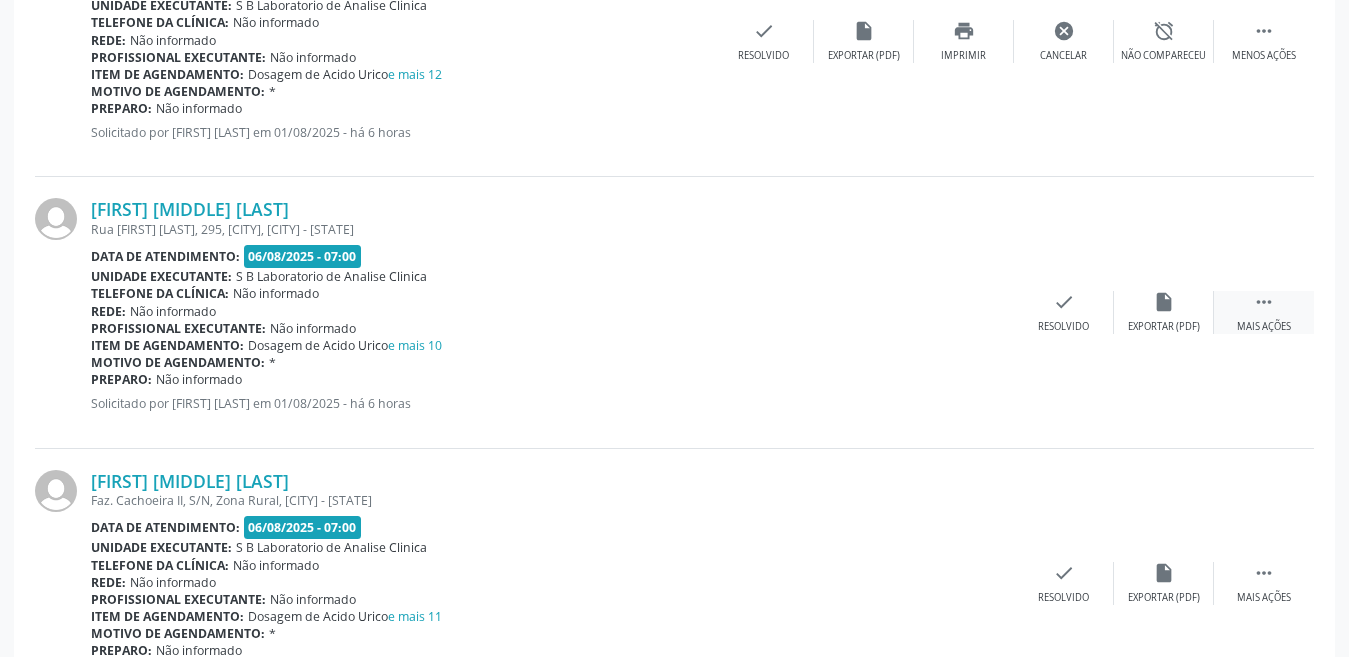 click on "
Mais ações" at bounding box center [1264, 312] 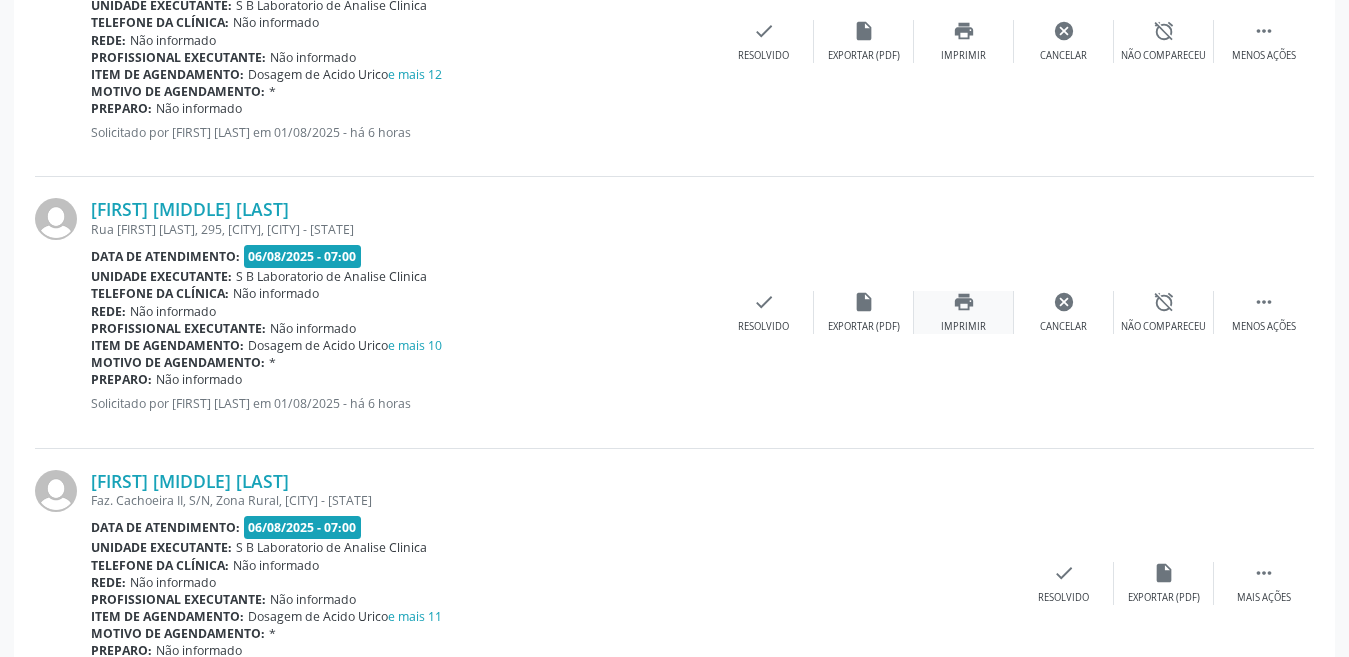 click on "print
Imprimir" at bounding box center (964, 312) 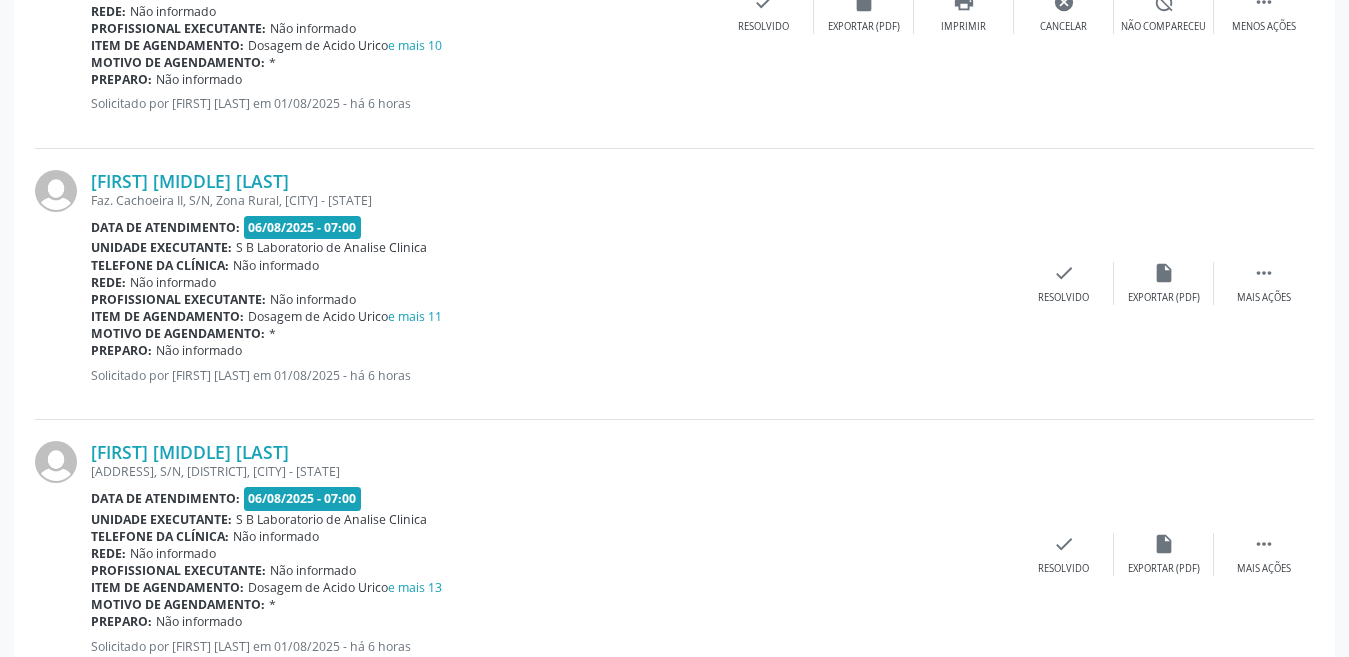 scroll, scrollTop: 1600, scrollLeft: 0, axis: vertical 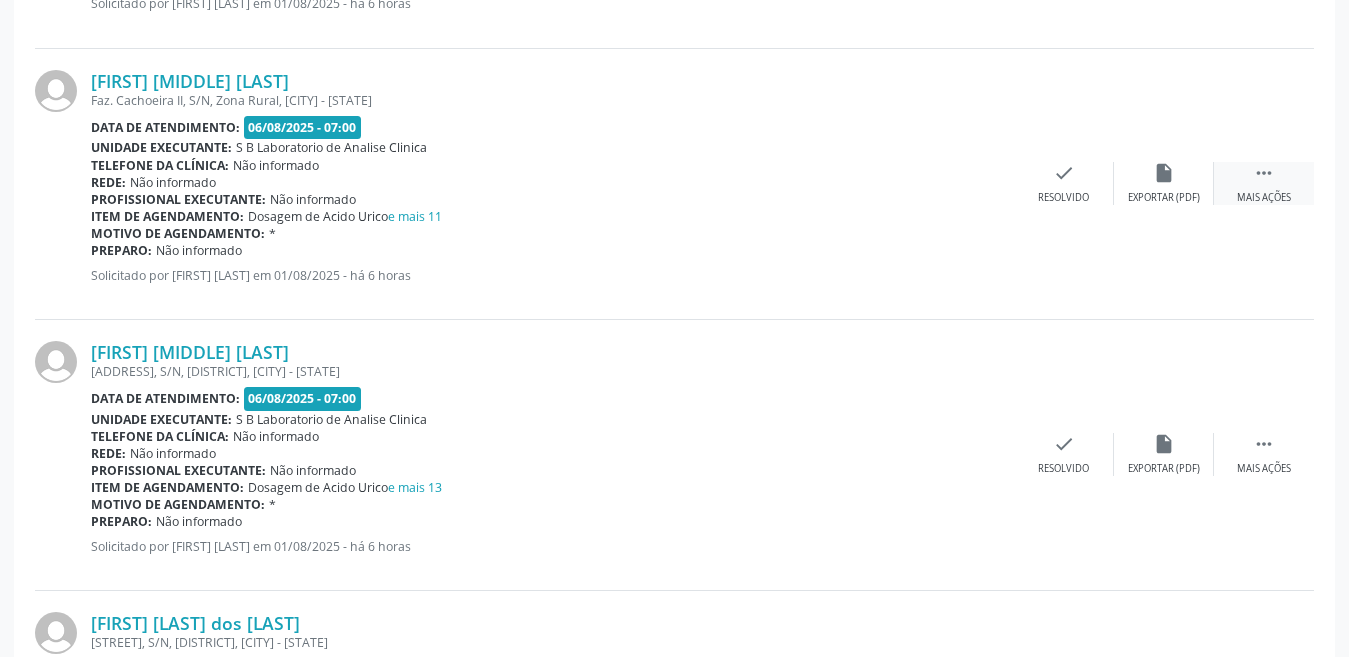 click on "
Mais ações" at bounding box center [1264, 183] 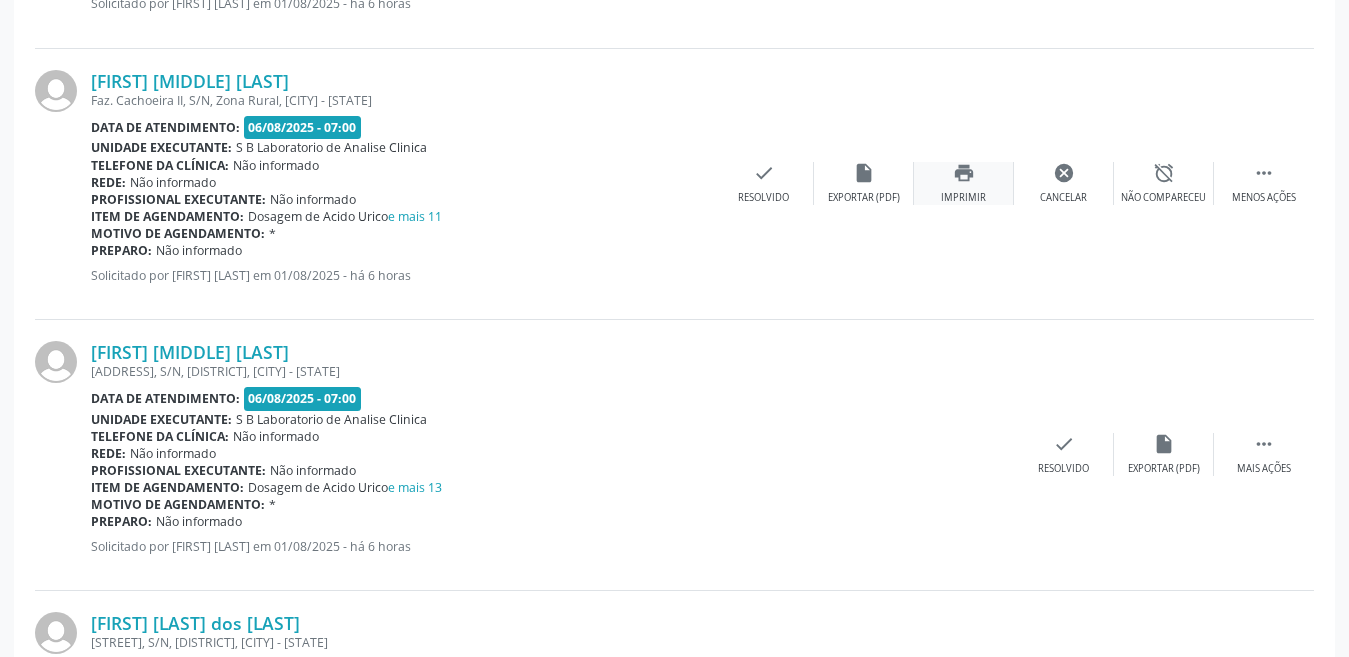 click on "print" at bounding box center [964, 173] 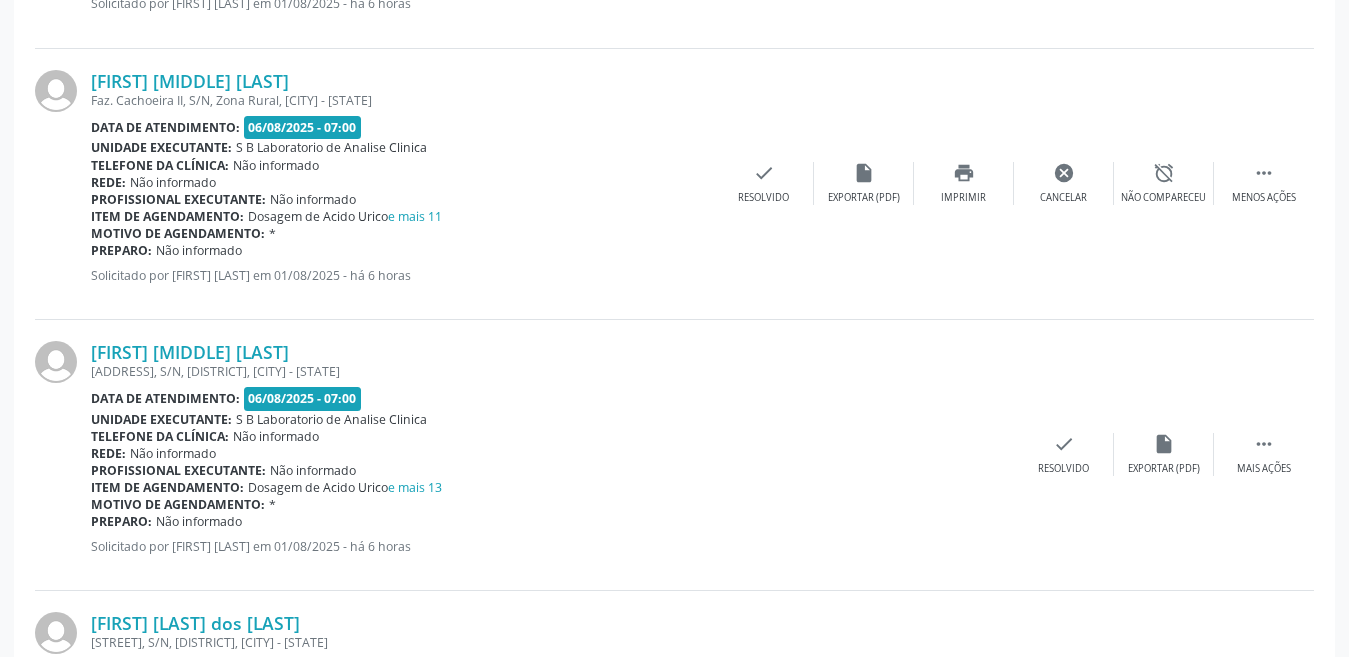 scroll, scrollTop: 1700, scrollLeft: 0, axis: vertical 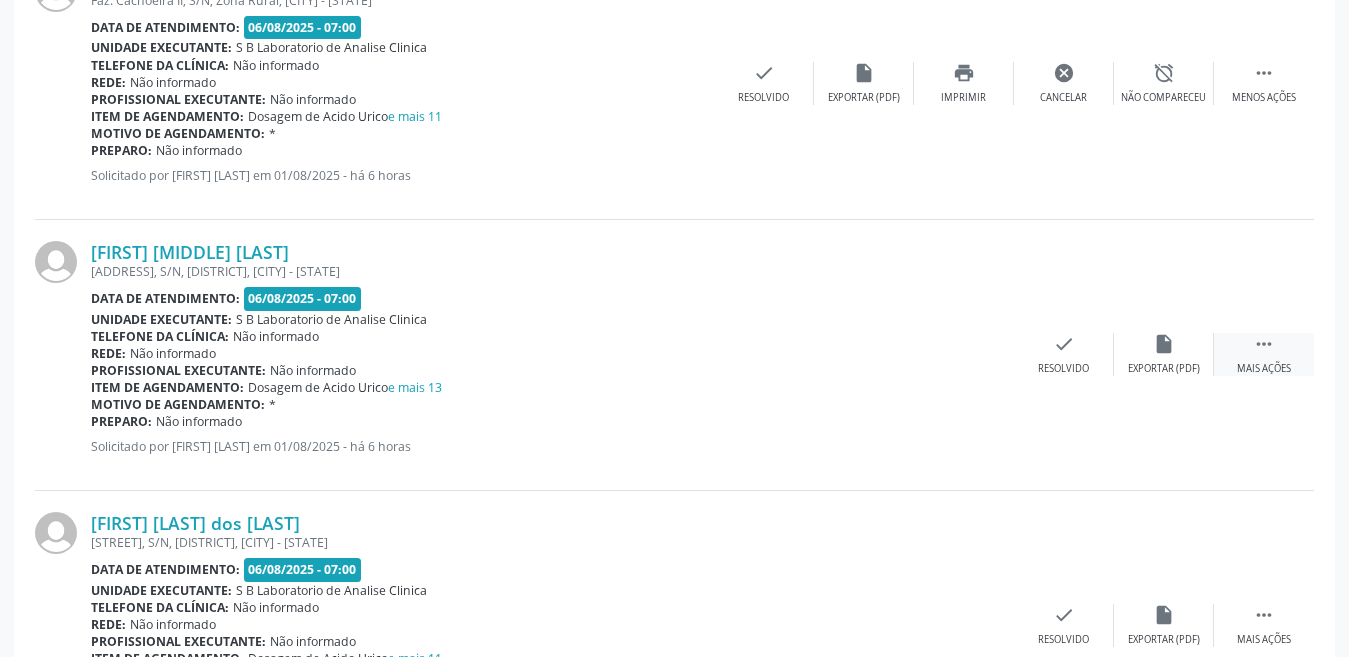 click on "
Mais ações" at bounding box center (1264, 354) 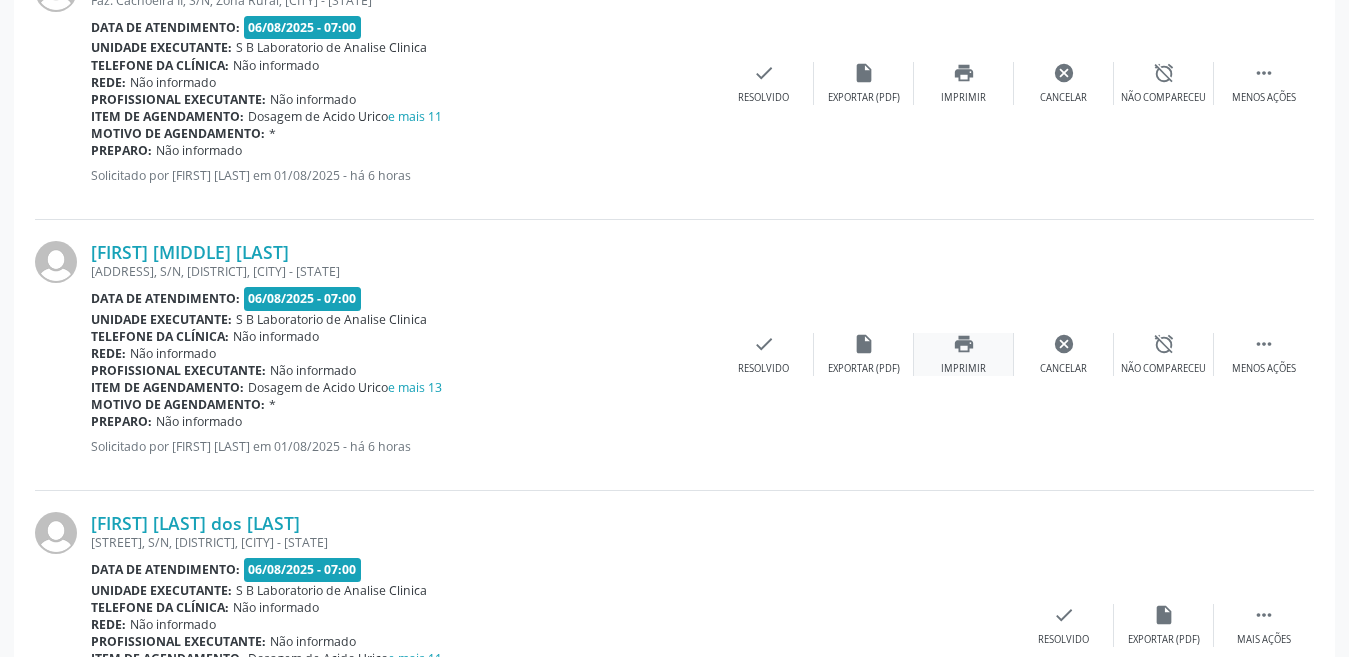 click on "Imprimir" at bounding box center (963, 369) 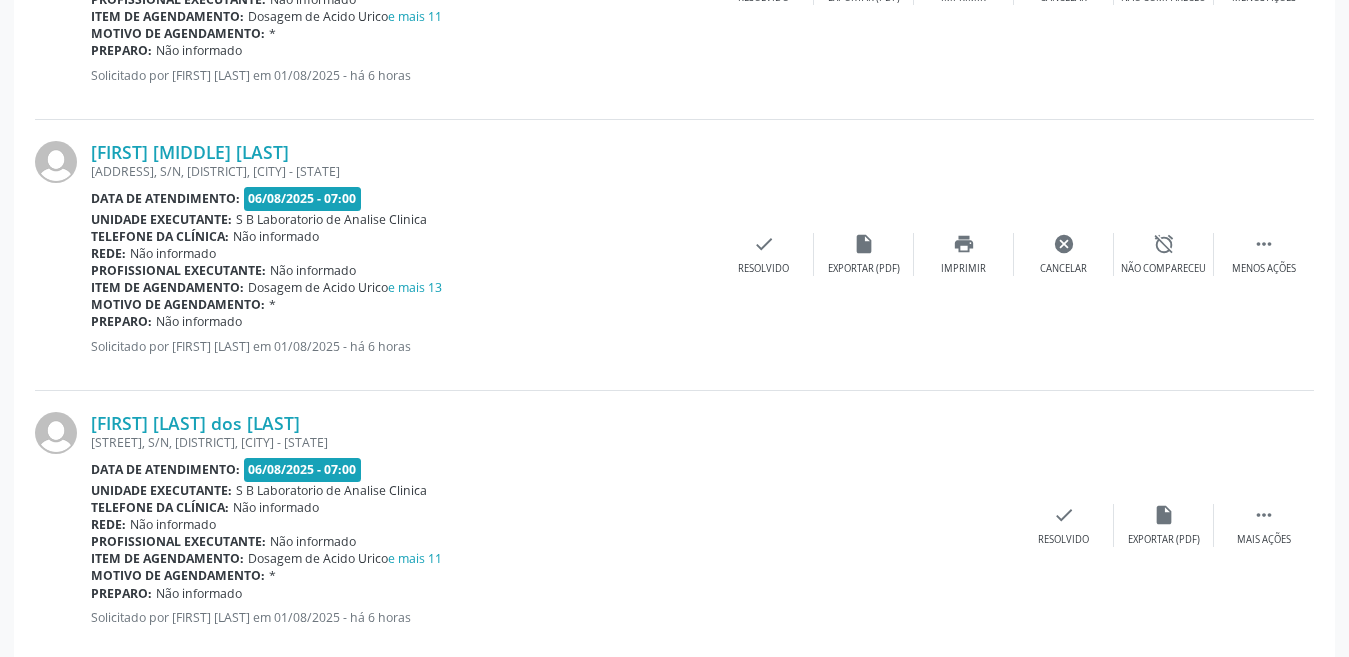 scroll, scrollTop: 2000, scrollLeft: 0, axis: vertical 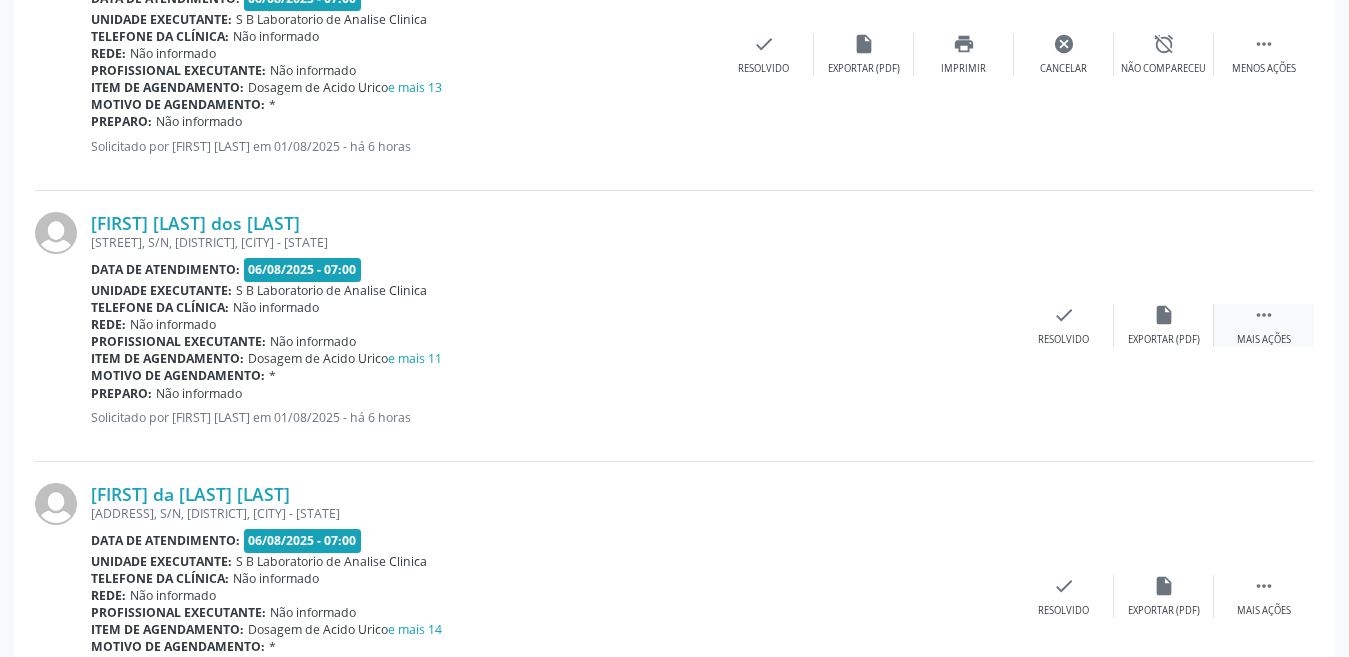 click on "
Mais ações" at bounding box center (1264, 325) 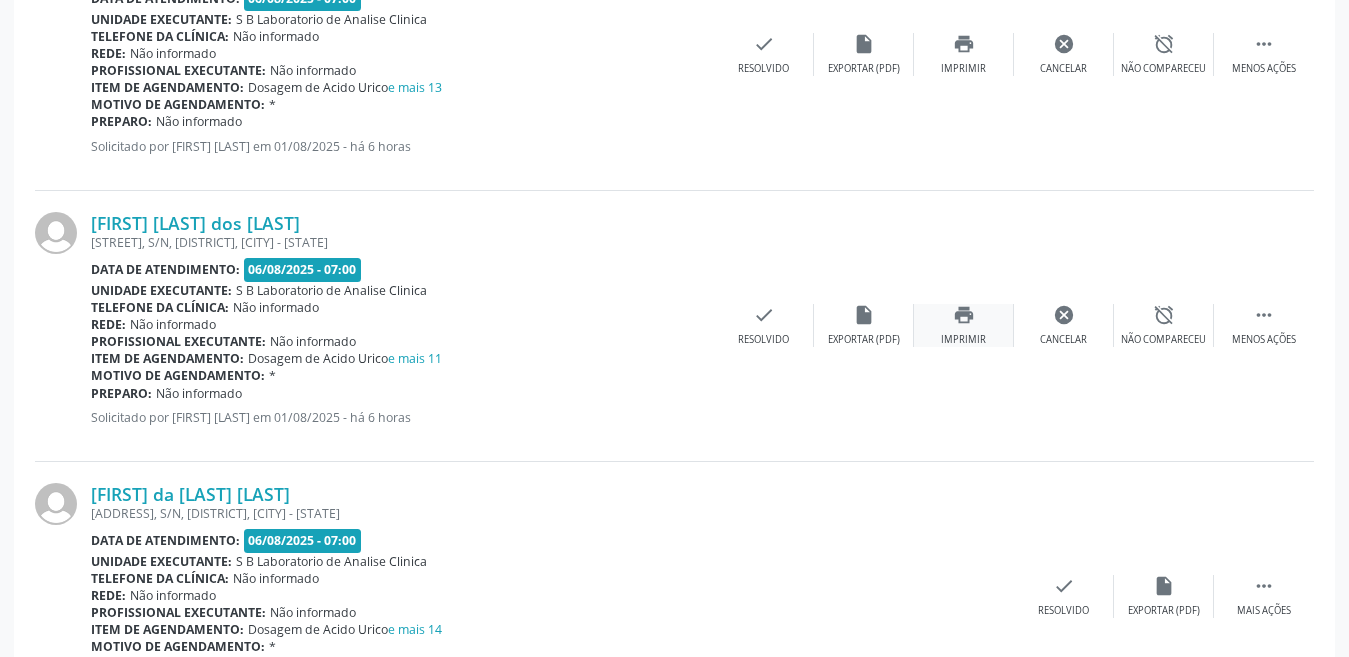 click on "print" at bounding box center [964, 315] 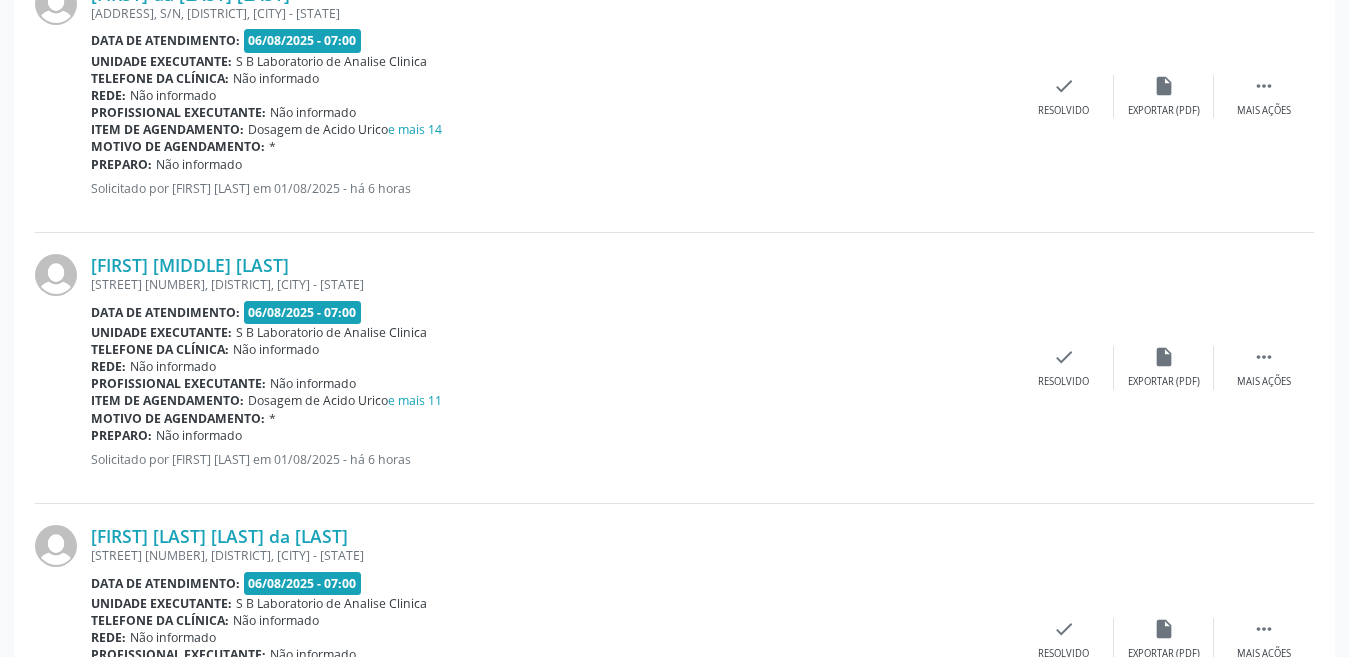 scroll, scrollTop: 2600, scrollLeft: 0, axis: vertical 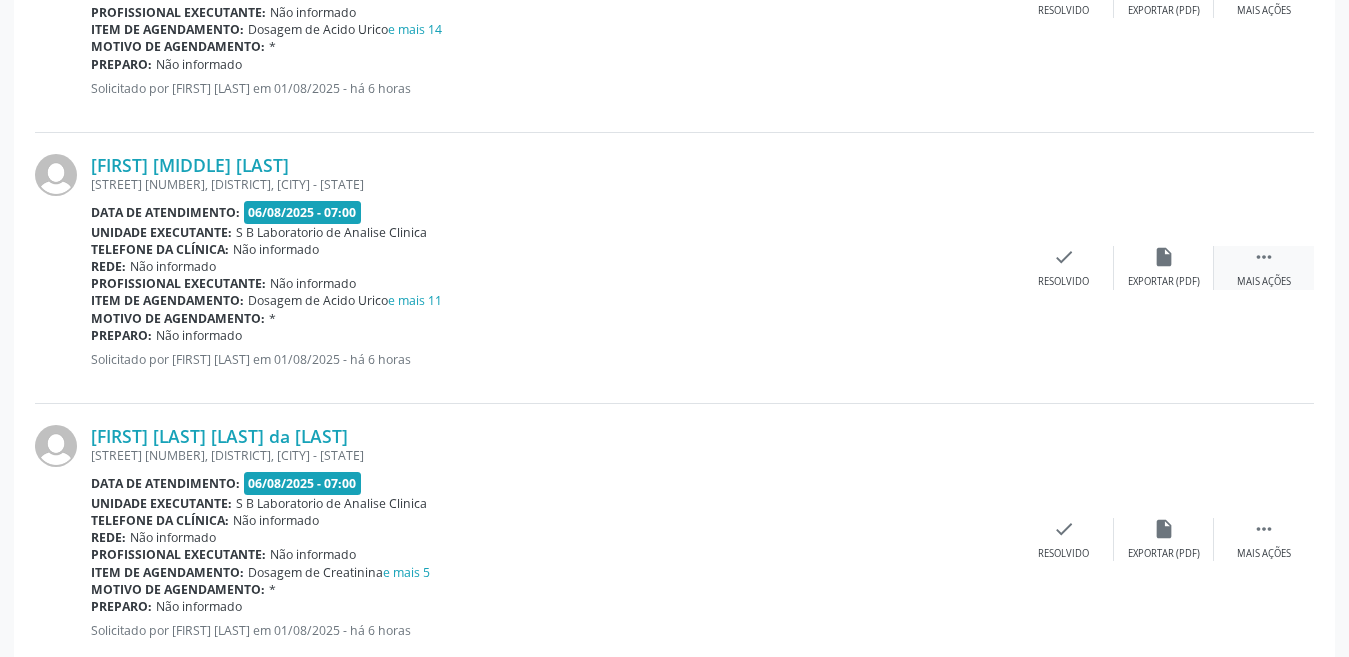click on "Mais ações" at bounding box center [1264, 282] 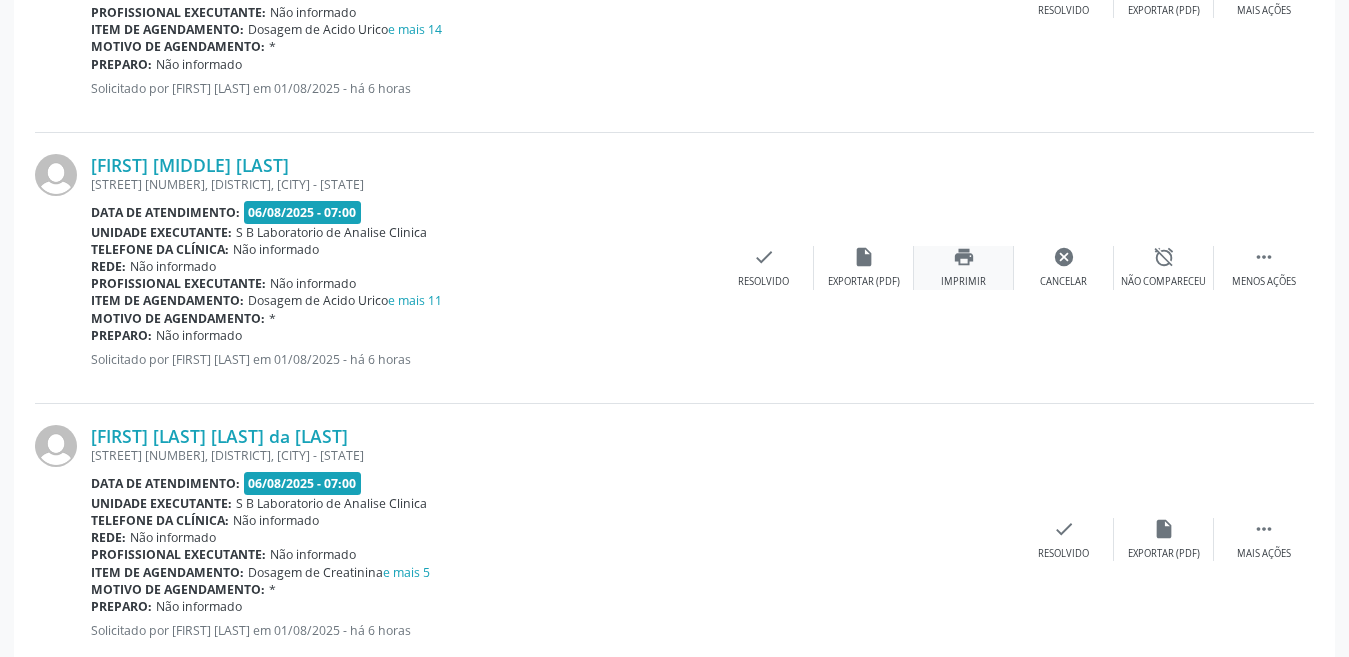 click on "Imprimir" at bounding box center [963, 282] 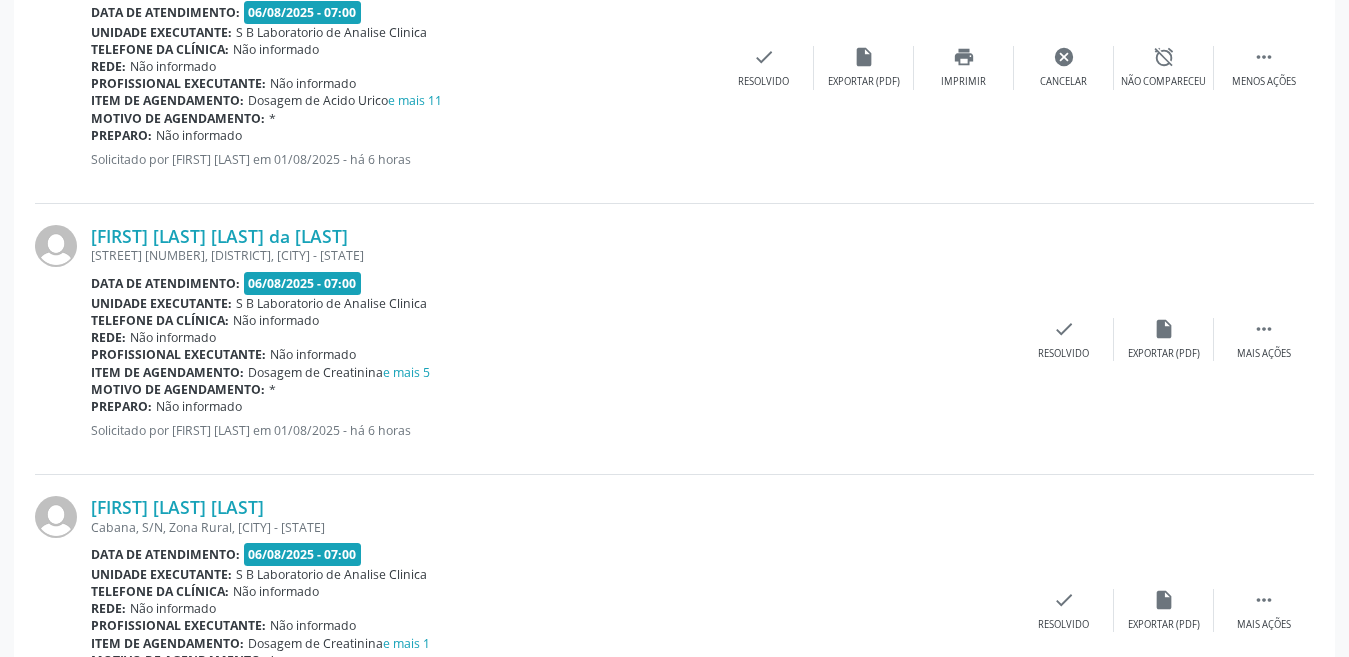 scroll, scrollTop: 2900, scrollLeft: 0, axis: vertical 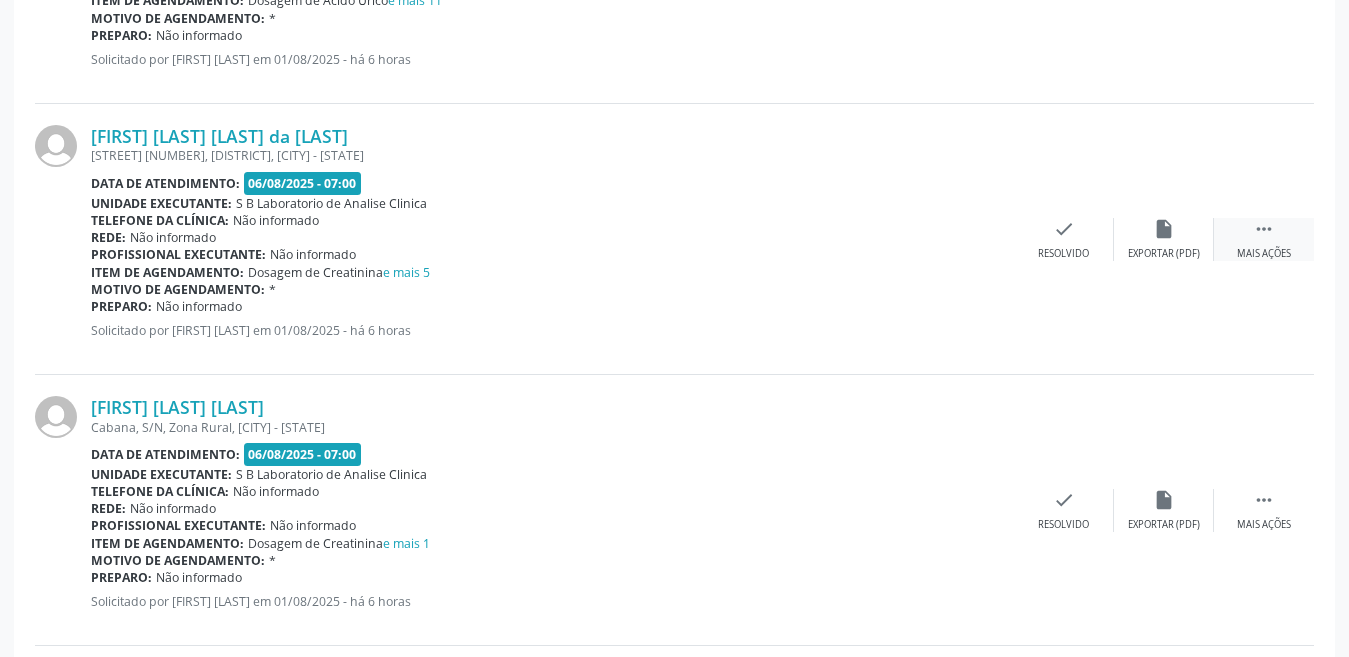 click on "
Mais ações" at bounding box center (1264, 239) 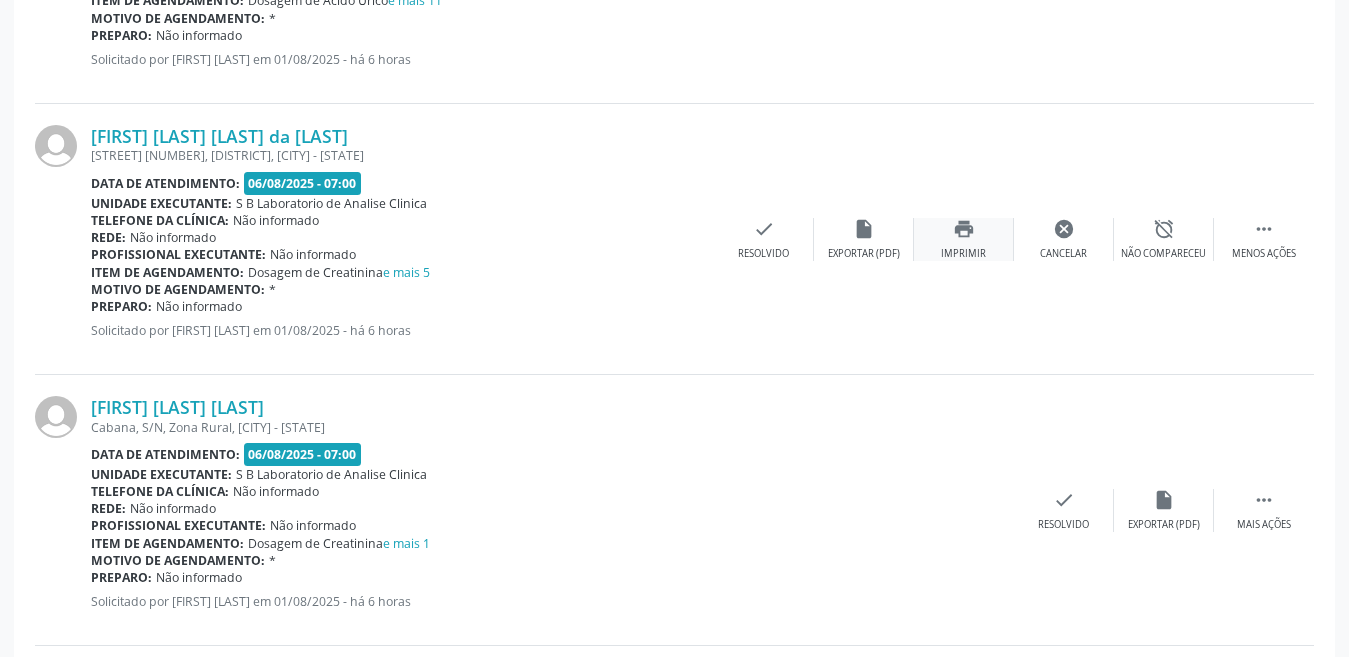 click on "print
Imprimir" at bounding box center [964, 239] 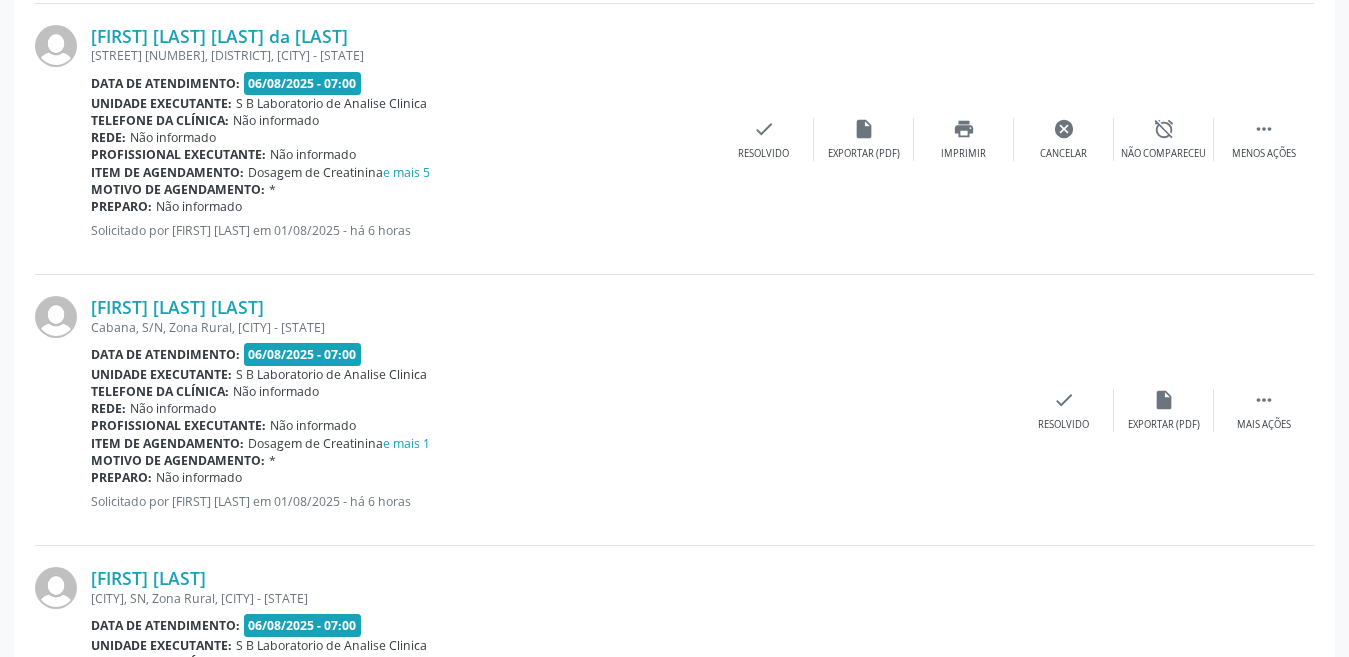 scroll, scrollTop: 3100, scrollLeft: 0, axis: vertical 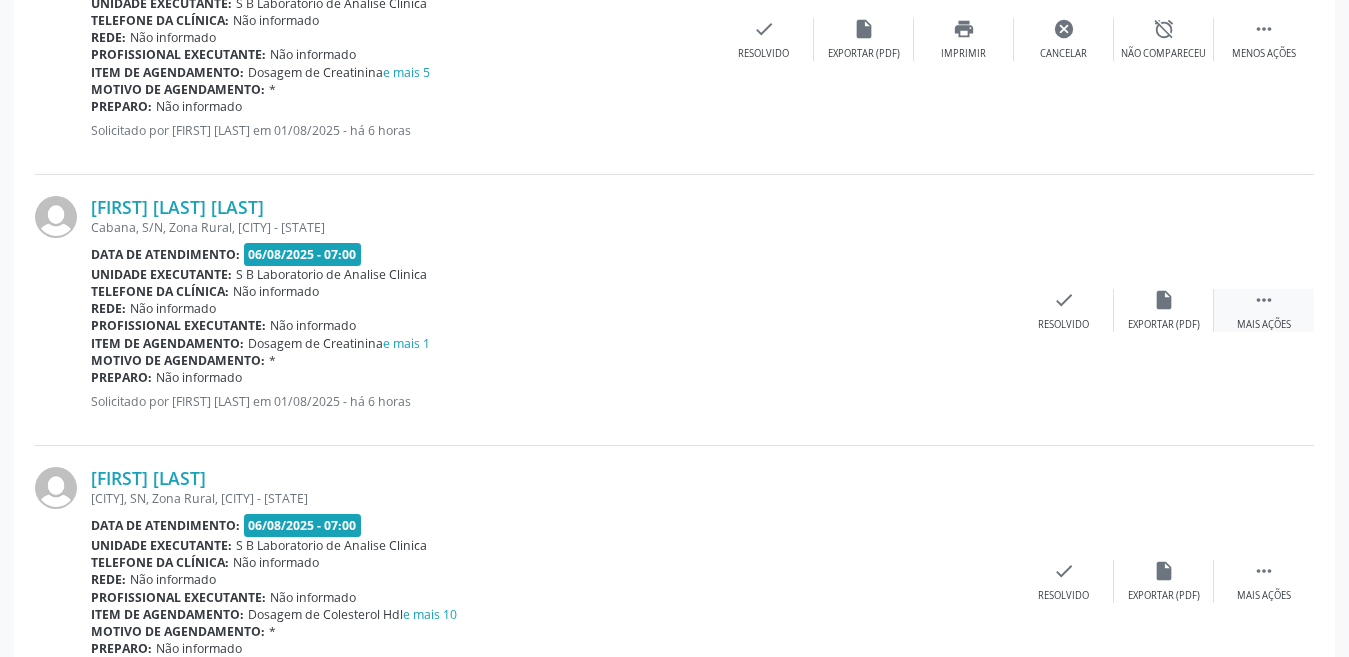 click on "Mais ações" at bounding box center [1264, 325] 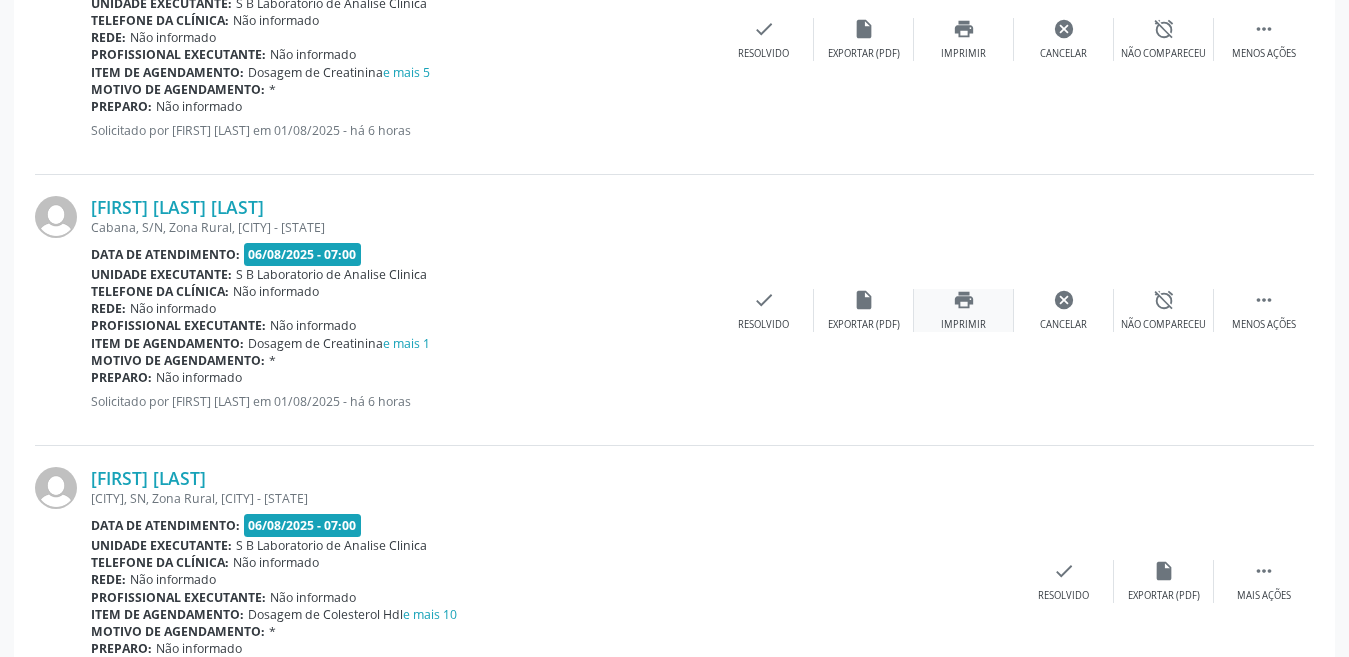 click on "Imprimir" at bounding box center [963, 325] 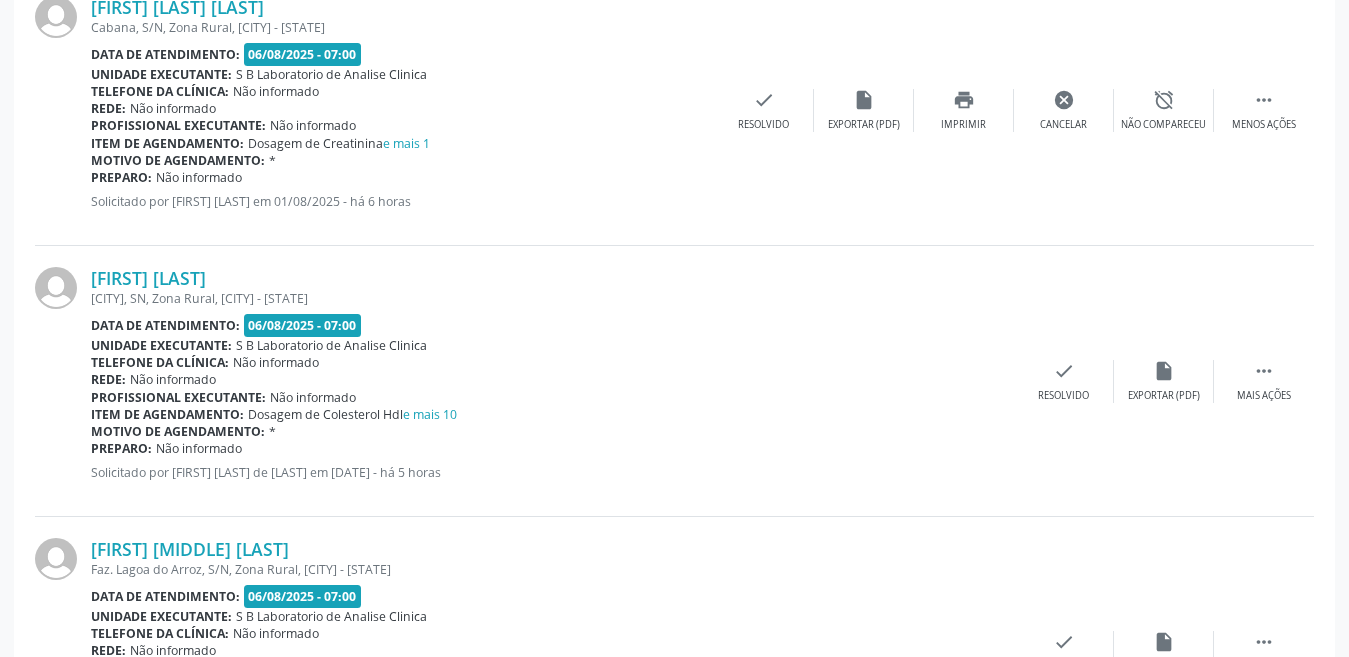 scroll, scrollTop: 3400, scrollLeft: 0, axis: vertical 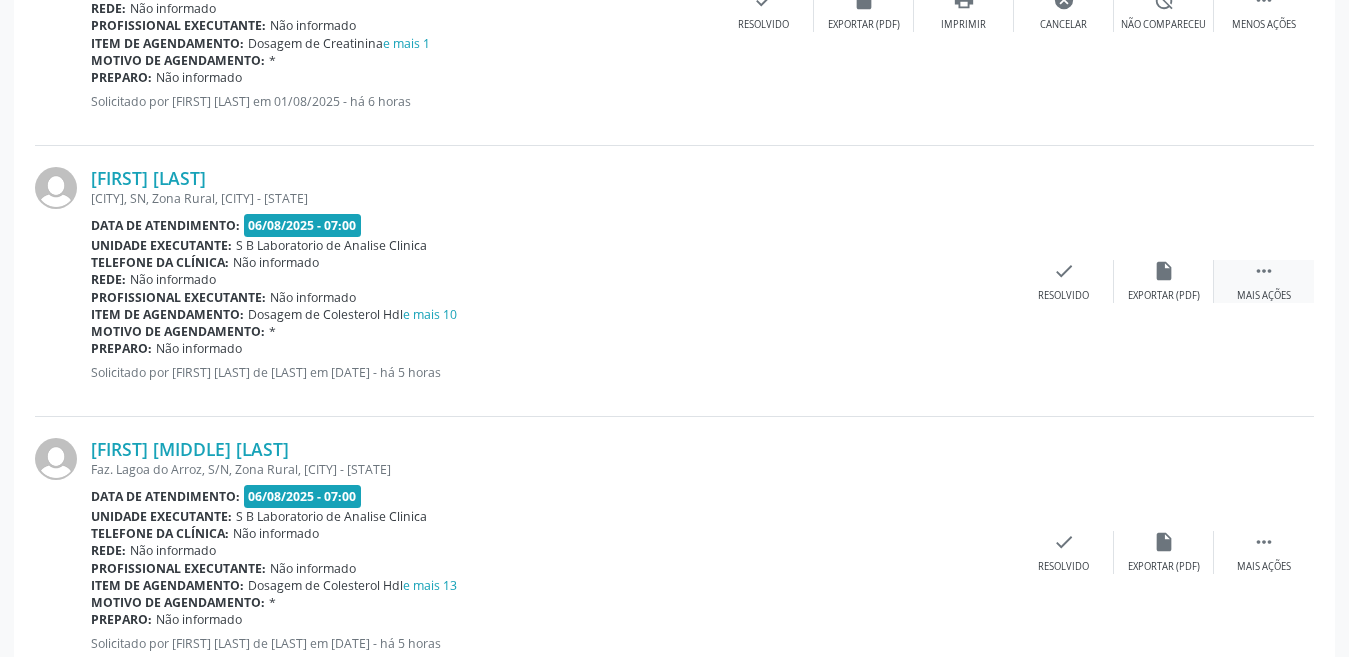 click on "
Mais ações" at bounding box center (1264, 281) 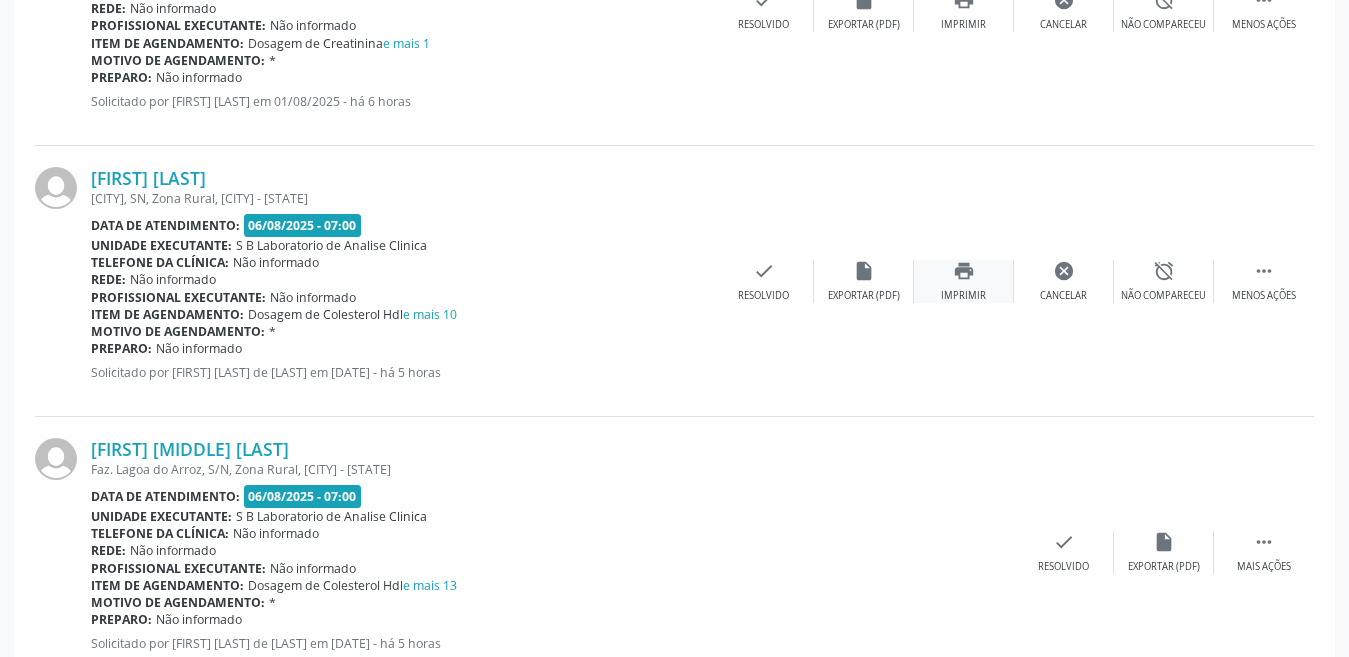 click on "print
Imprimir" at bounding box center [964, 281] 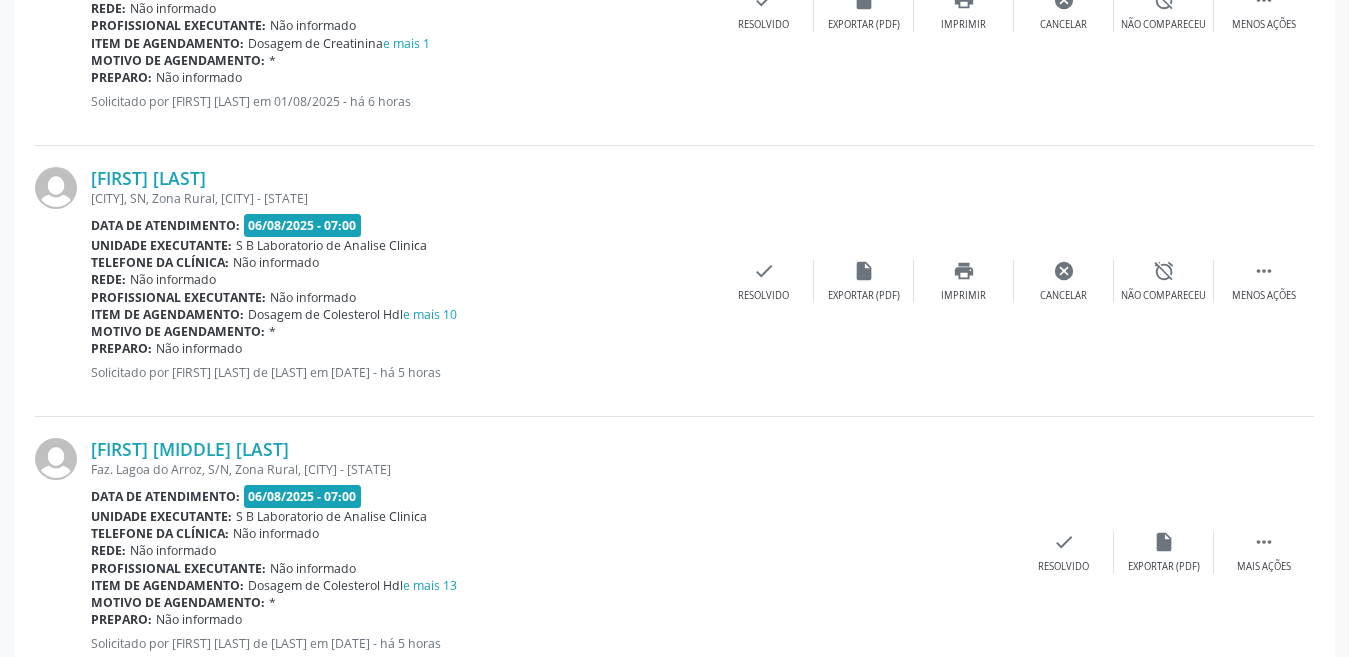 scroll, scrollTop: 3463, scrollLeft: 0, axis: vertical 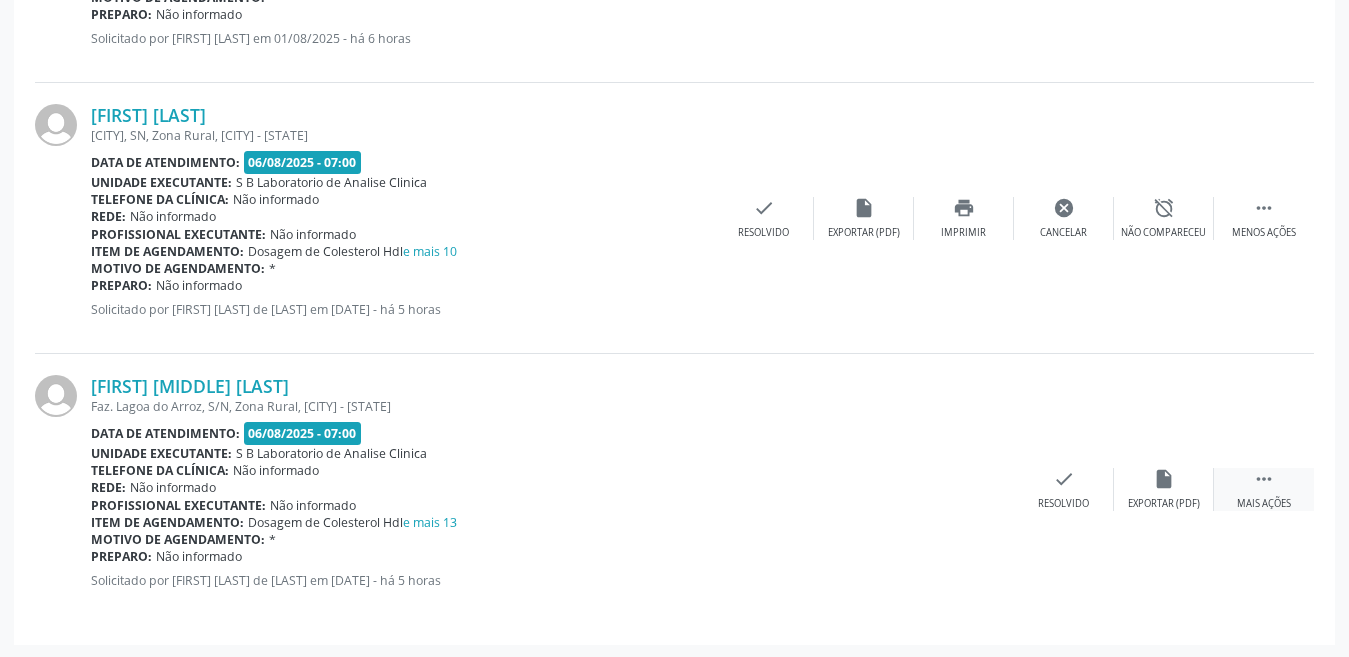 click on "" at bounding box center (1264, 479) 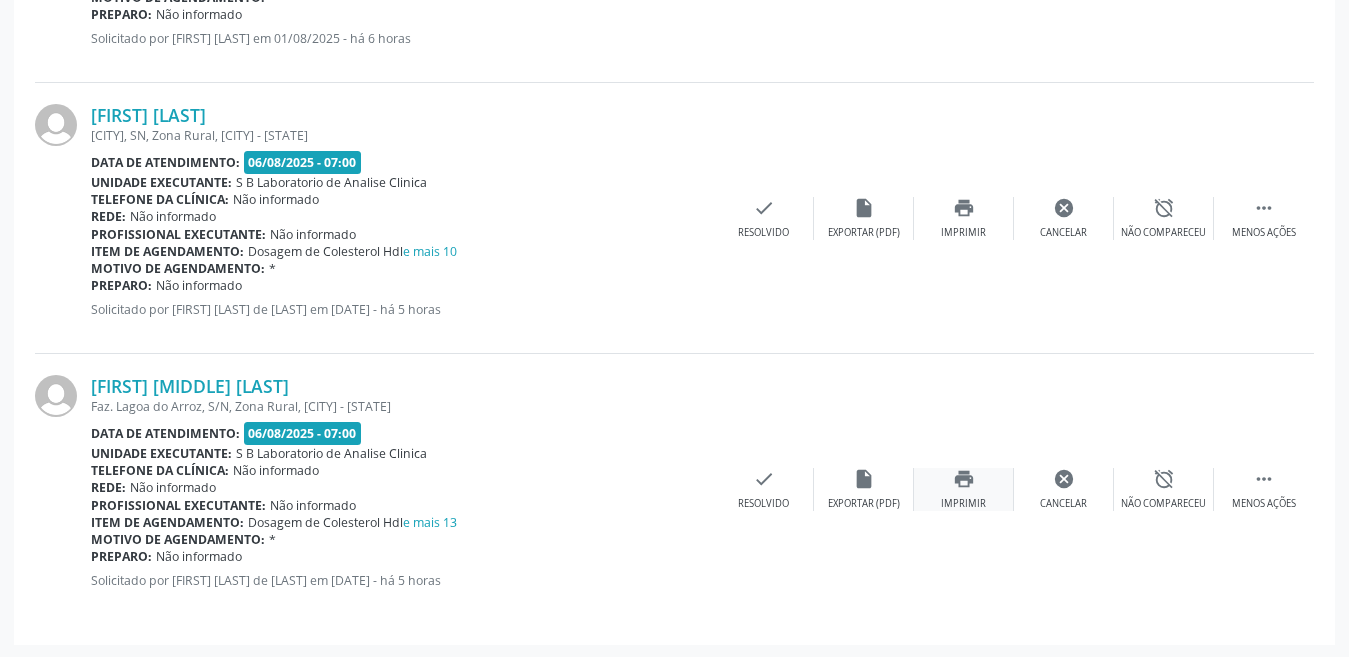 click on "print" at bounding box center (964, 479) 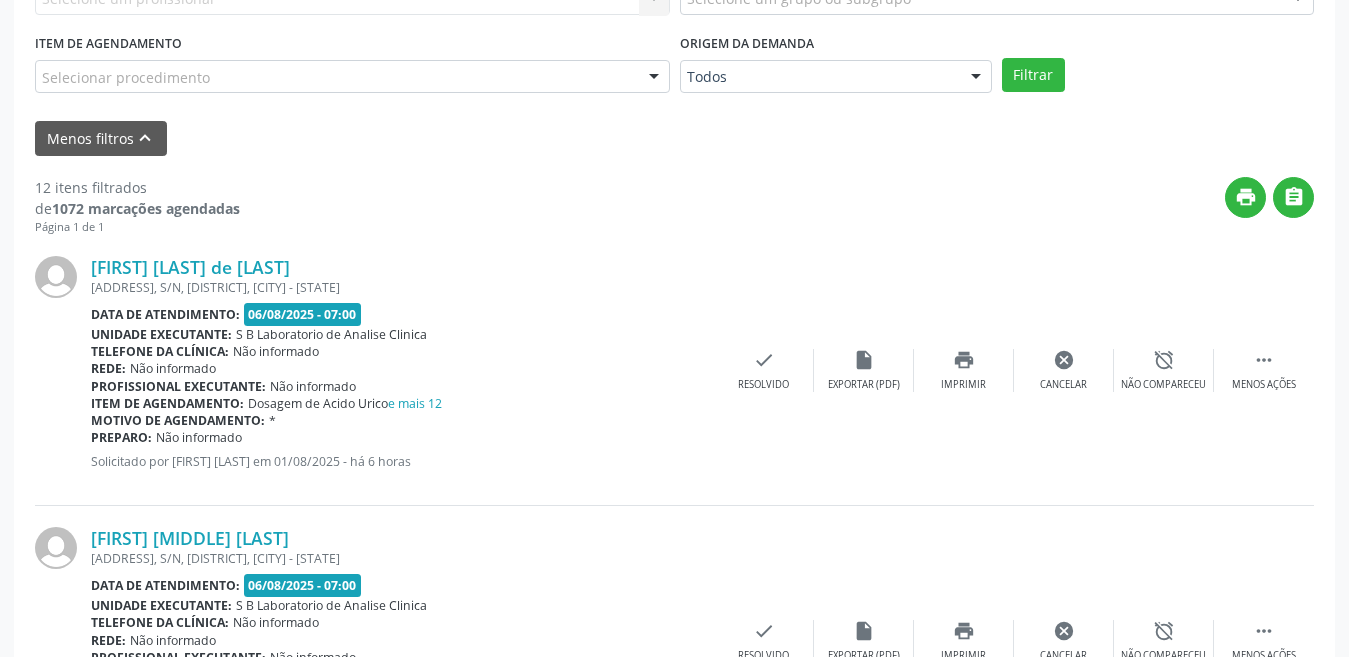 scroll, scrollTop: 700, scrollLeft: 0, axis: vertical 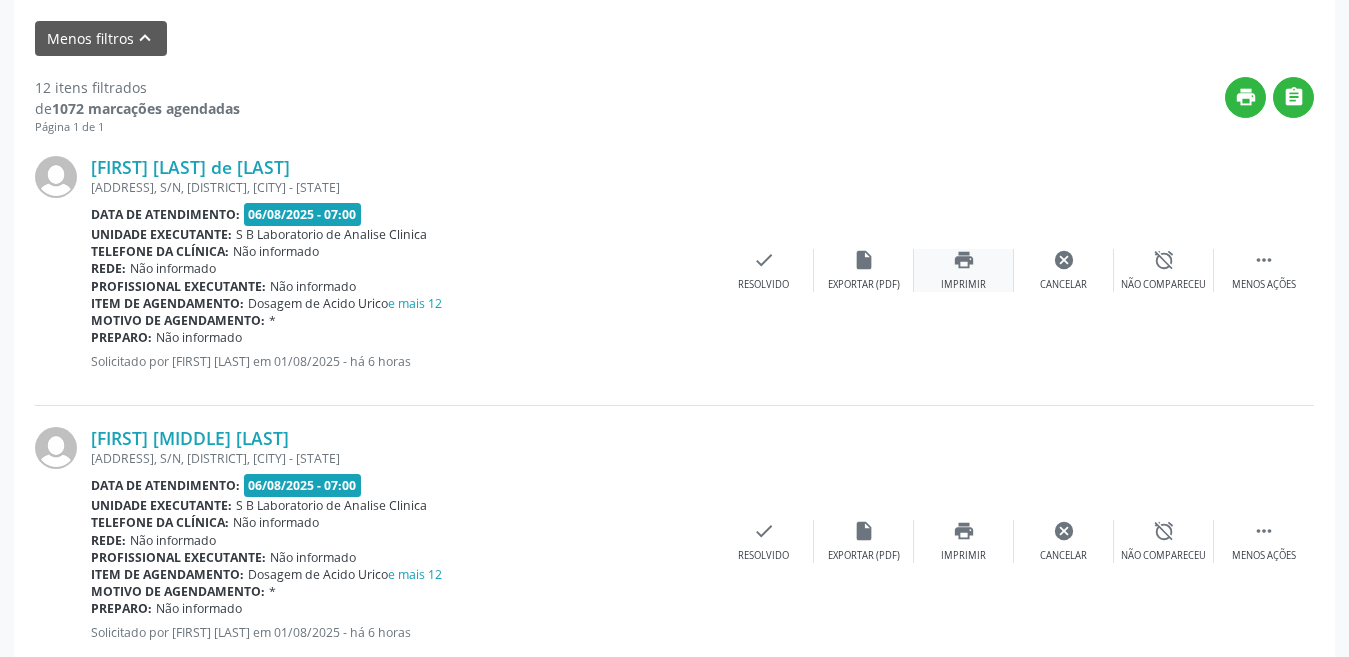 click on "print
Imprimir" at bounding box center (964, 270) 